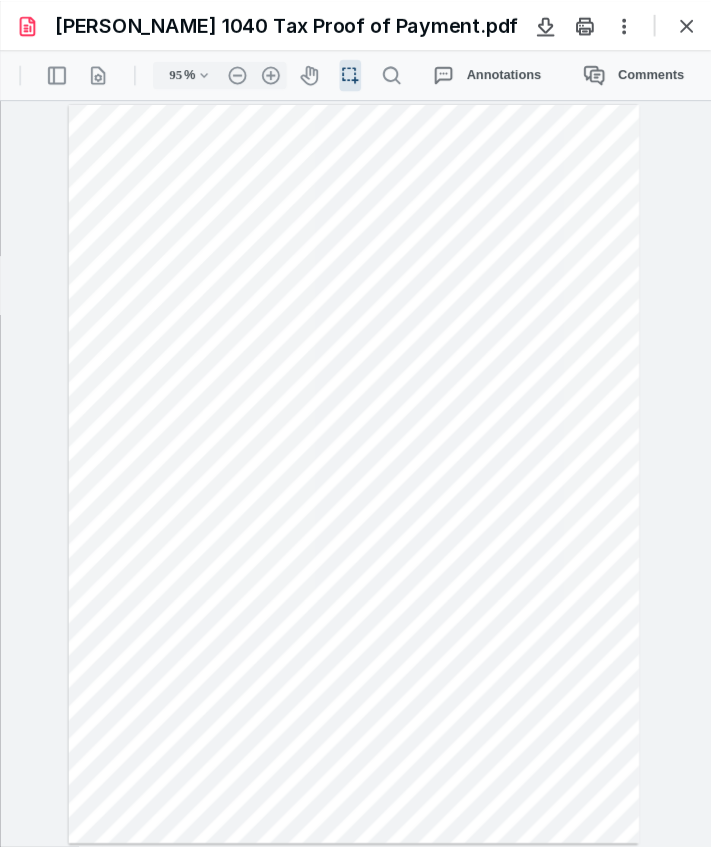 scroll, scrollTop: 0, scrollLeft: 0, axis: both 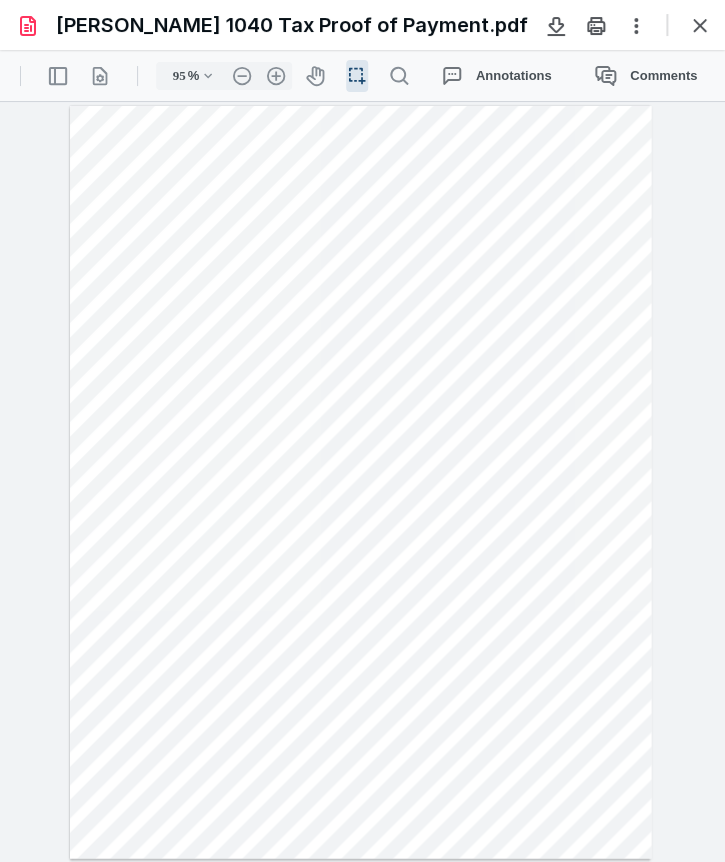 click at bounding box center [700, 25] 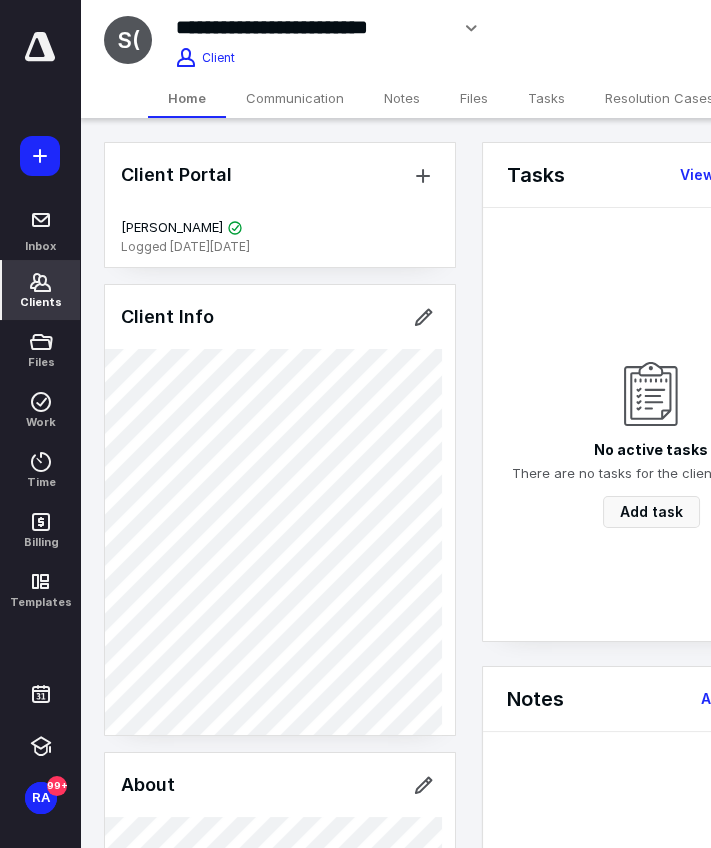 click 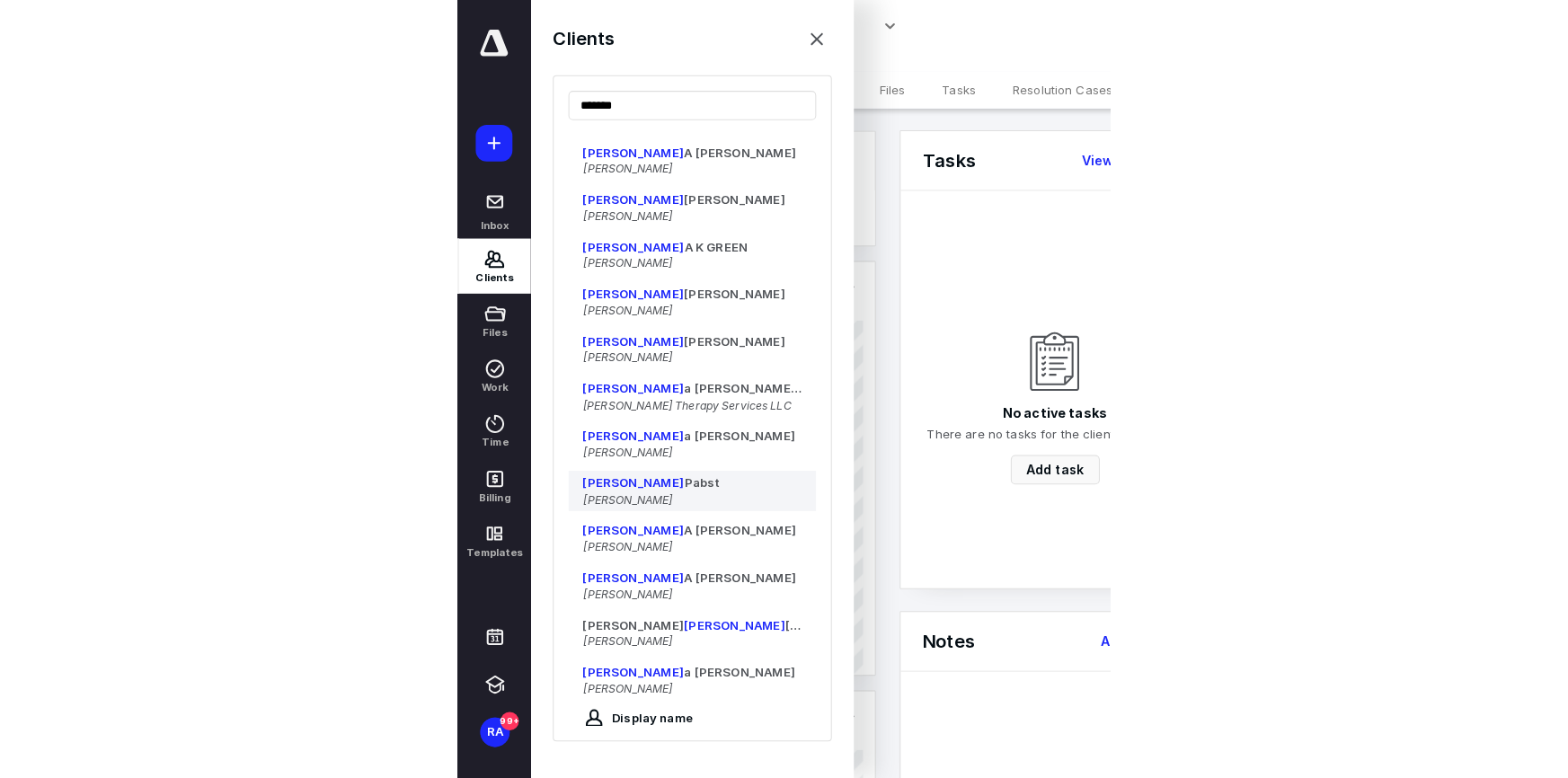 scroll, scrollTop: 0, scrollLeft: 0, axis: both 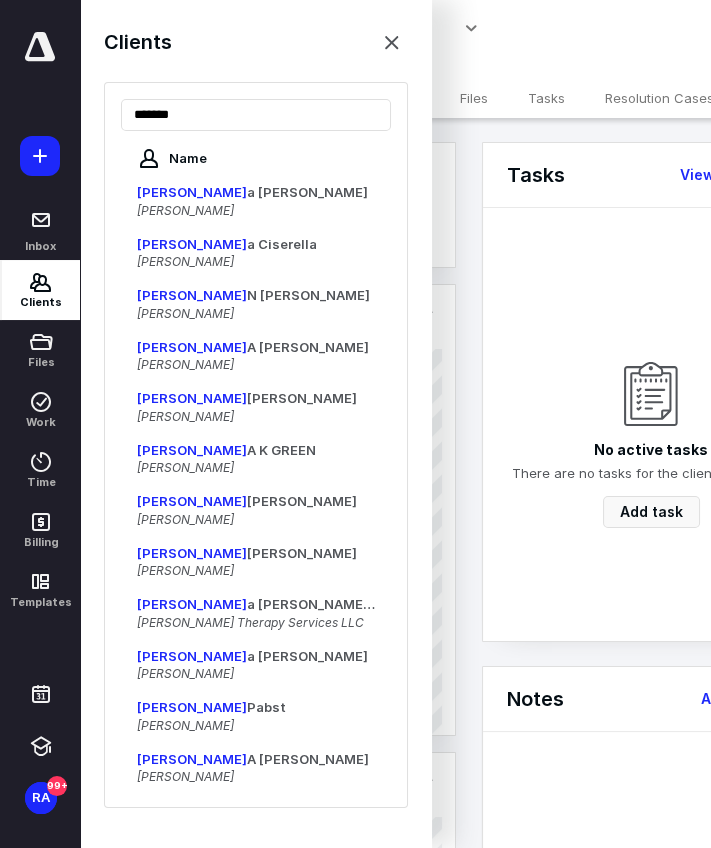 type on "*******" 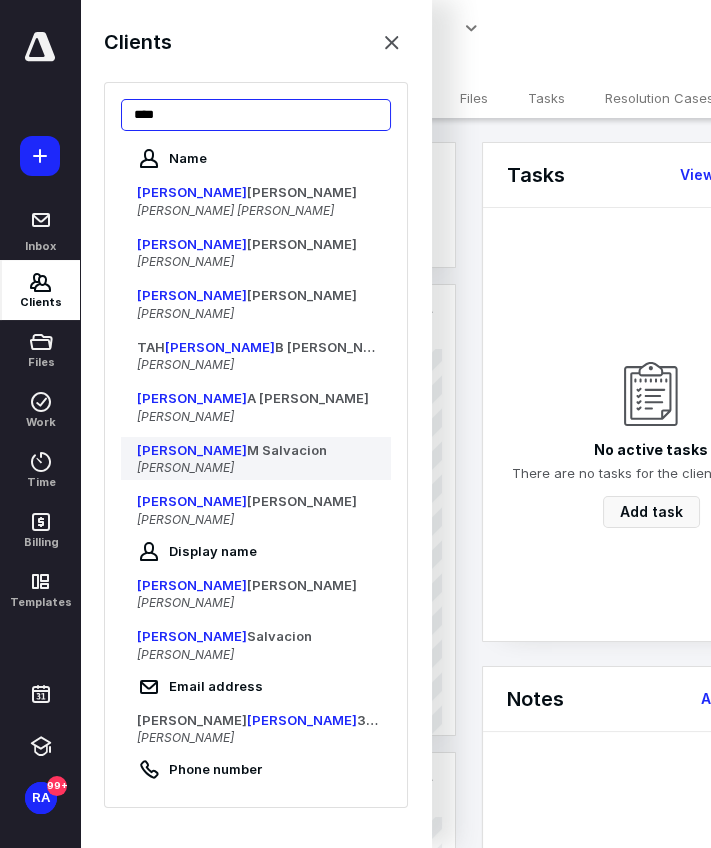 type on "****" 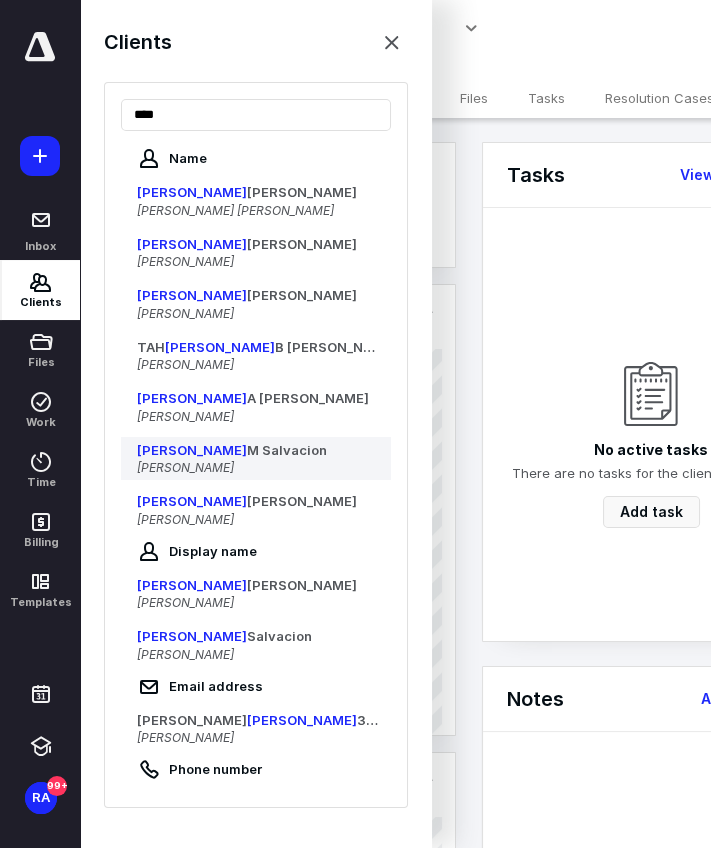 click on "[PERSON_NAME] [PERSON_NAME]" at bounding box center [264, 459] 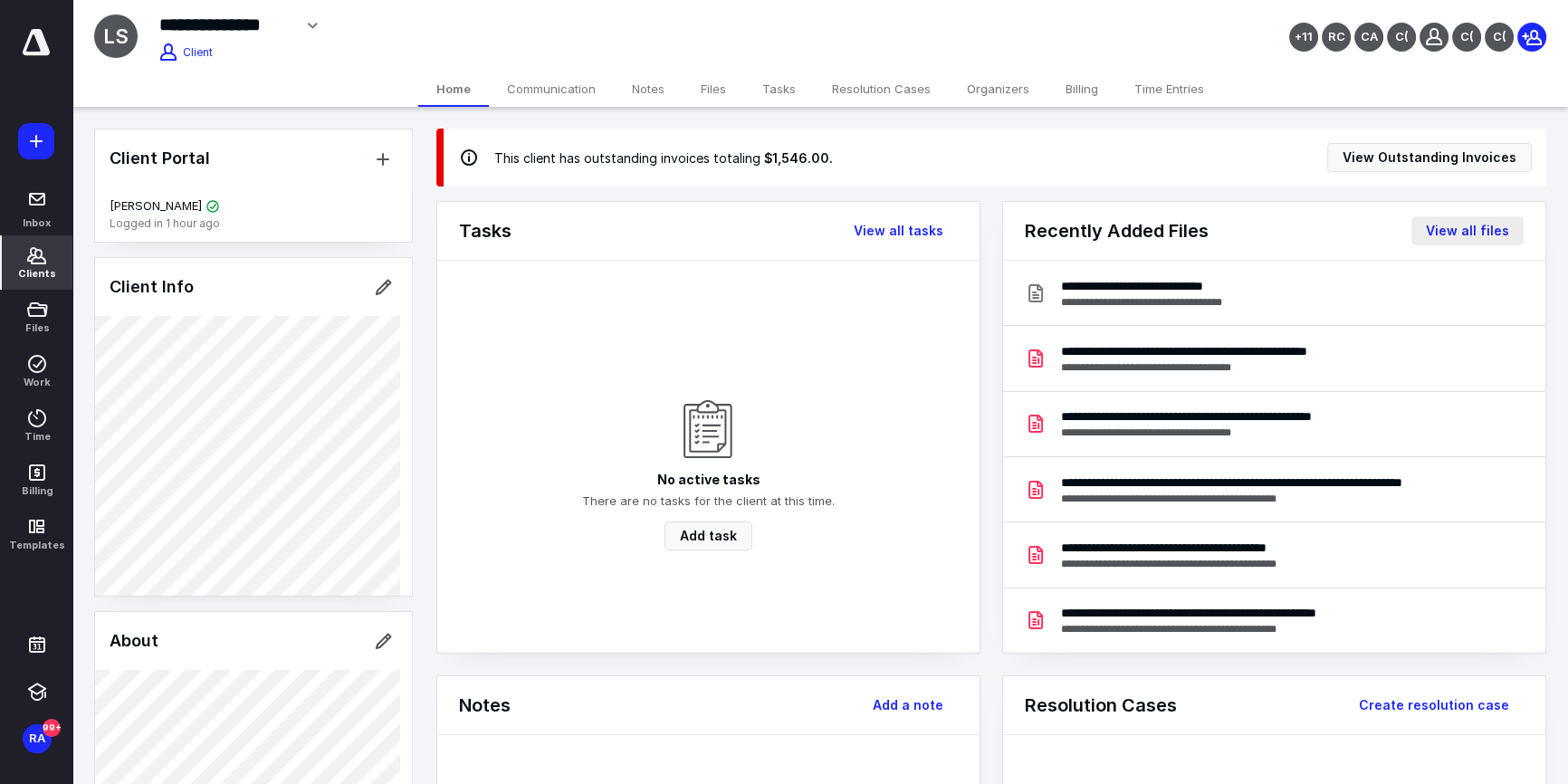click on "View all files" at bounding box center (1468, 231) 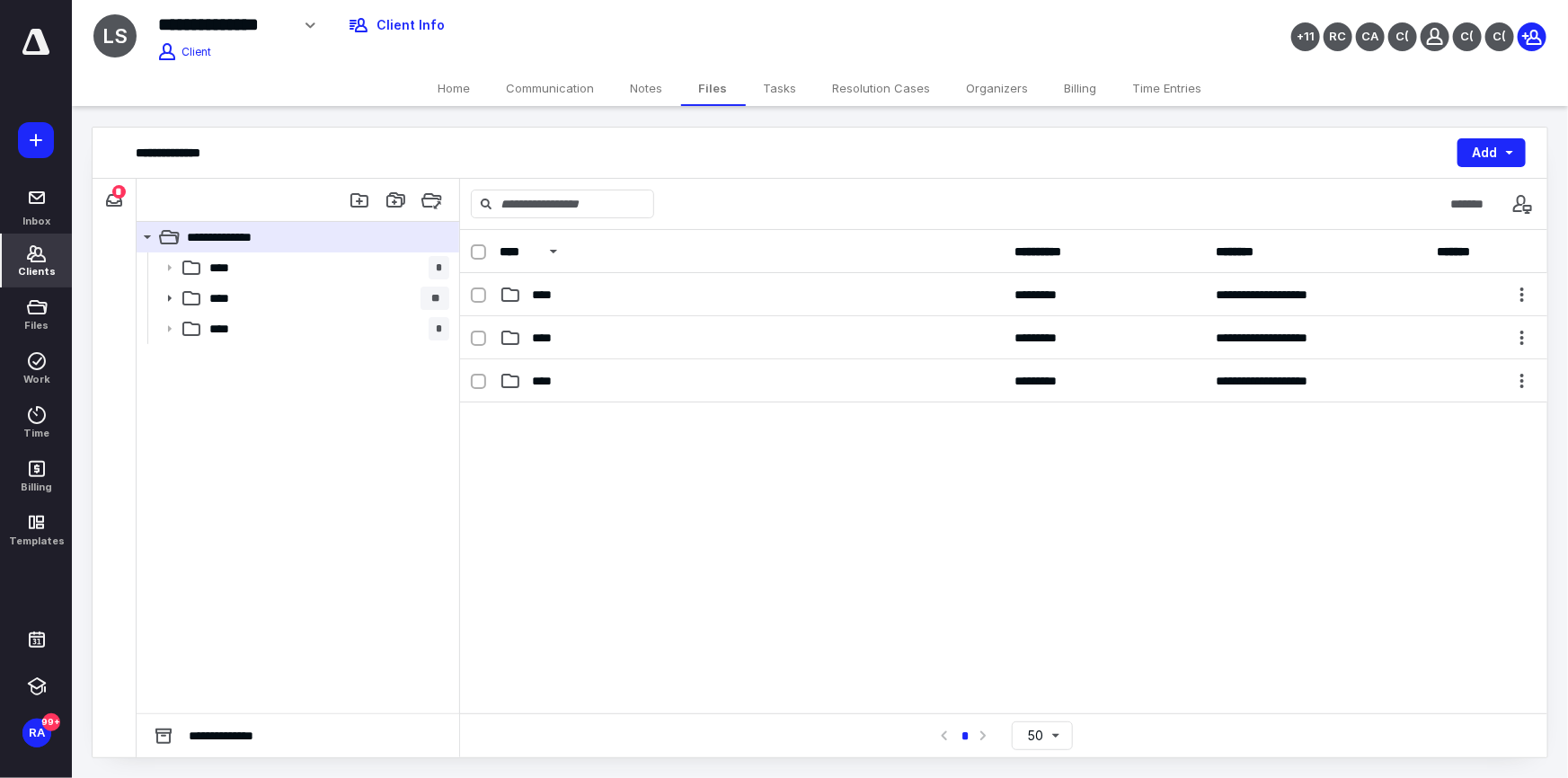 click on "Clients" at bounding box center (37, 271) 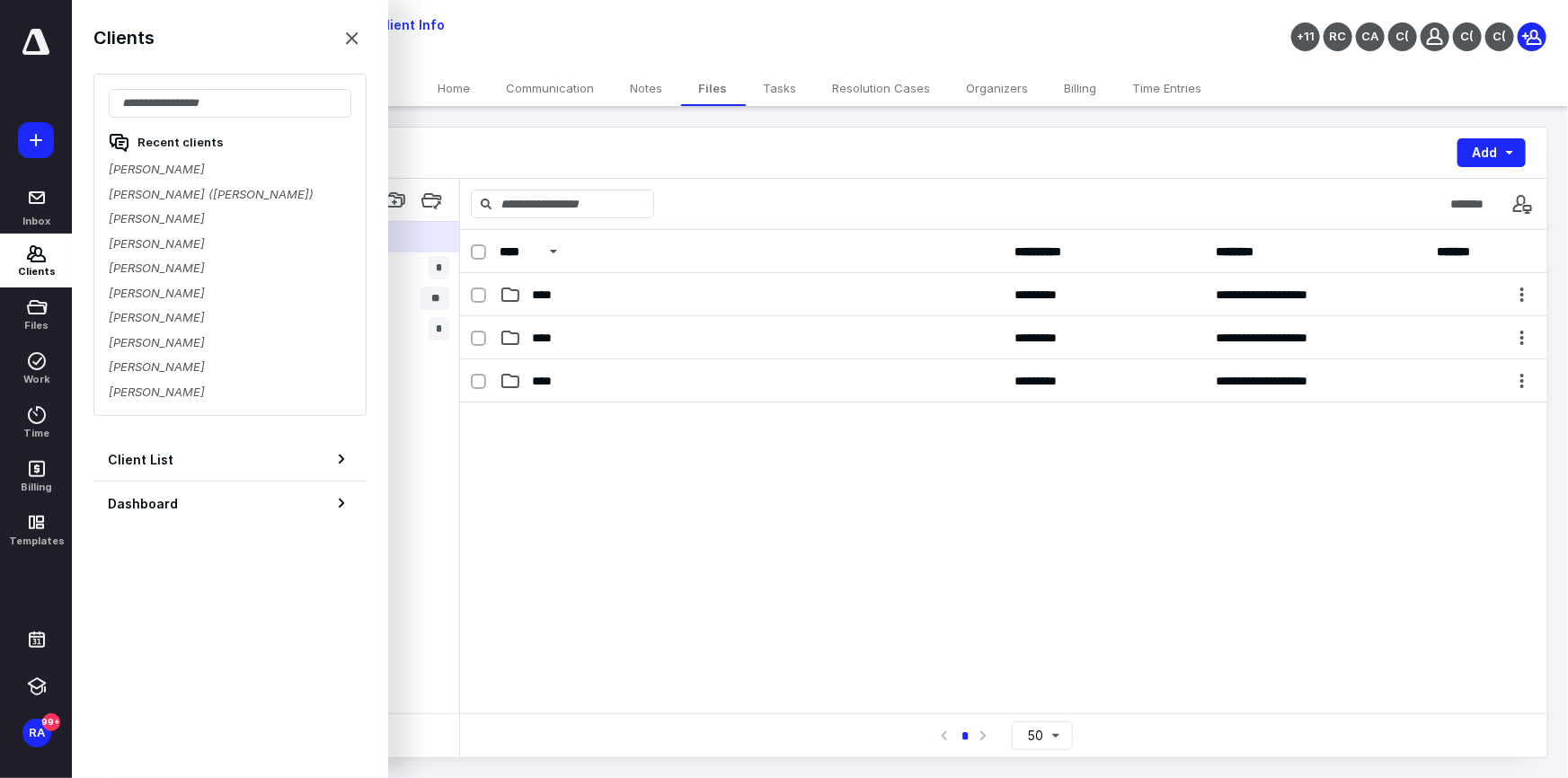 click on "Recent clients [PERSON_NAME] [PERSON_NAME] ([PERSON_NAME]) [PERSON_NAME] [PERSON_NAME] [PERSON_NAME] [PERSON_NAME] [PERSON_NAME] [PERSON_NAME] [PERSON_NAME] [PERSON_NAME]" at bounding box center [230, 244] 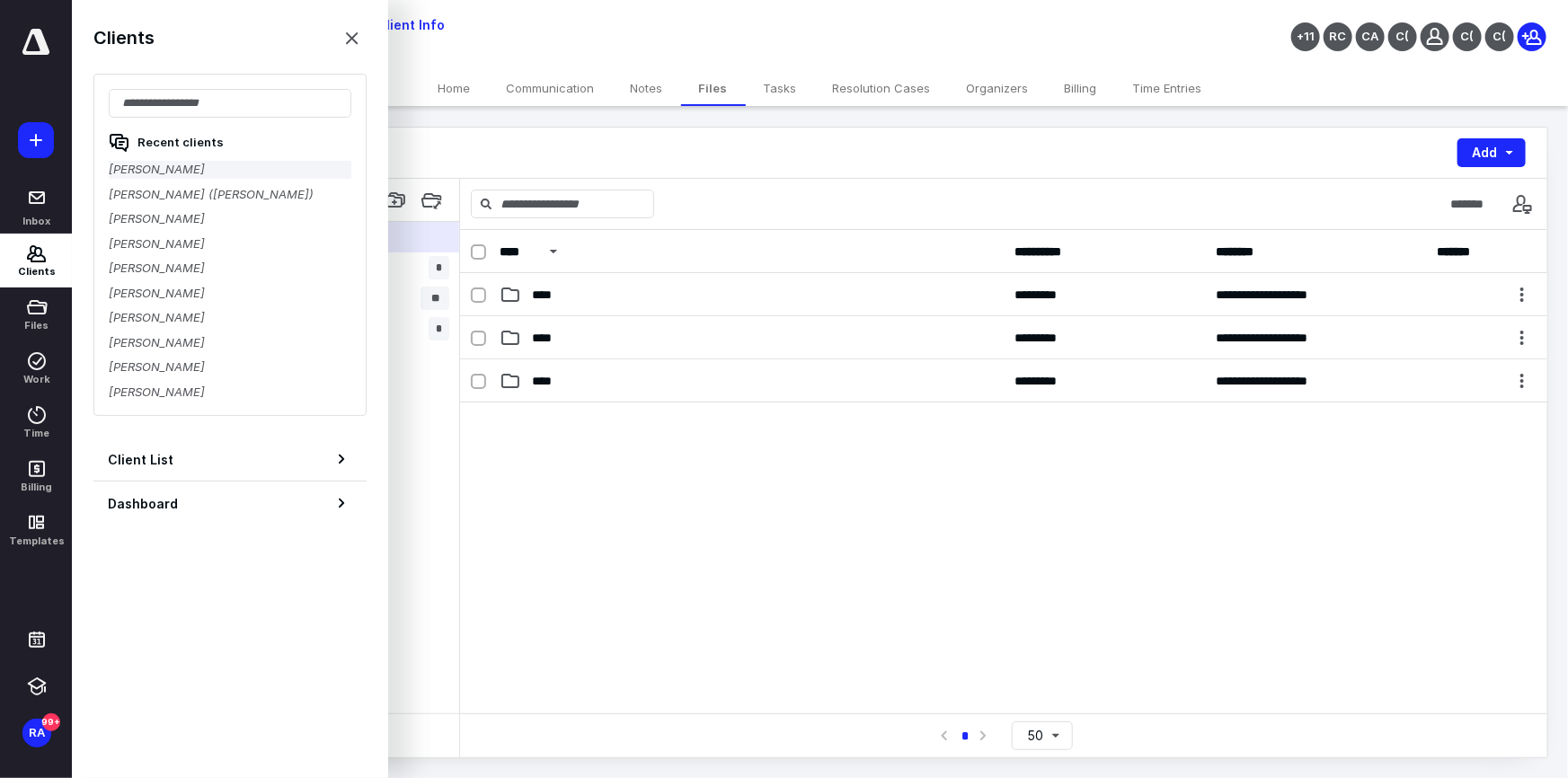 click on "[PERSON_NAME]" at bounding box center [230, 170] 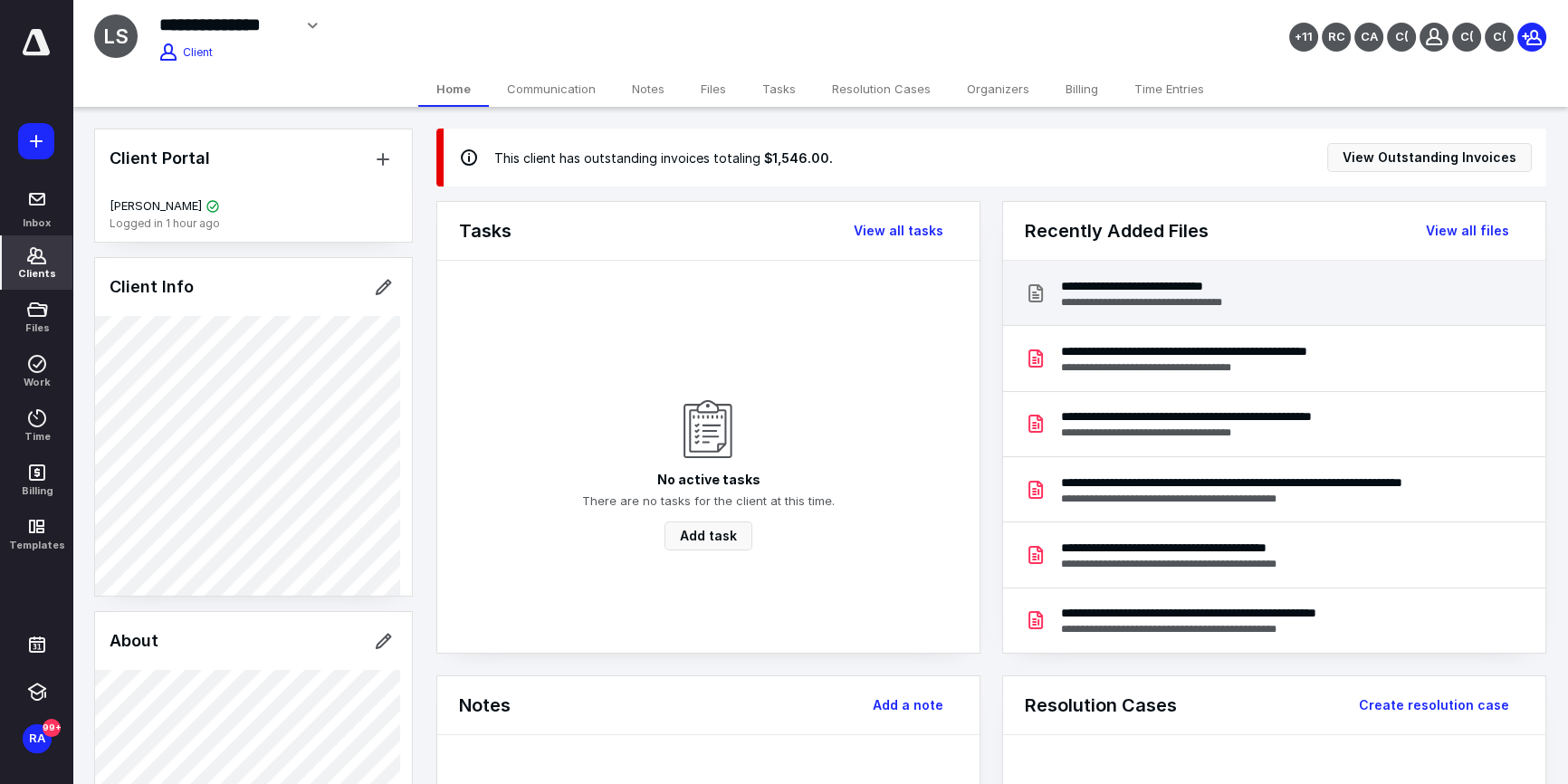 click on "**********" at bounding box center (1274, 293) 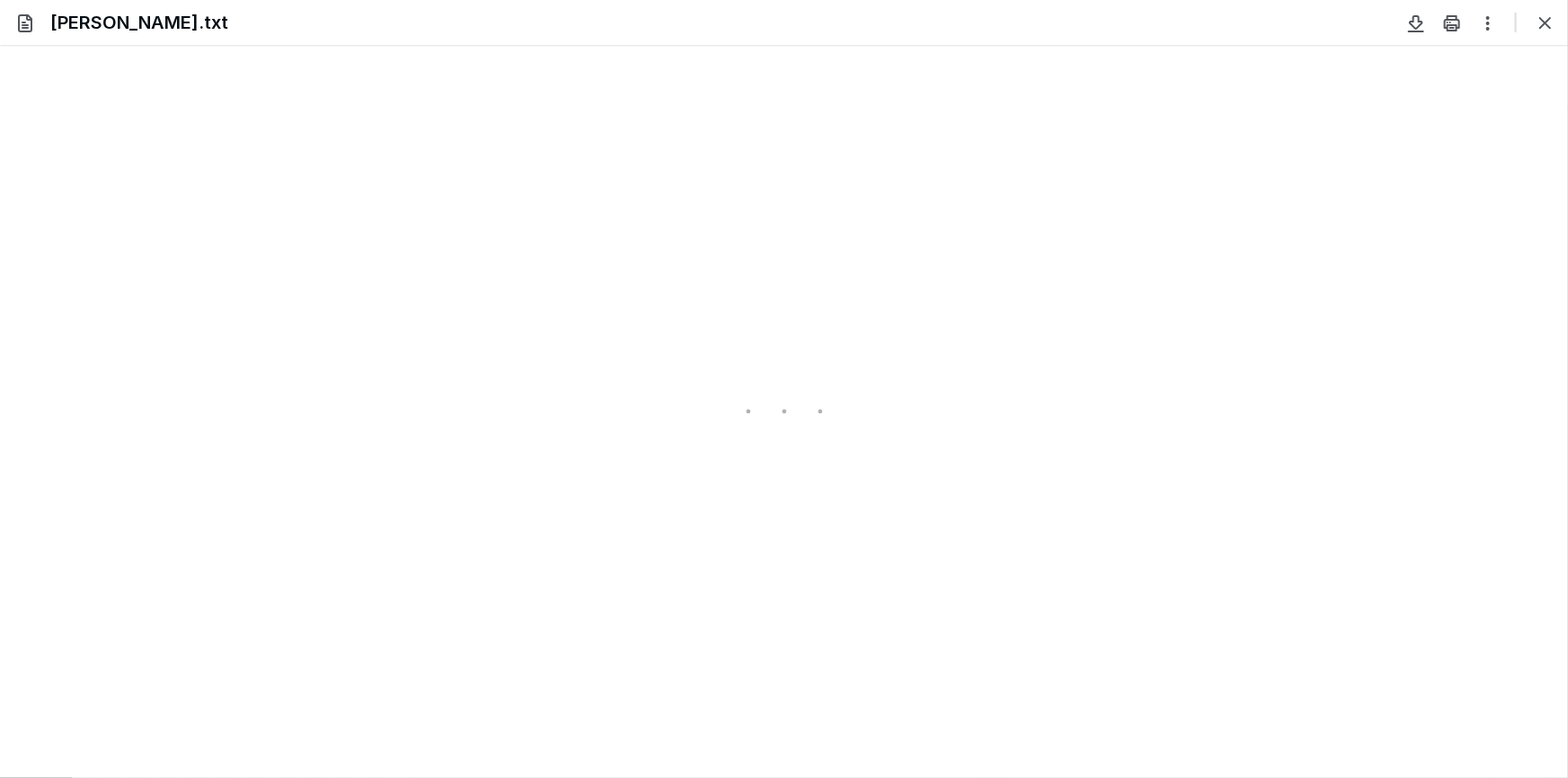 scroll, scrollTop: 0, scrollLeft: 0, axis: both 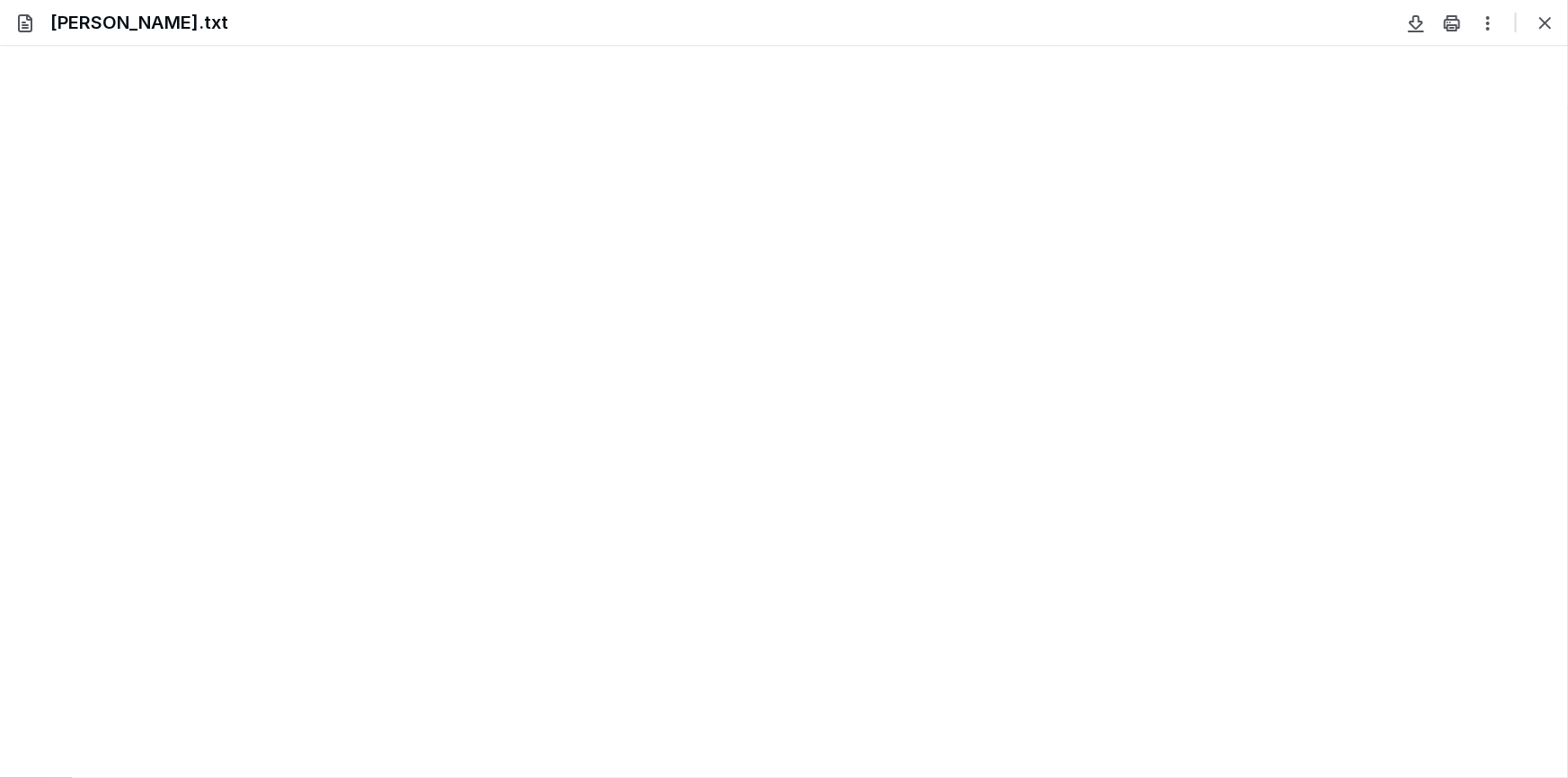 type on "98" 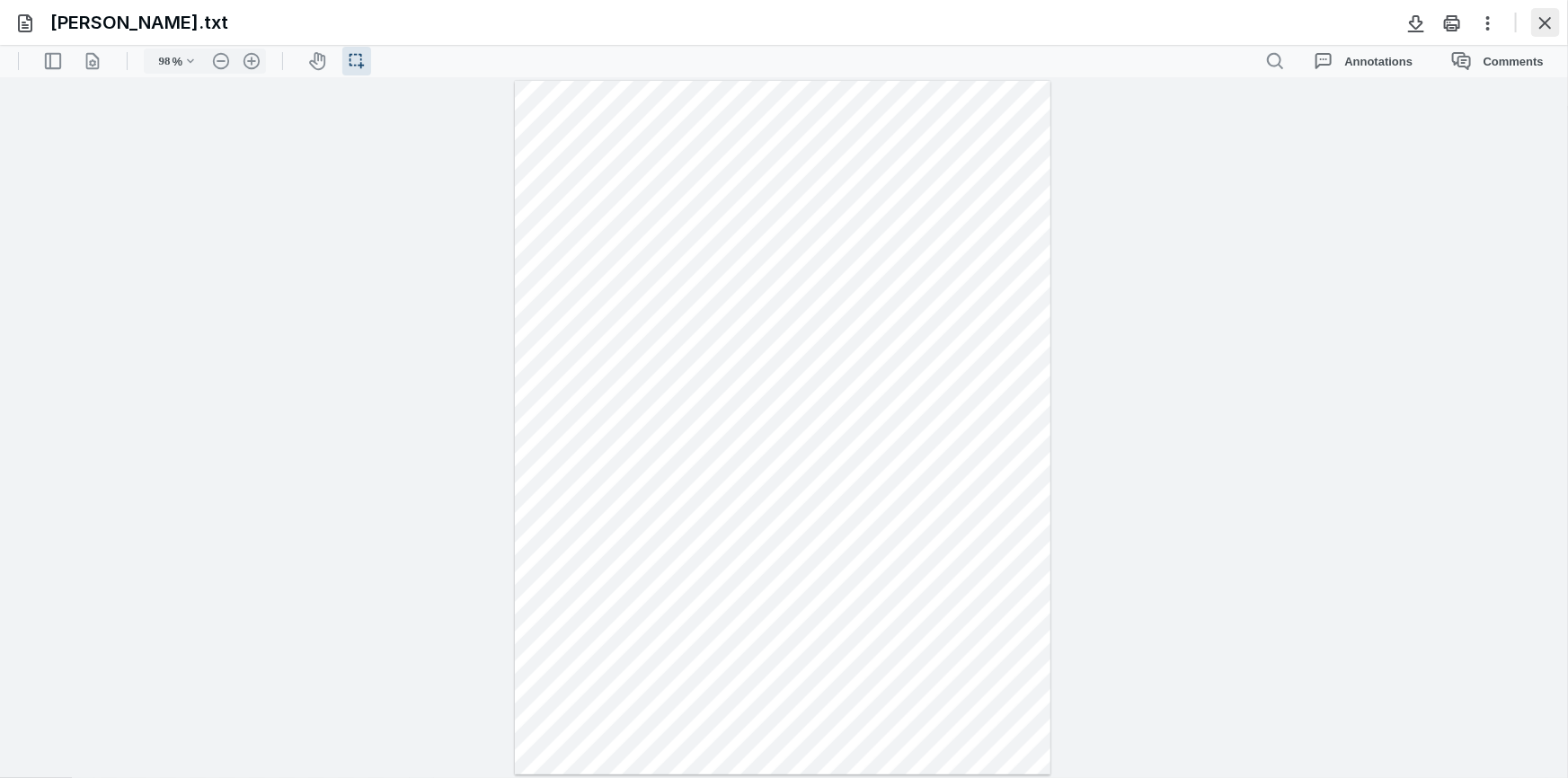 click at bounding box center (1546, 22) 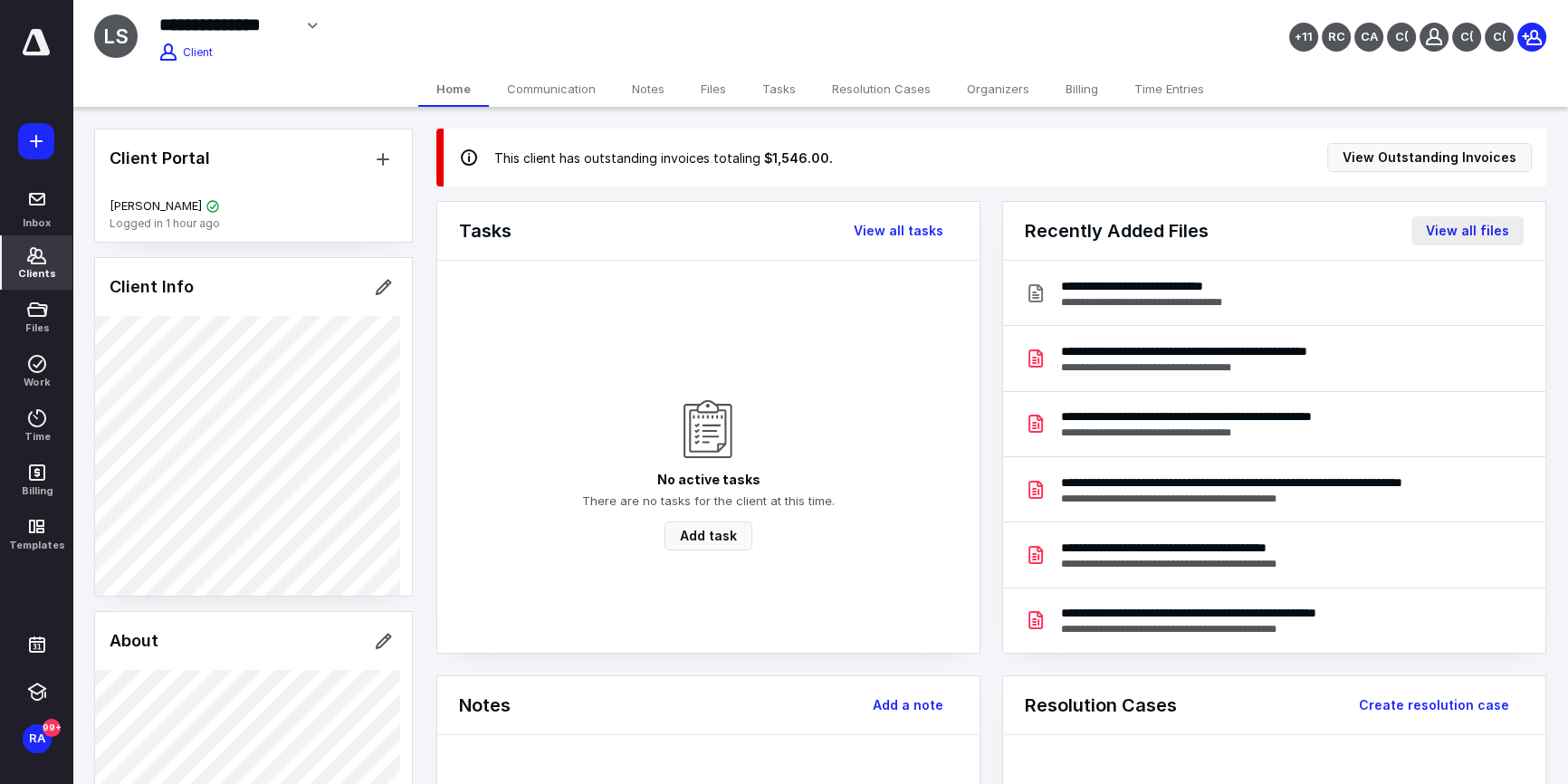 click on "View all files" at bounding box center (1468, 231) 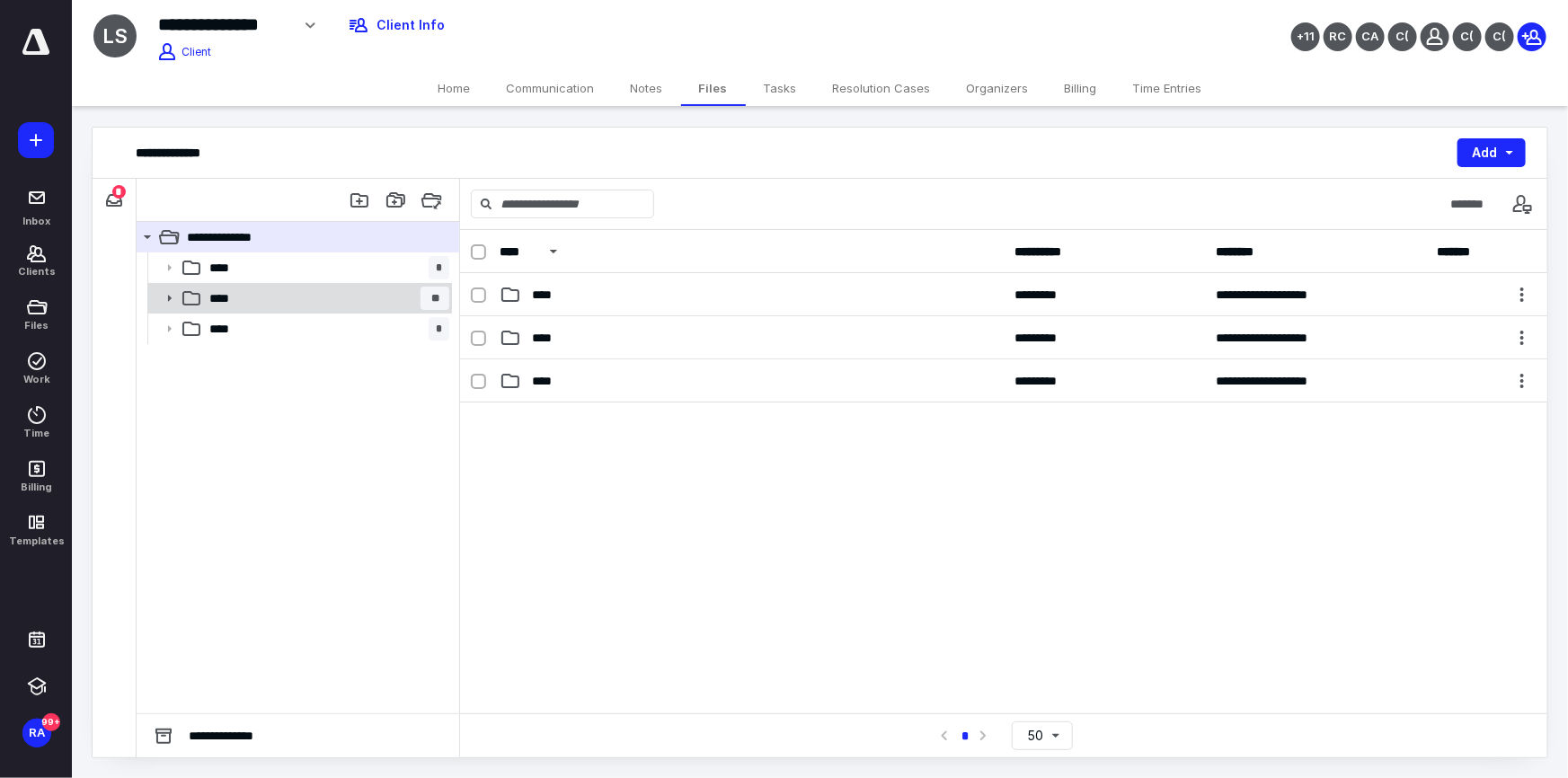 click on "**** **" at bounding box center [325, 298] 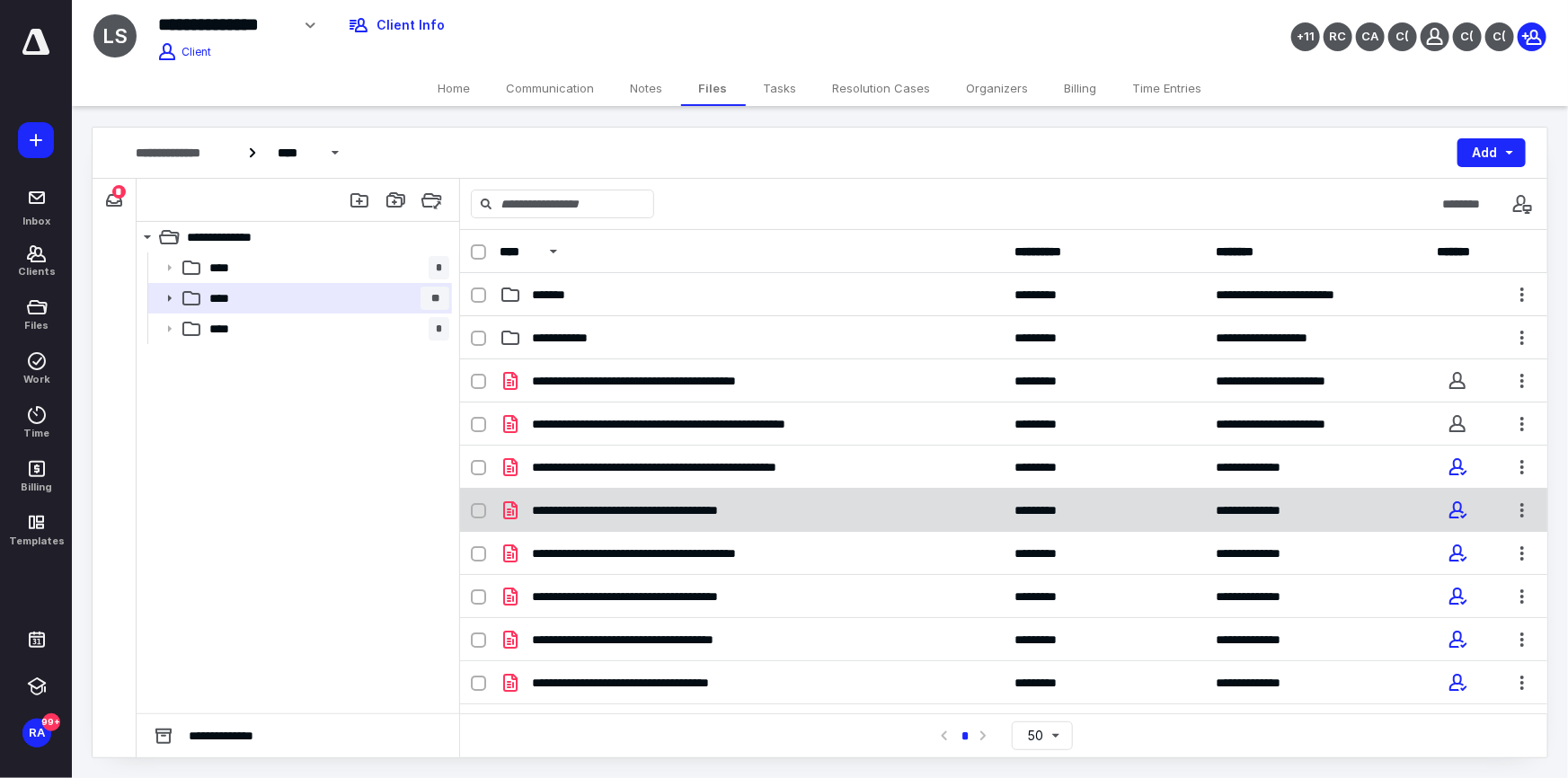 click on "**********" at bounding box center [751, 510] 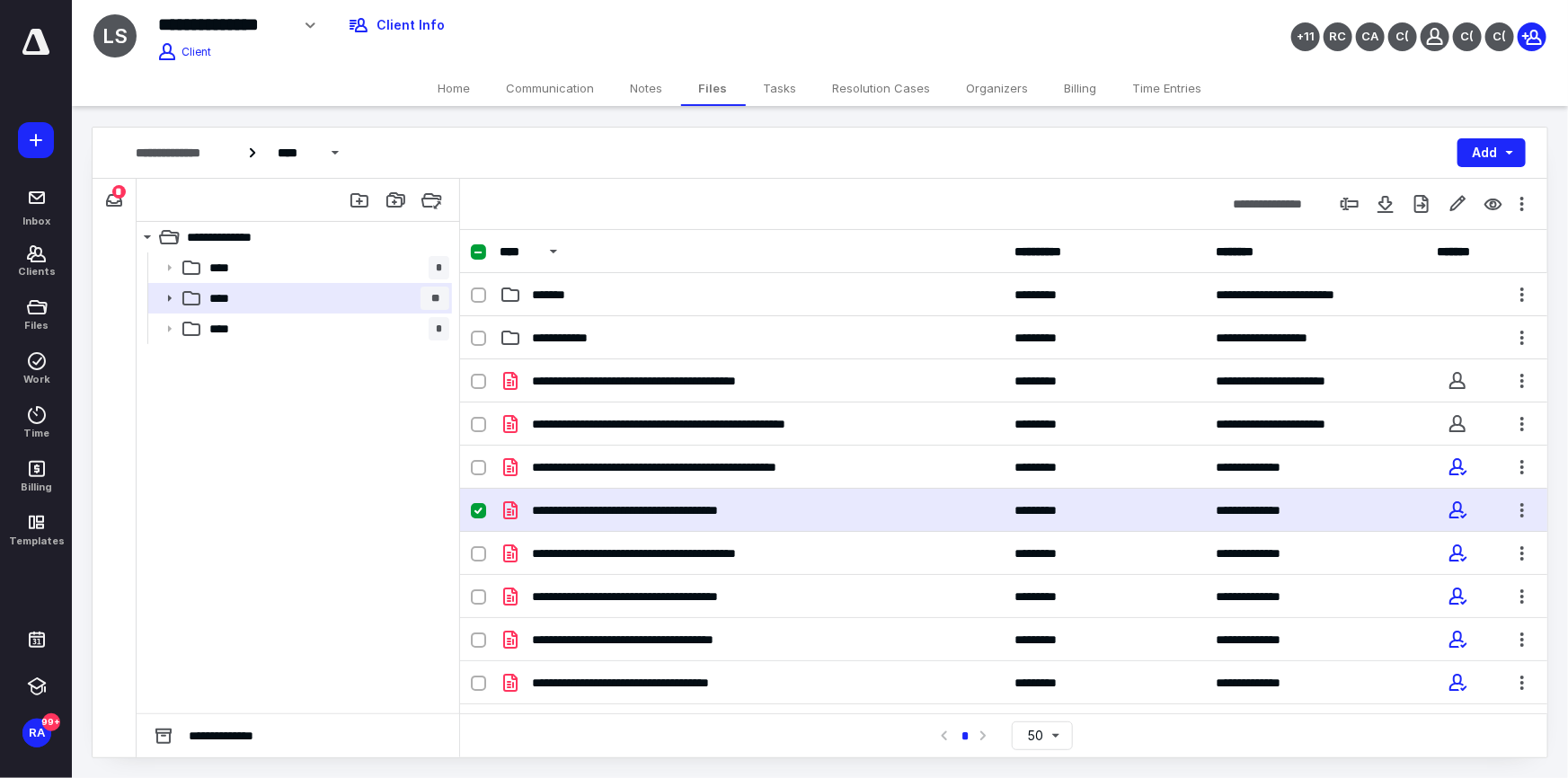 click on "**********" at bounding box center (751, 510) 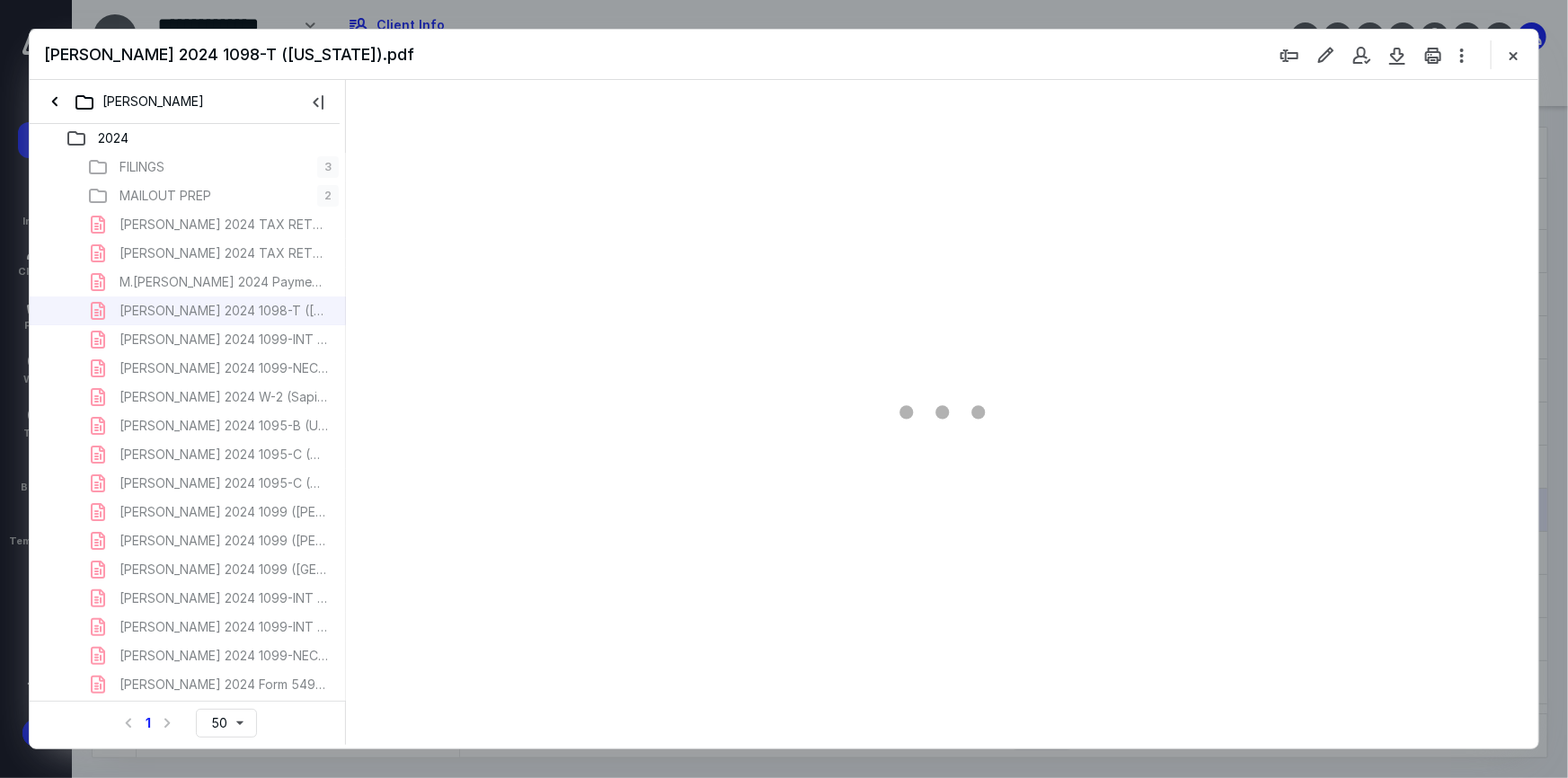 scroll, scrollTop: 0, scrollLeft: 0, axis: both 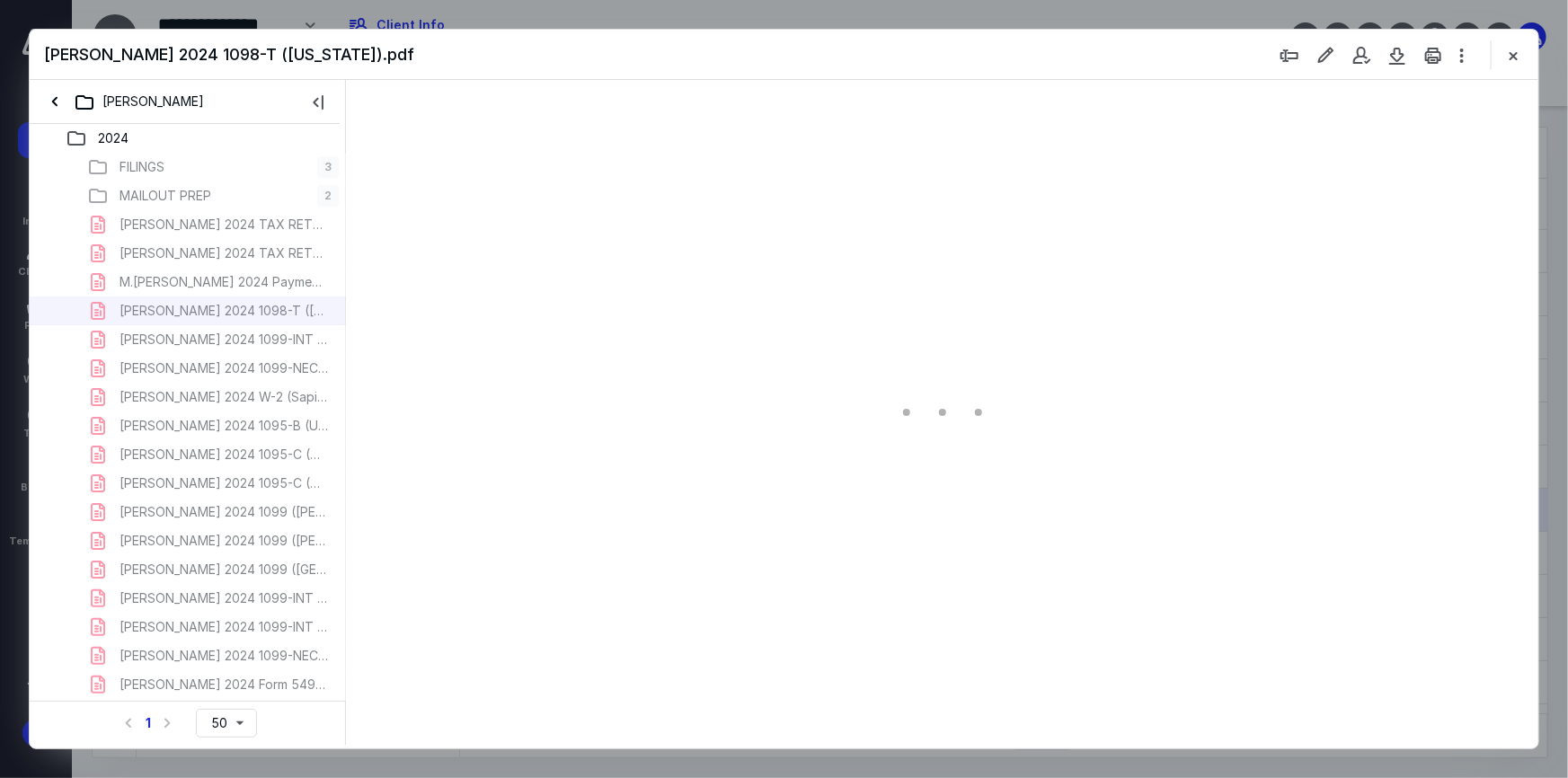 type on "85" 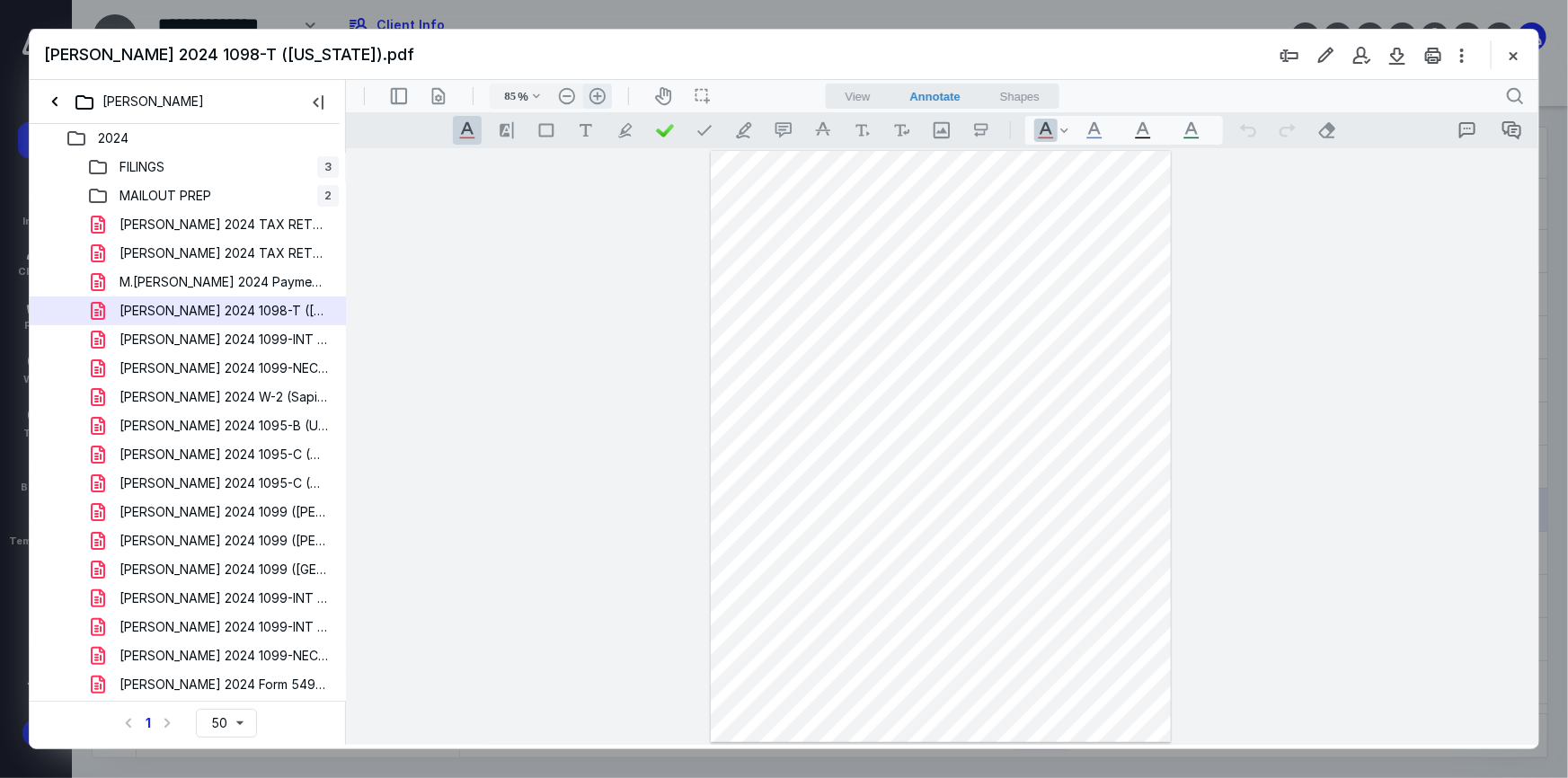 click on ".cls-1{fill:#abb0c4;} icon - header - zoom - in - line" at bounding box center [597, 95] 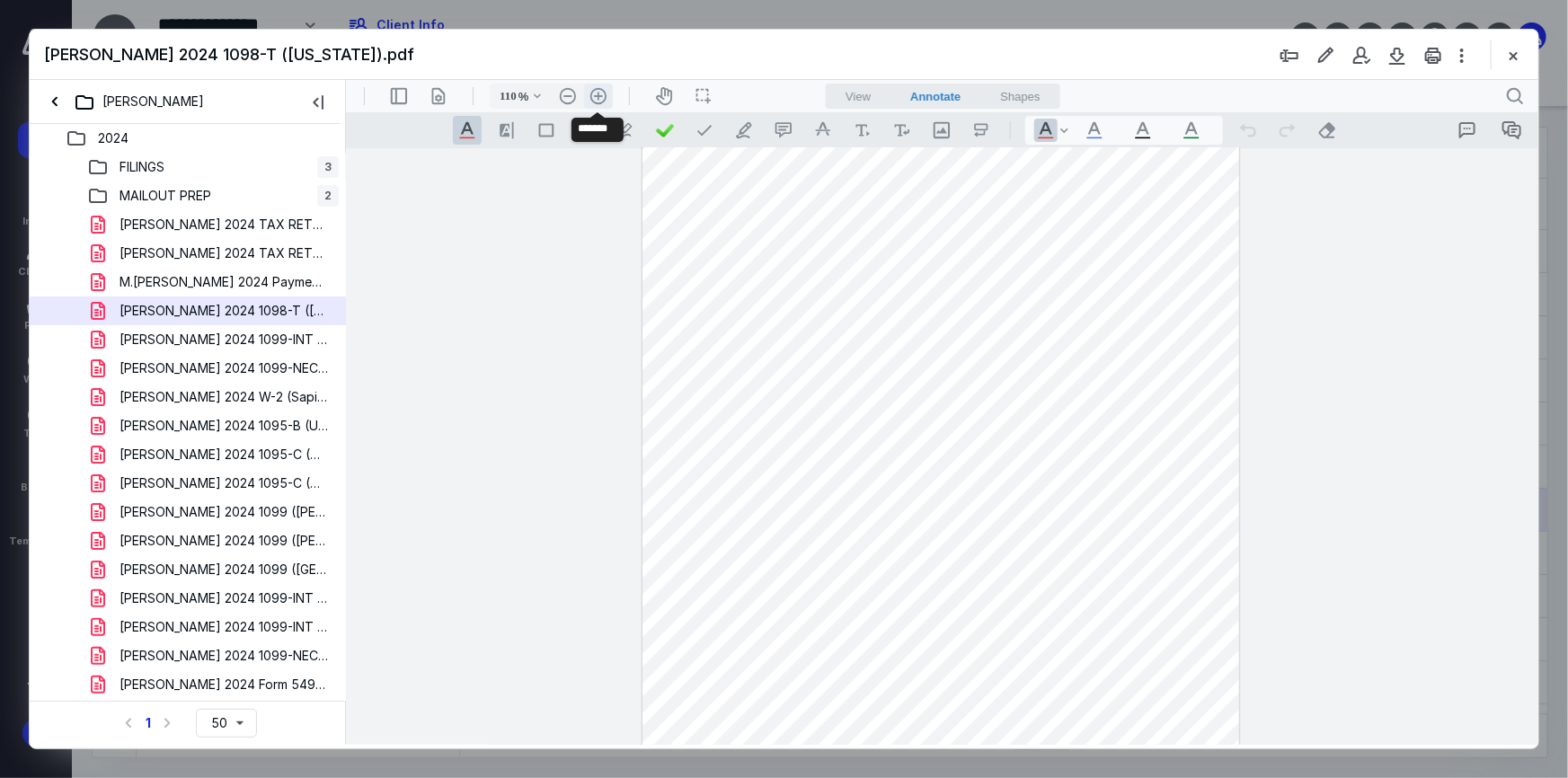 click on ".cls-1{fill:#abb0c4;} icon - header - zoom - in - line" at bounding box center [598, 95] 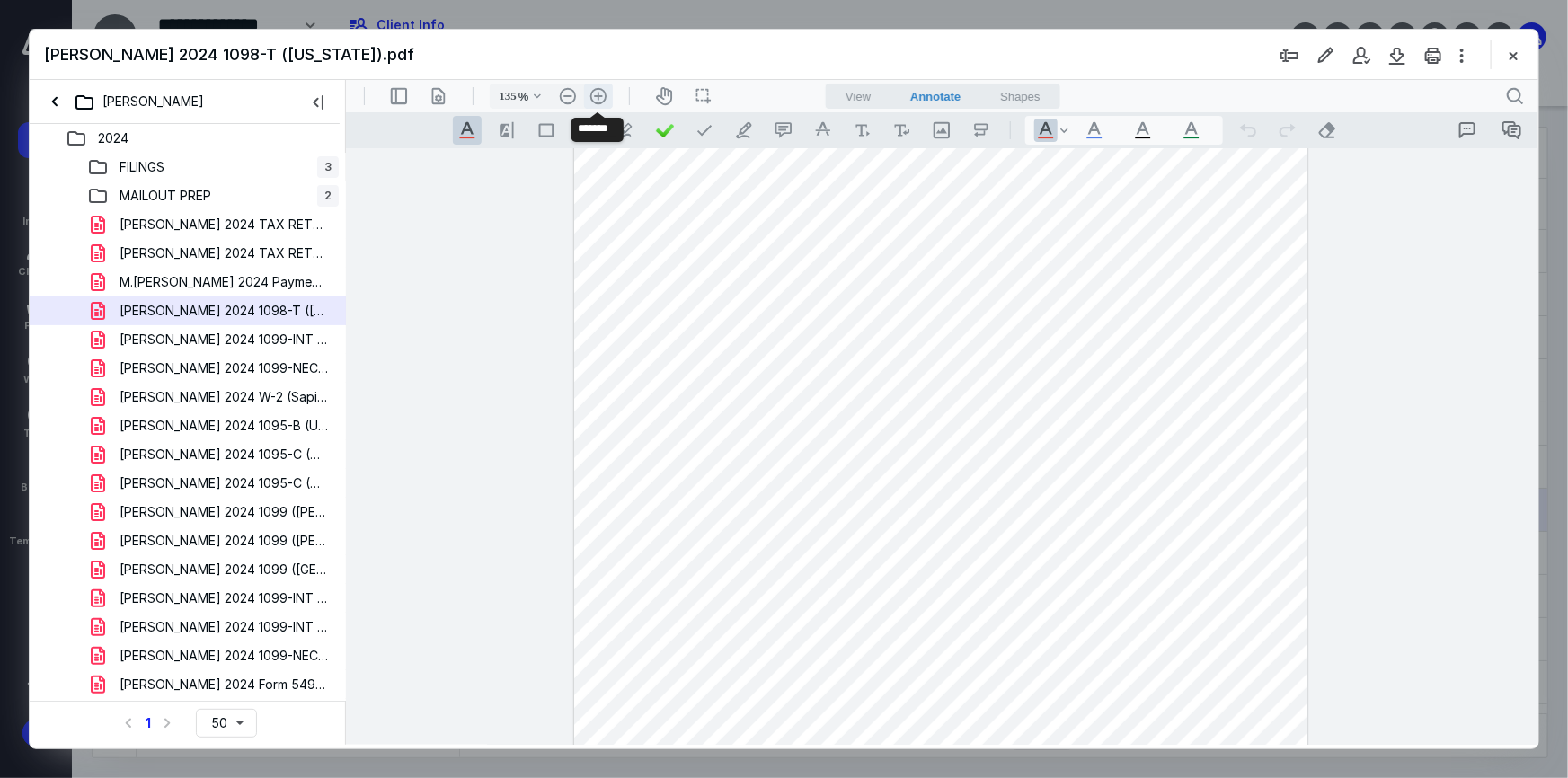 click on ".cls-1{fill:#abb0c4;} icon - header - zoom - in - line" at bounding box center [598, 95] 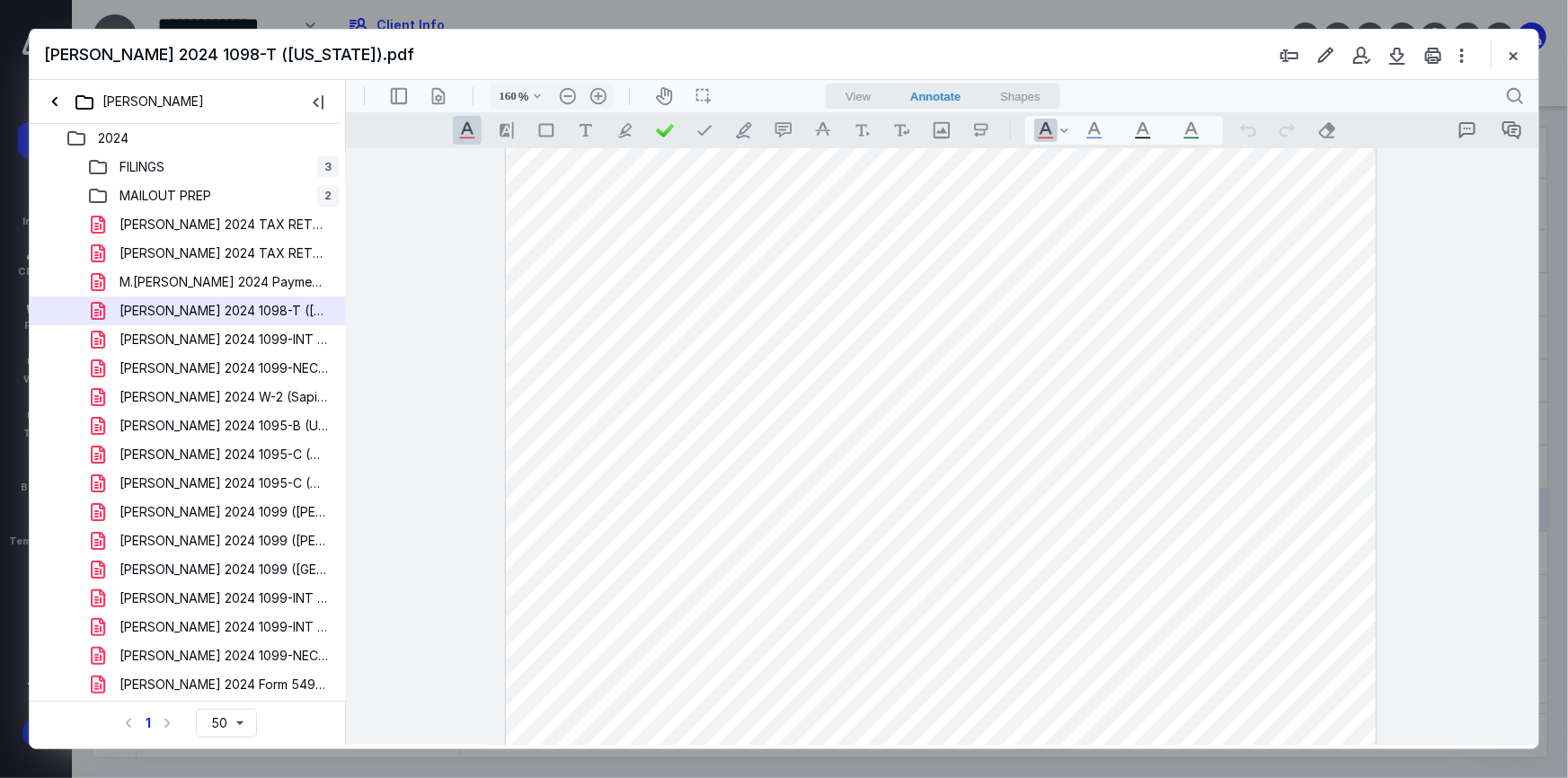 scroll, scrollTop: 529, scrollLeft: 0, axis: vertical 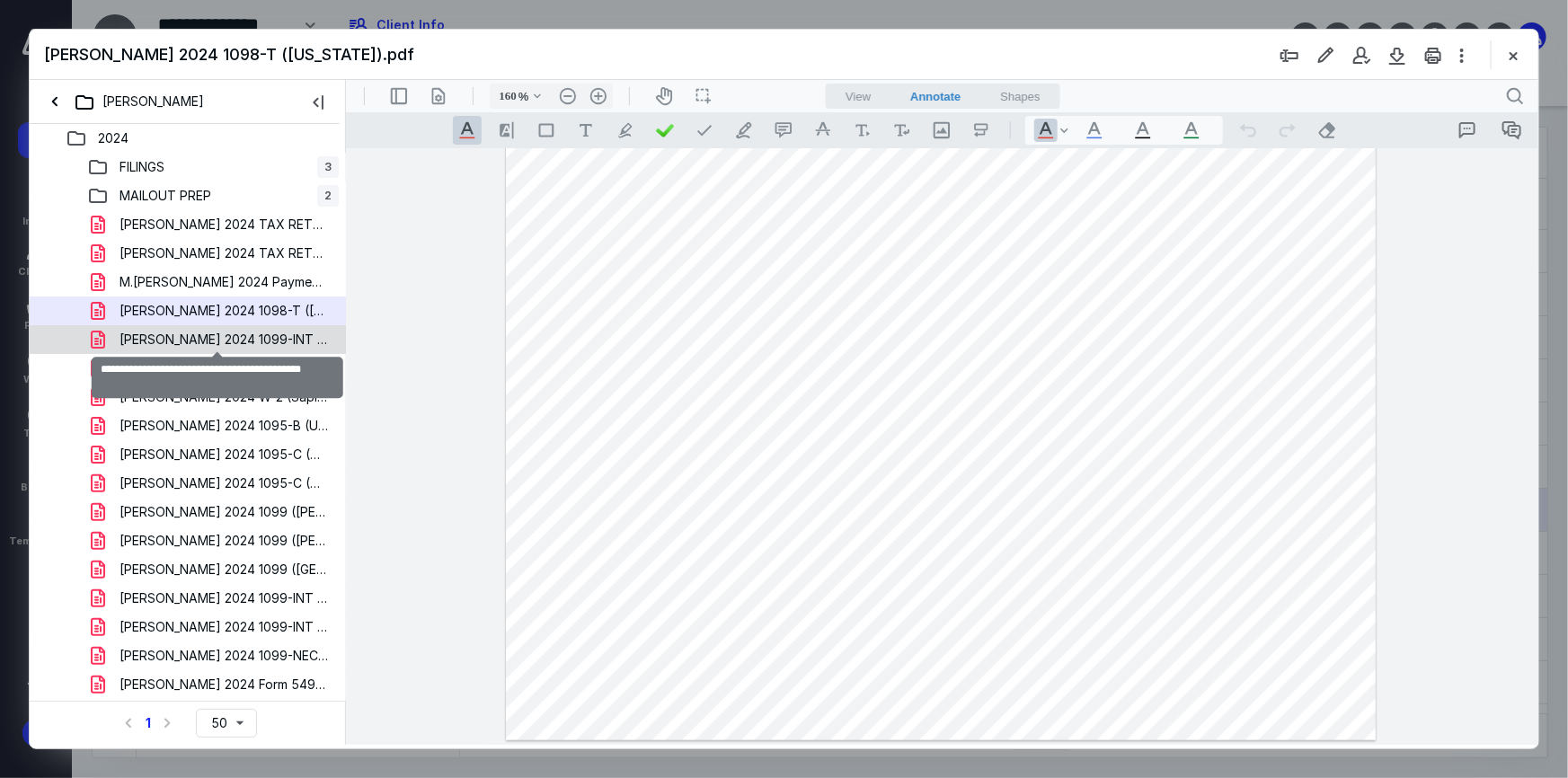 click on "[PERSON_NAME] 2024 1099-INT ([PERSON_NAME]).pdf" at bounding box center [224, 340] 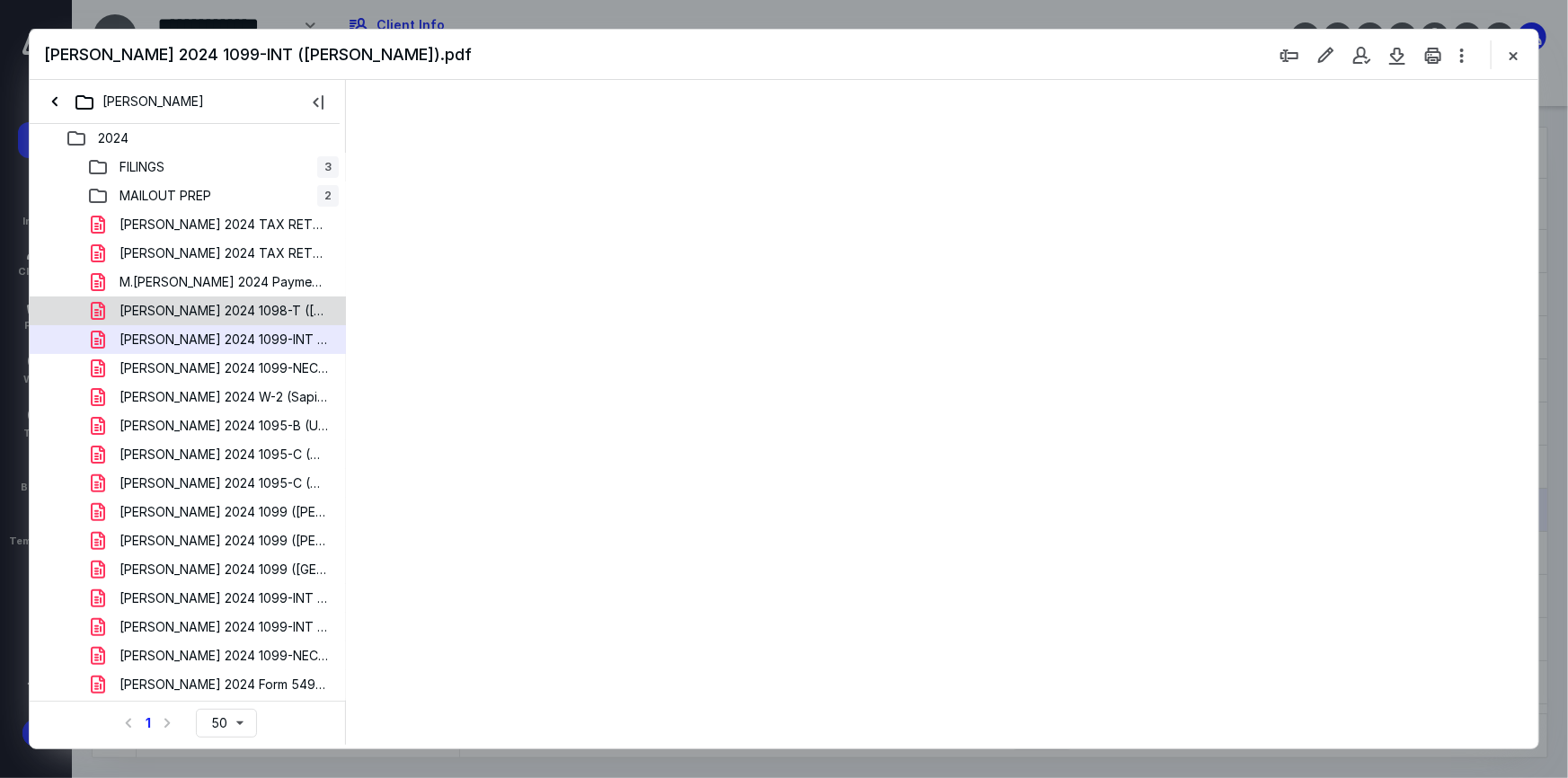 scroll, scrollTop: 0, scrollLeft: 0, axis: both 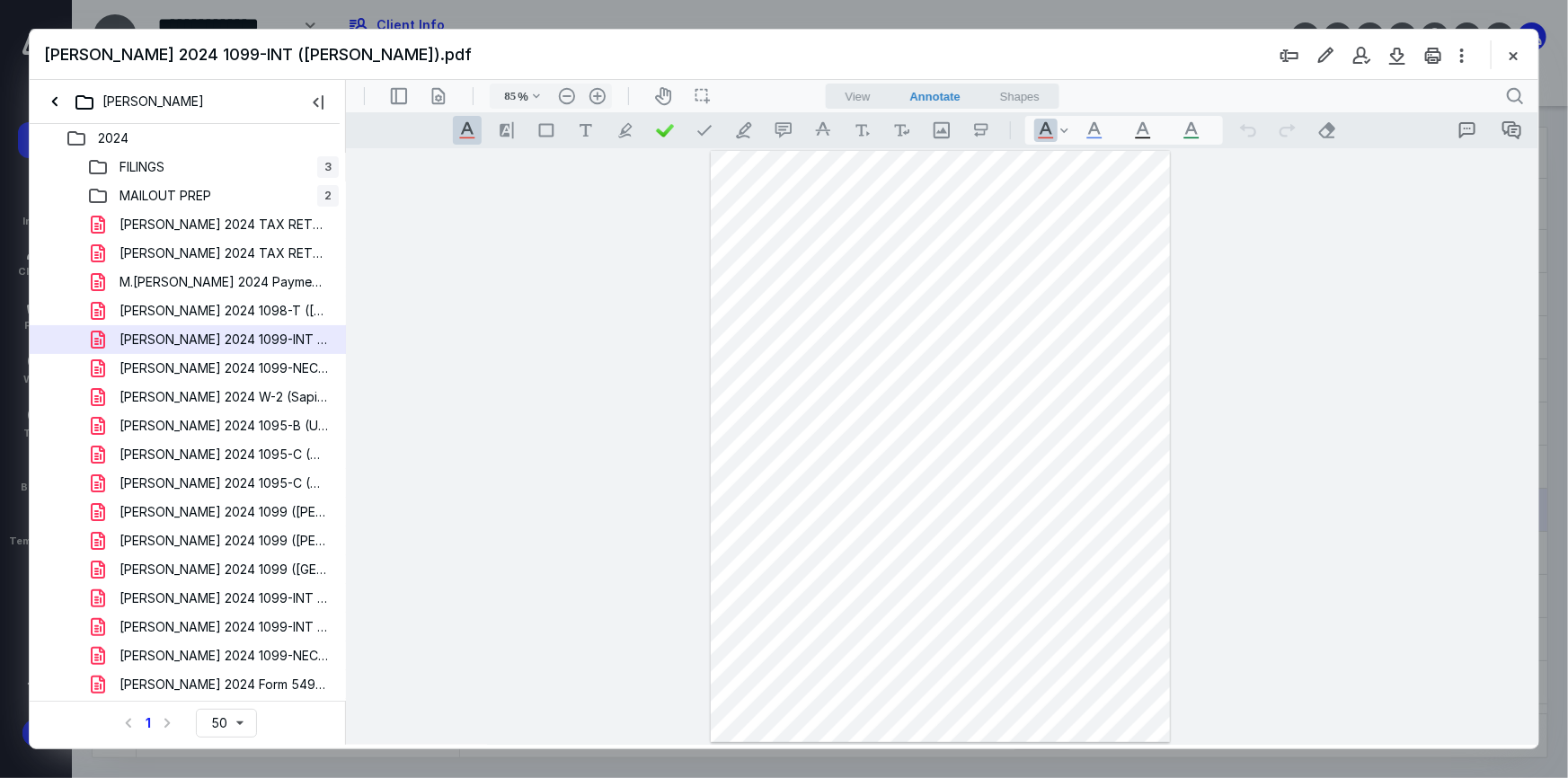 drag, startPoint x: 554, startPoint y: 399, endPoint x: 559, endPoint y: 331, distance: 68.18358 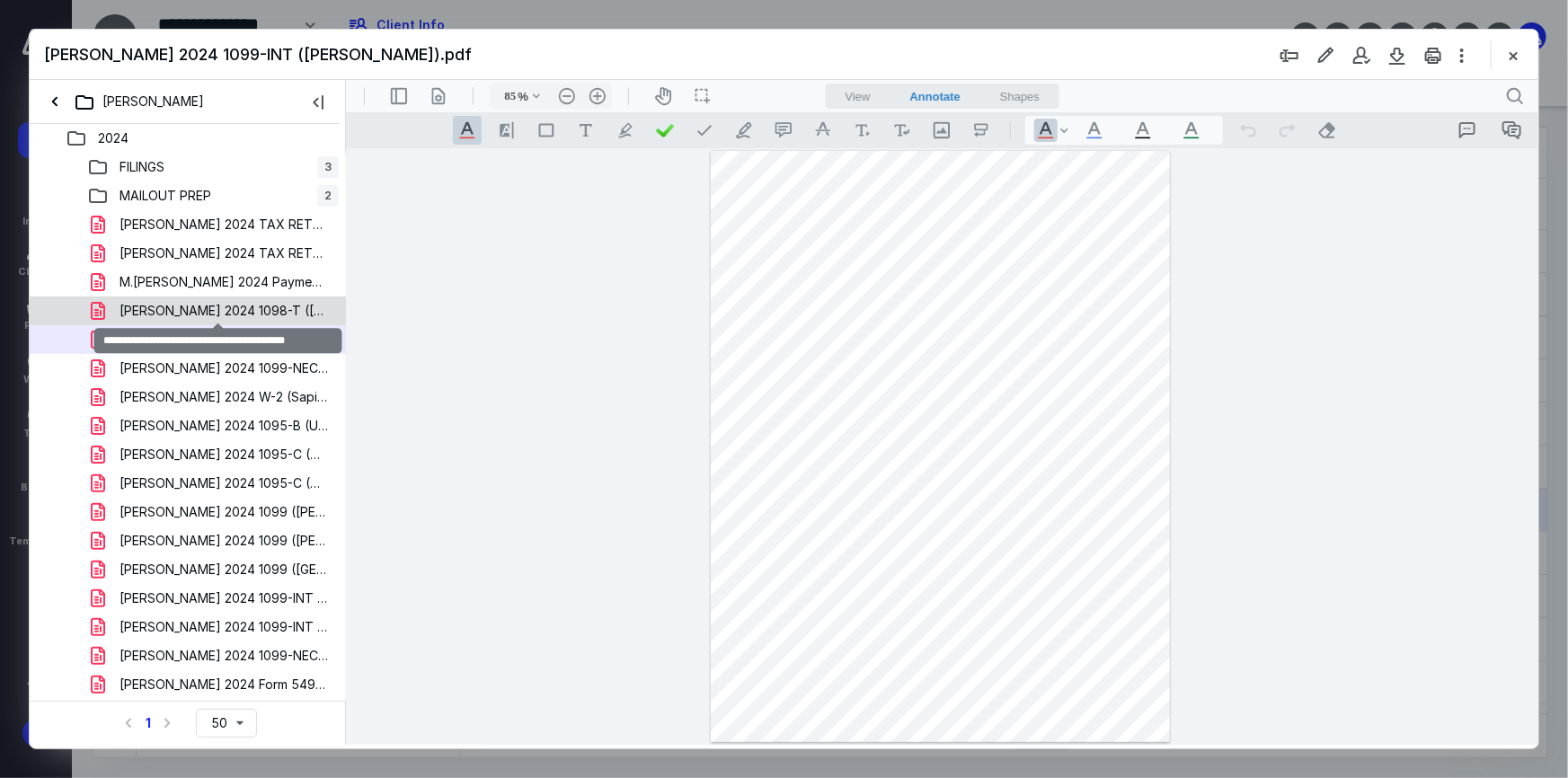 click on "[PERSON_NAME] 2024 1098-T ([US_STATE]).pdf" at bounding box center [224, 311] 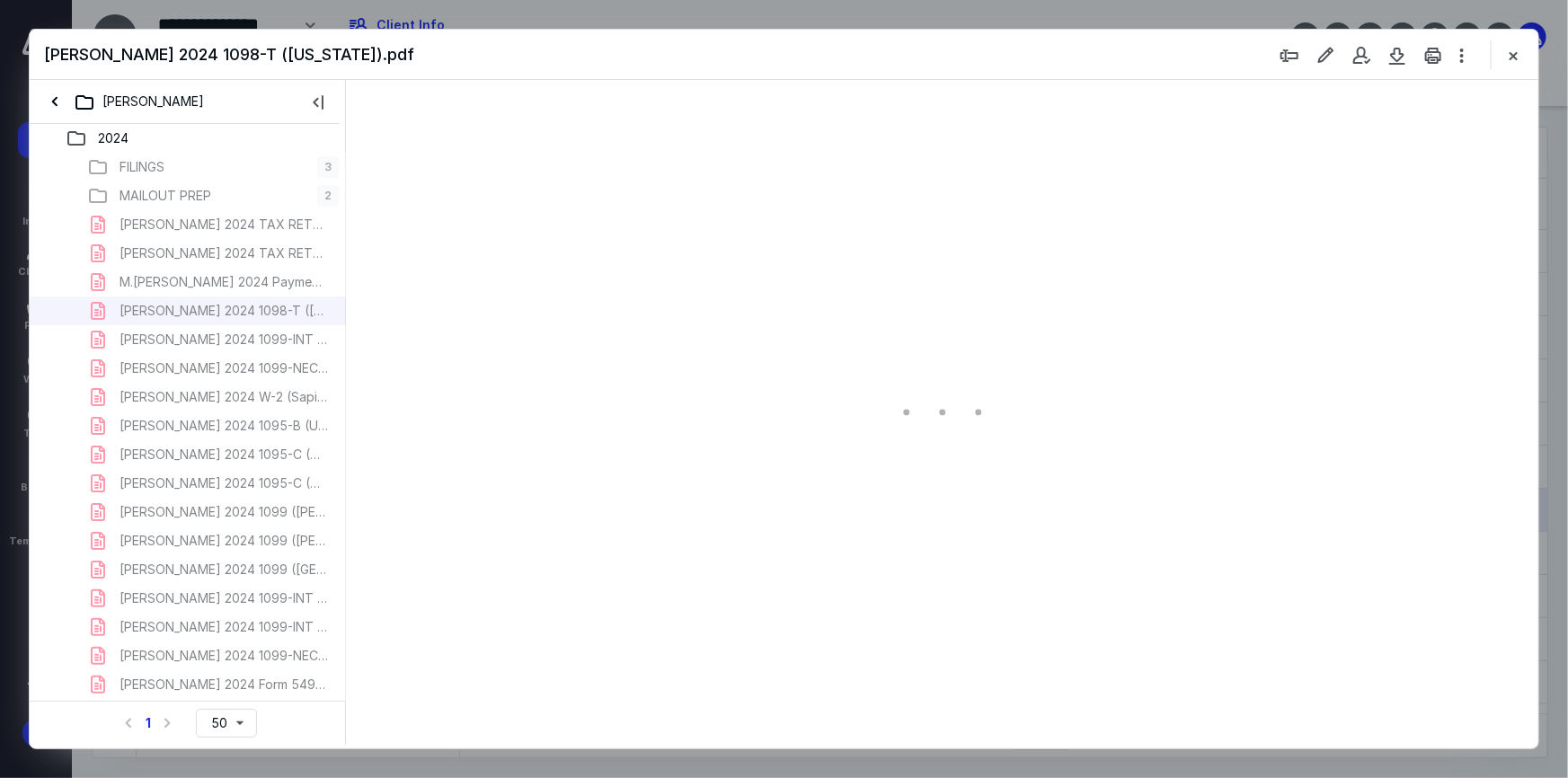 type on "85" 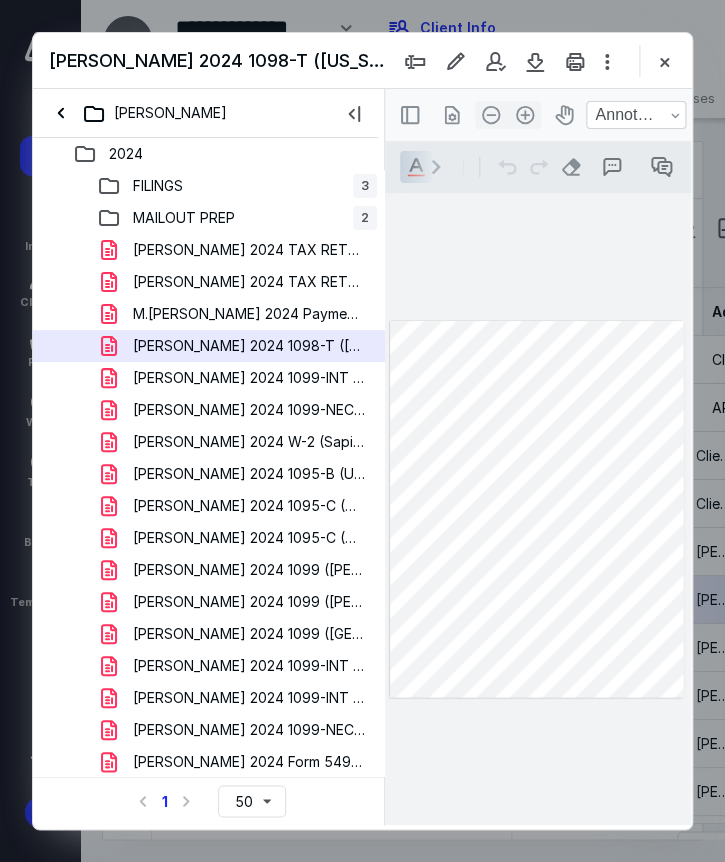 click on "**********" at bounding box center (538, 509) 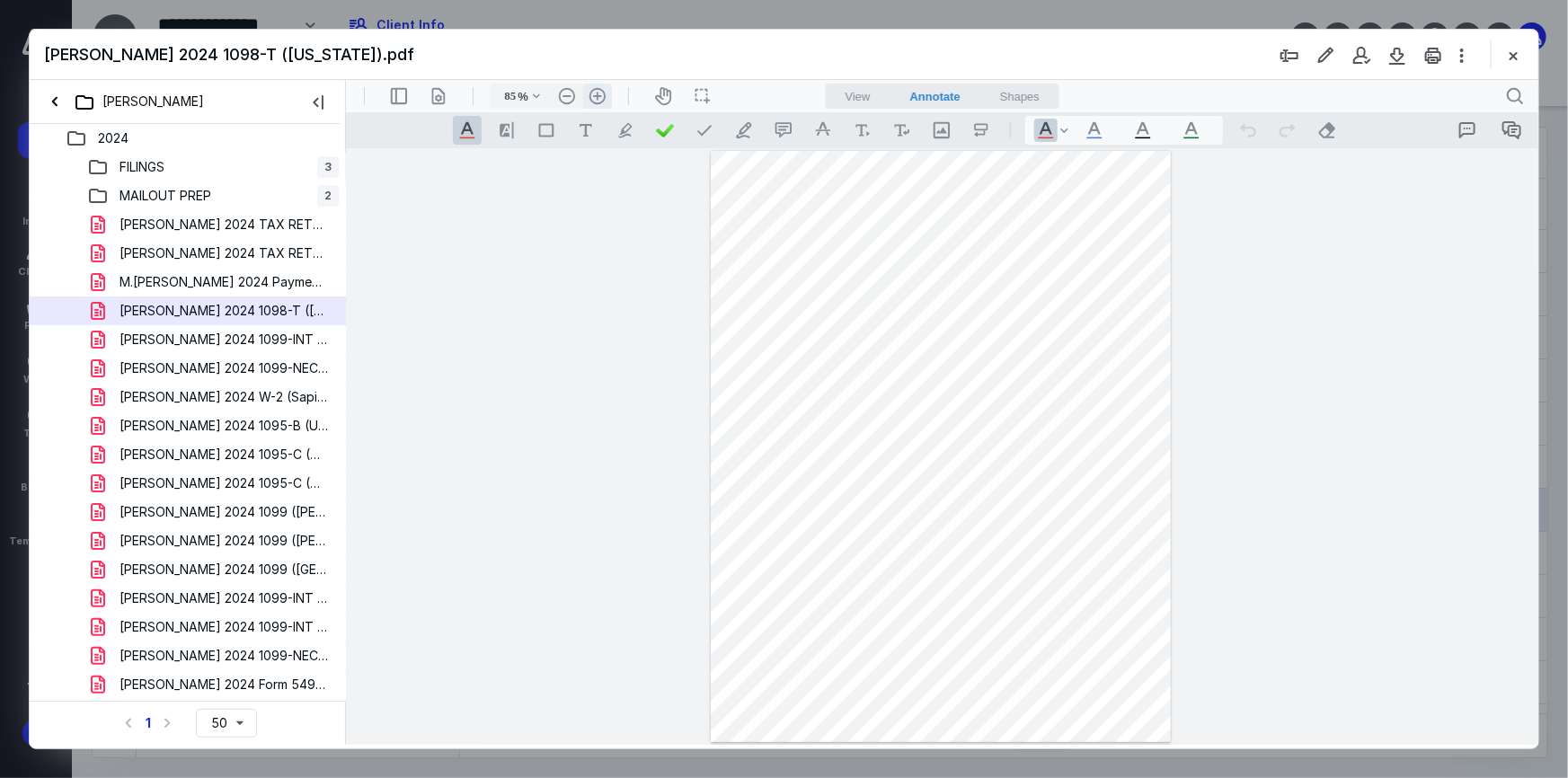 click on ".cls-1{fill:#abb0c4;} icon - header - zoom - in - line" at bounding box center (597, 95) 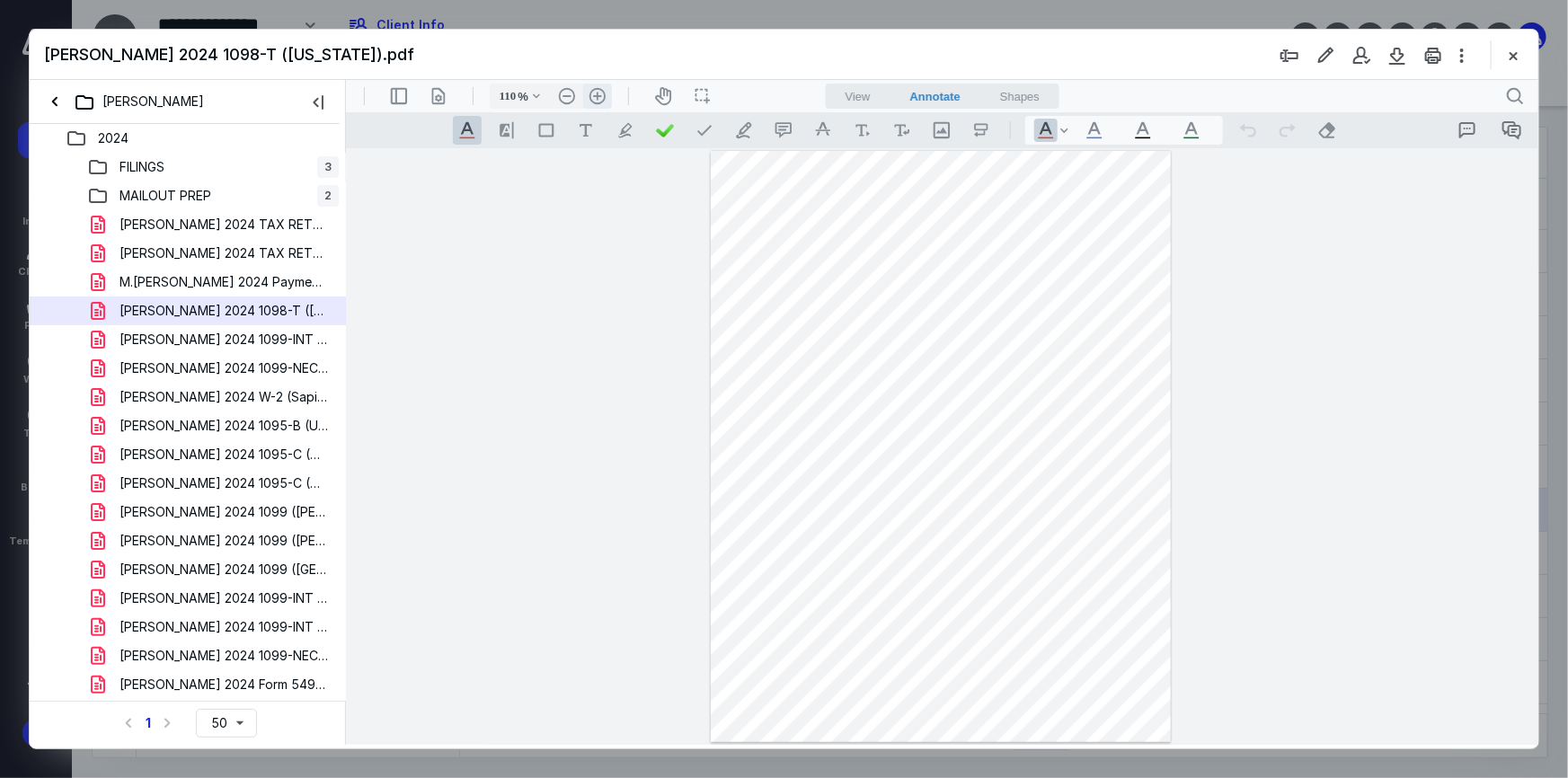 click on ".cls-1{fill:#abb0c4;} icon - header - zoom - in - line" at bounding box center [597, 95] 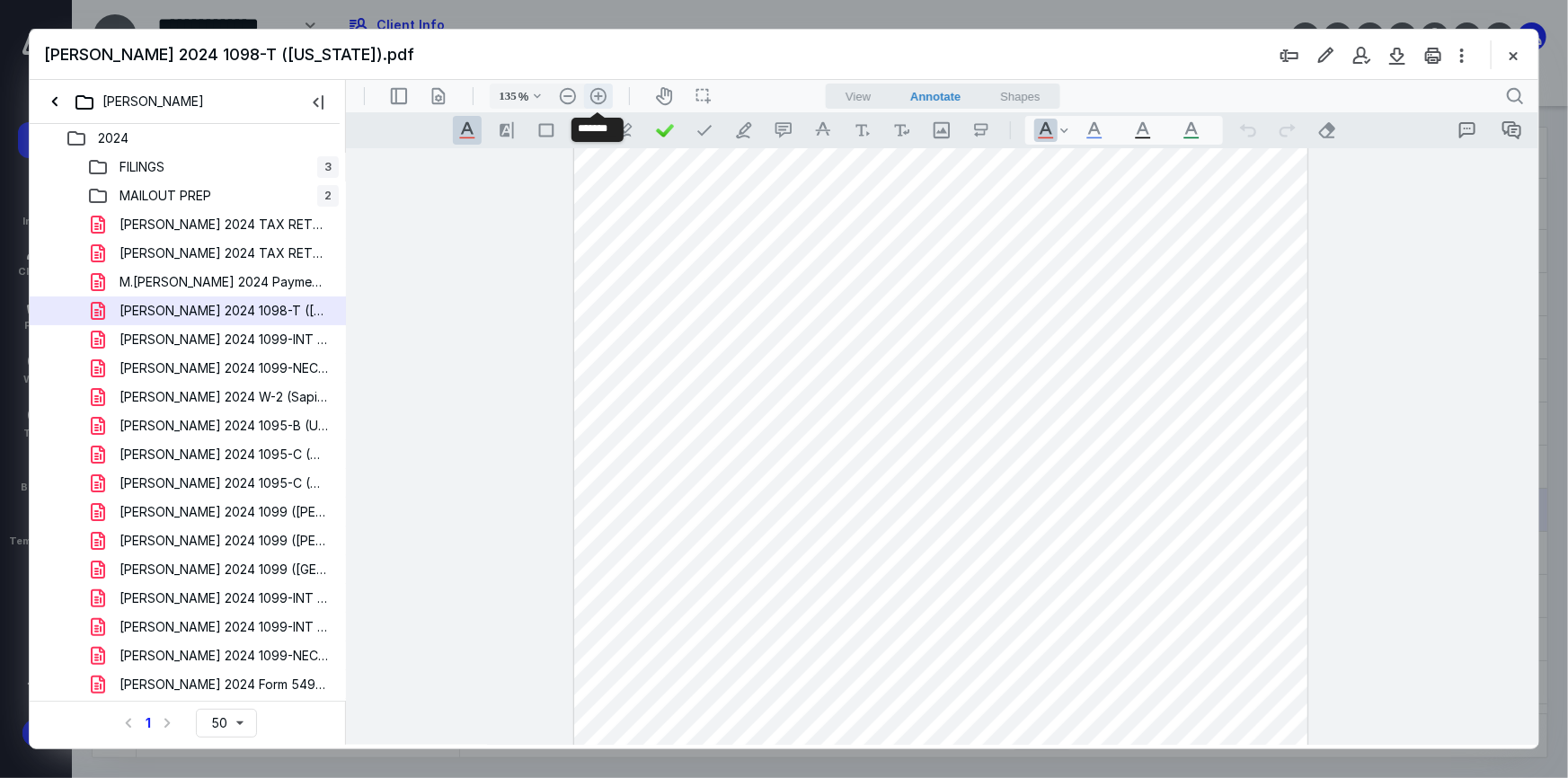 click on ".cls-1{fill:#abb0c4;} icon - header - zoom - in - line" at bounding box center (598, 95) 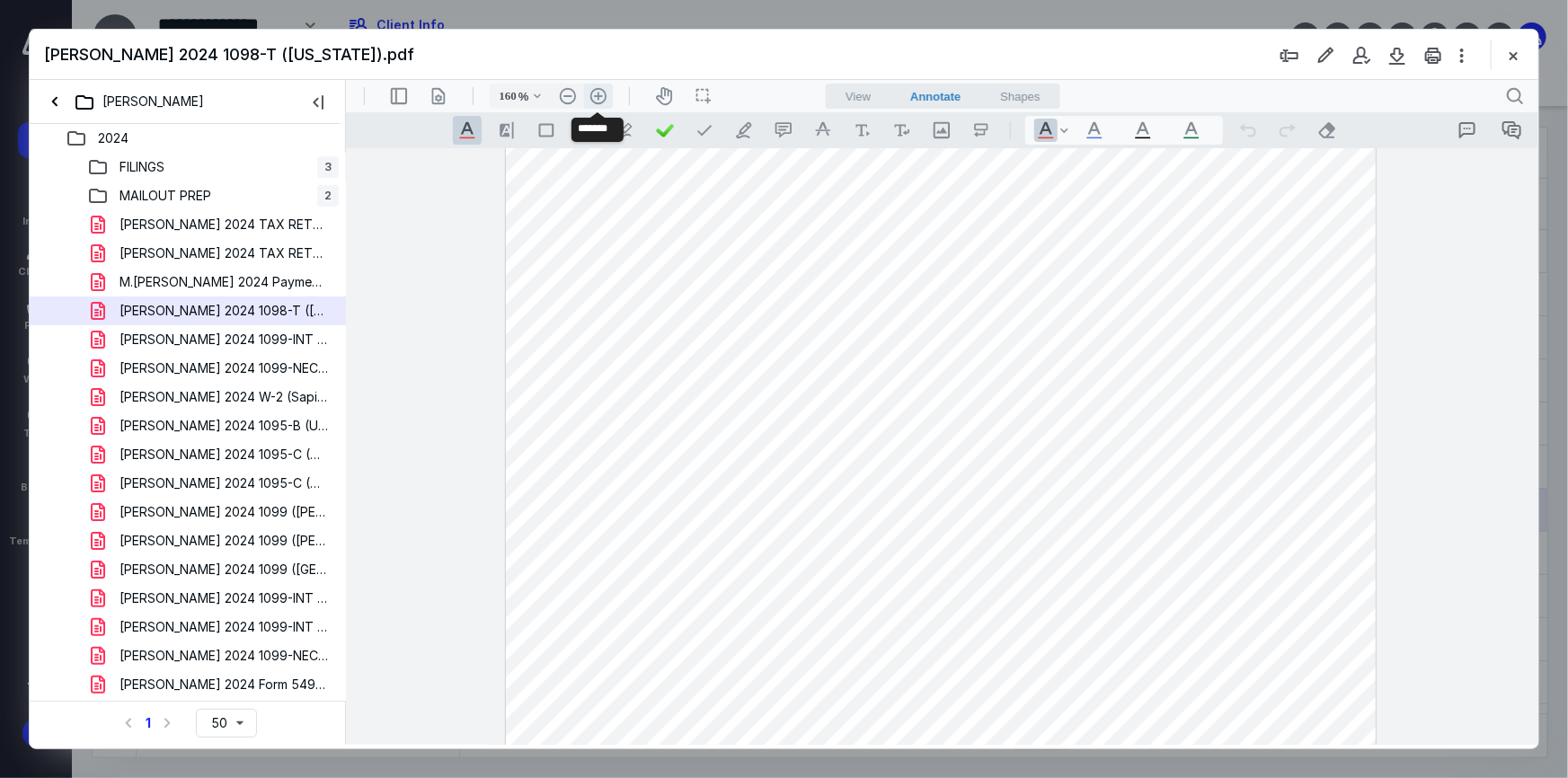 click on ".cls-1{fill:#abb0c4;} icon - header - zoom - in - line" at bounding box center [598, 95] 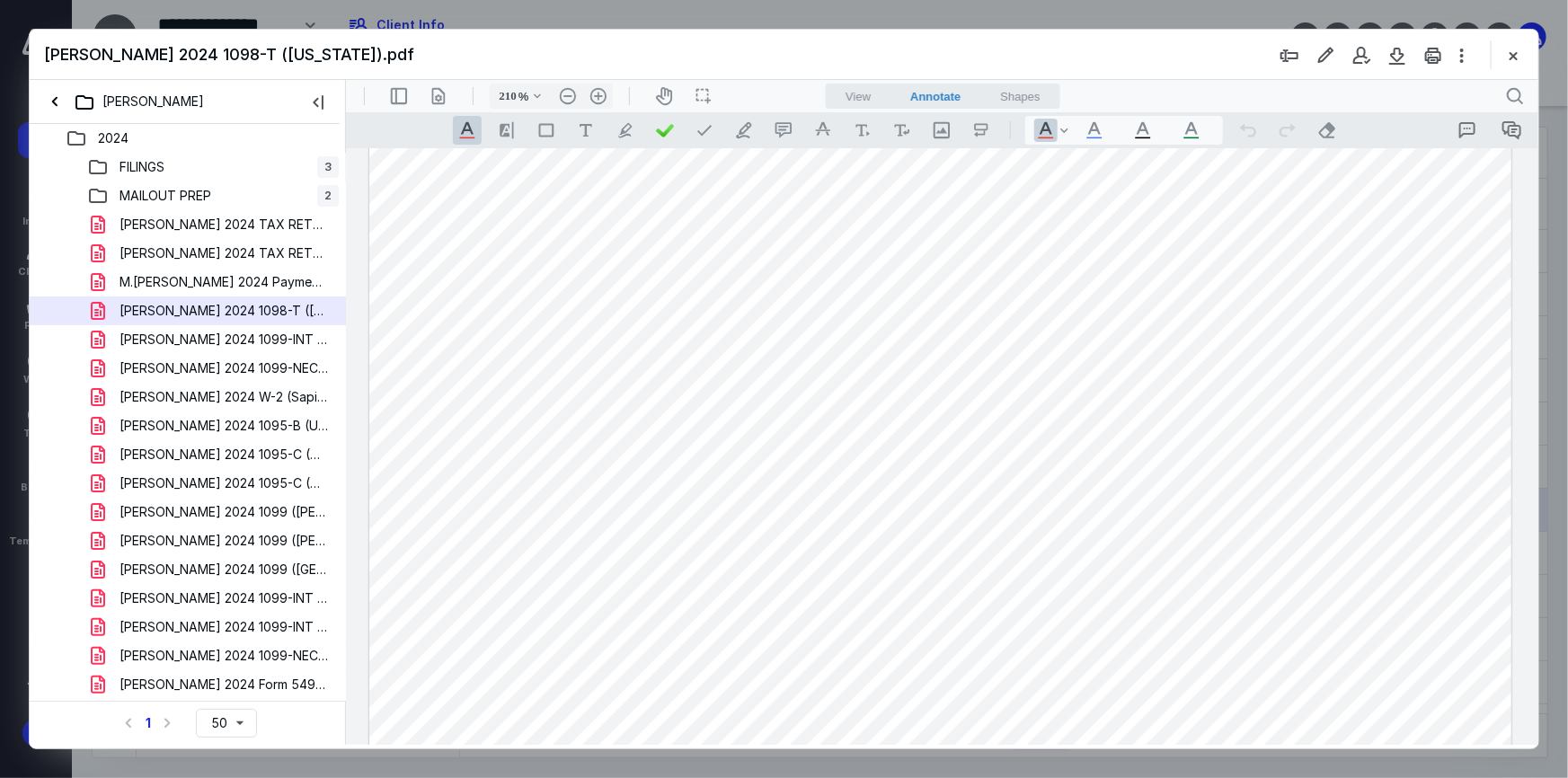 scroll, scrollTop: 881, scrollLeft: 0, axis: vertical 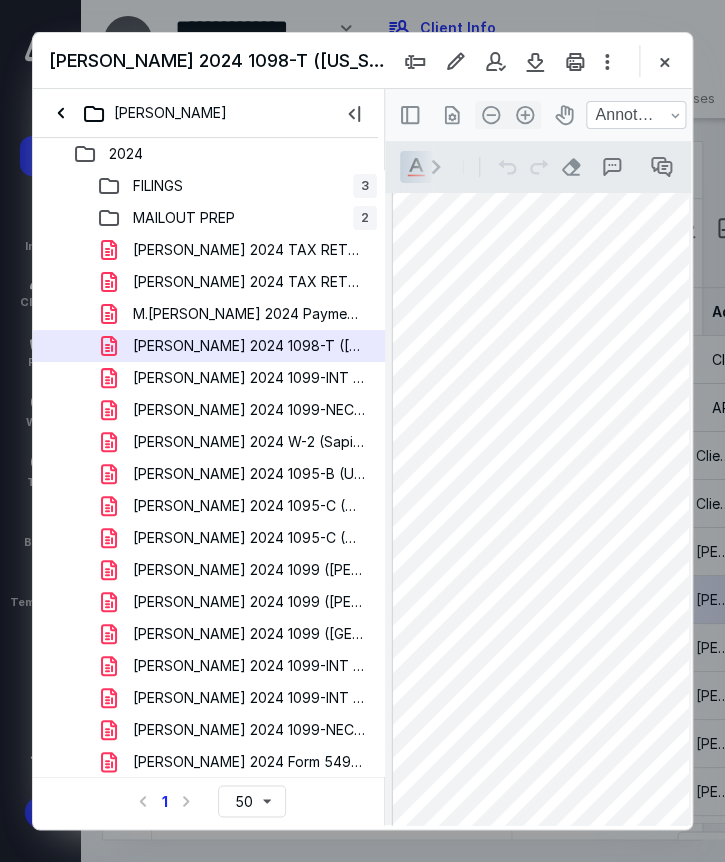 click at bounding box center (1029, 36) 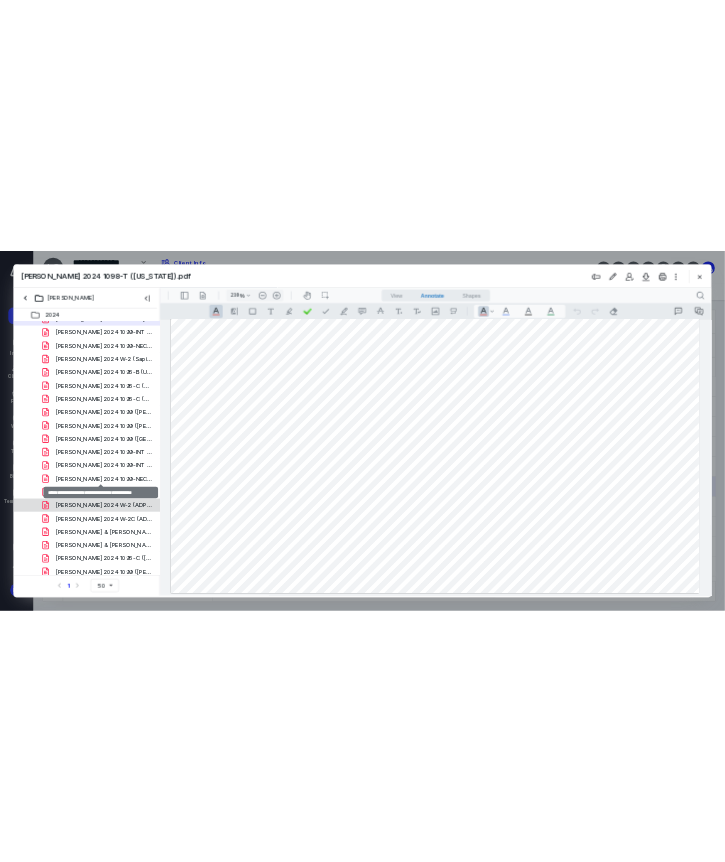 scroll, scrollTop: 90, scrollLeft: 0, axis: vertical 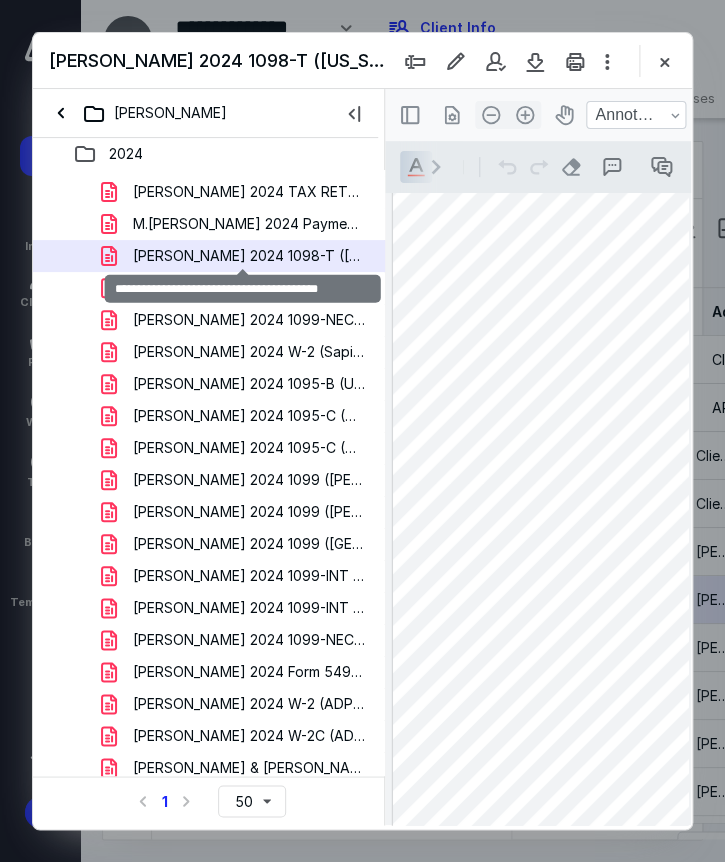 click on "[PERSON_NAME] 2024 1098-T ([US_STATE]).pdf" at bounding box center (249, 256) 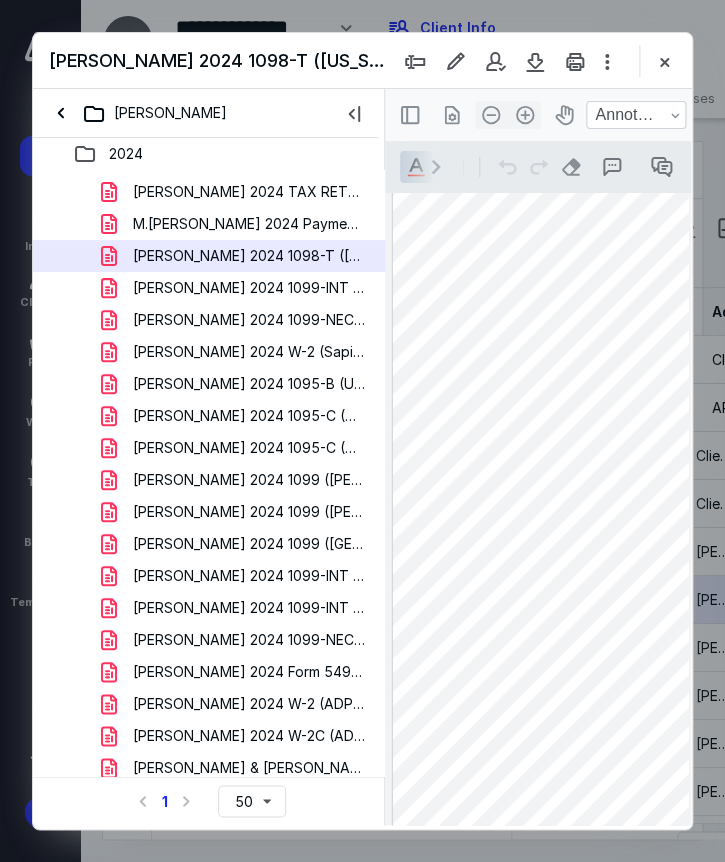 click at bounding box center [1029, 36] 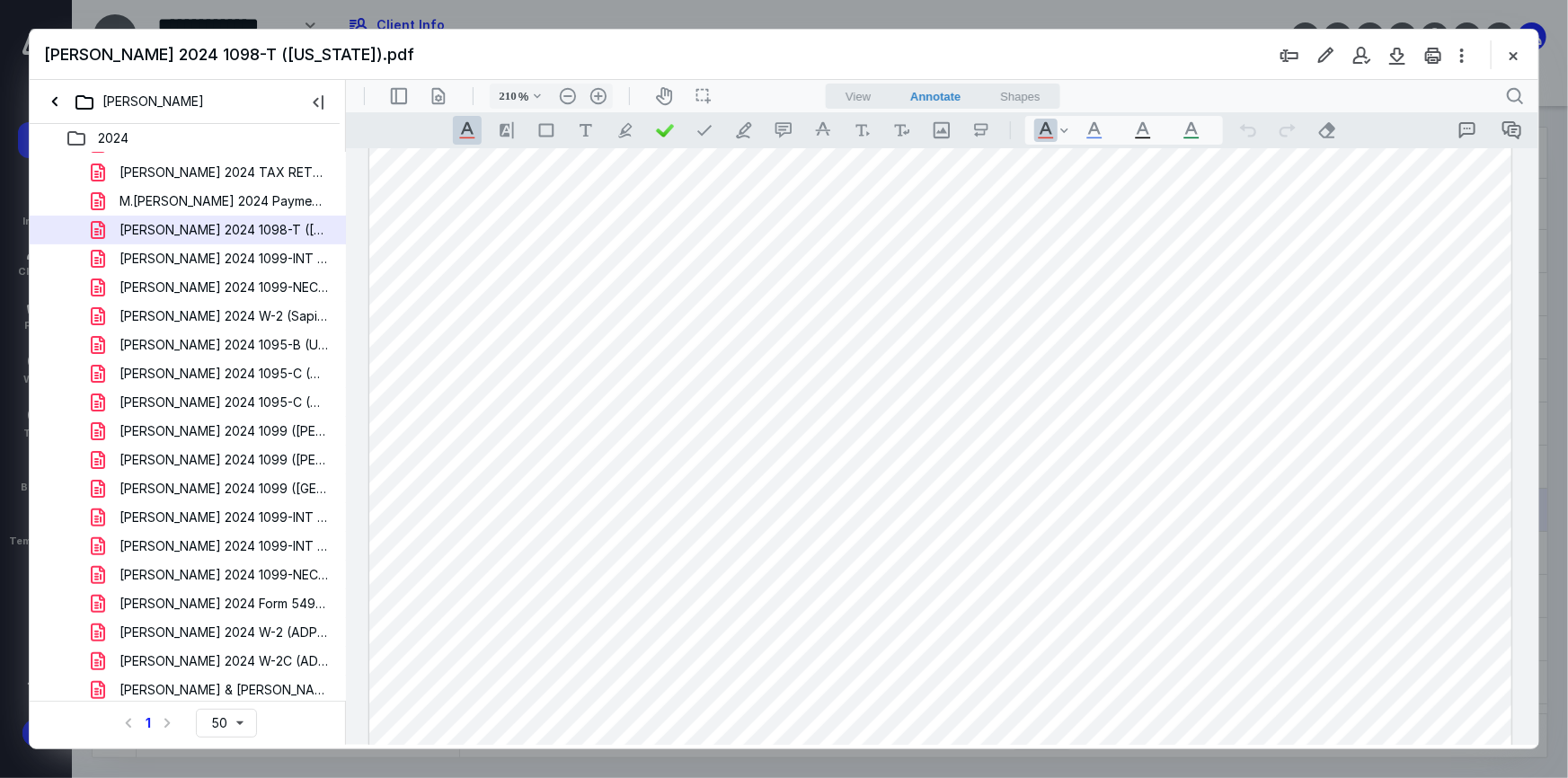 scroll, scrollTop: 881, scrollLeft: 0, axis: vertical 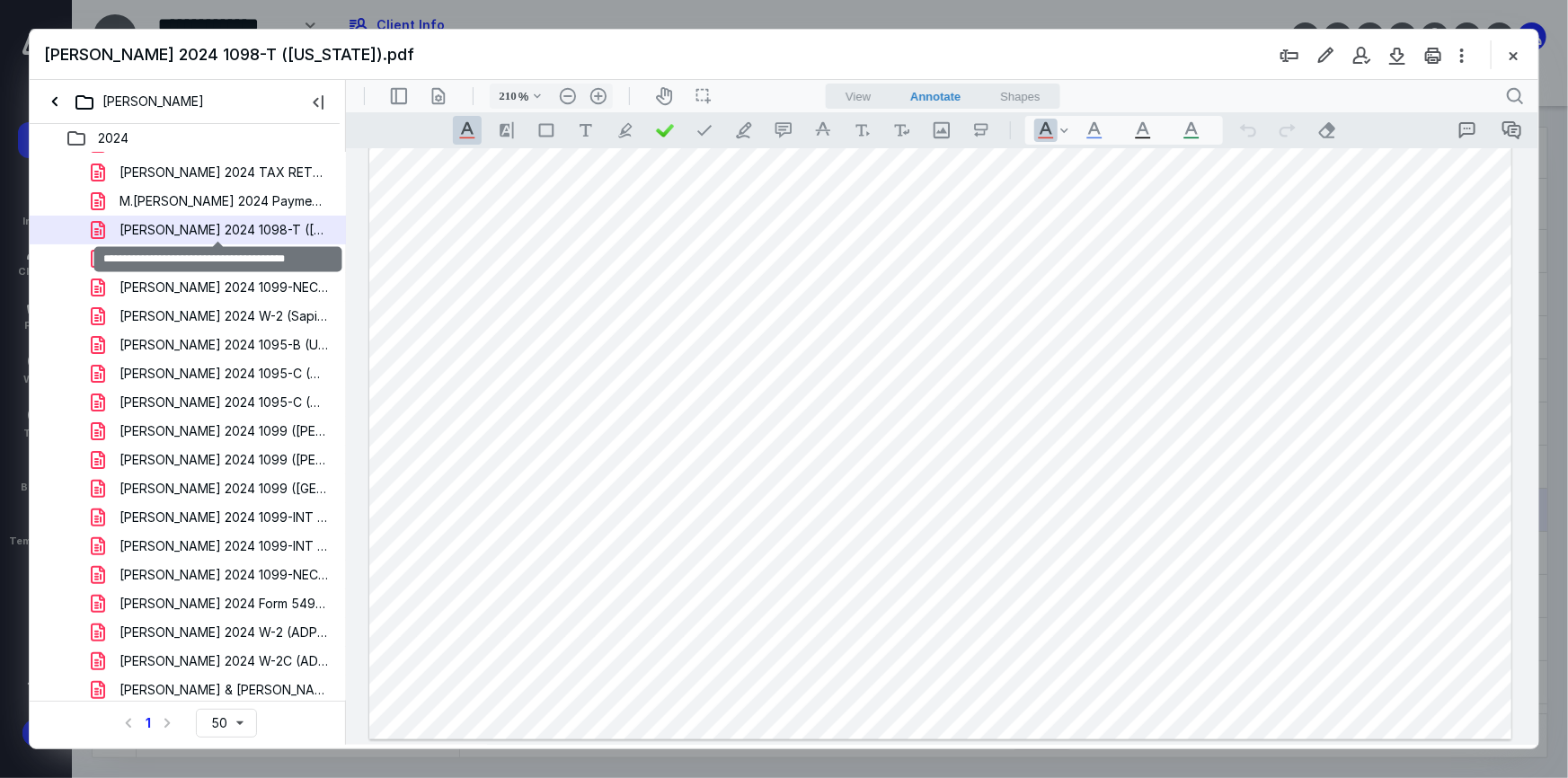 click on "[PERSON_NAME] 2024 1098-T ([US_STATE]).pdf" at bounding box center [224, 230] 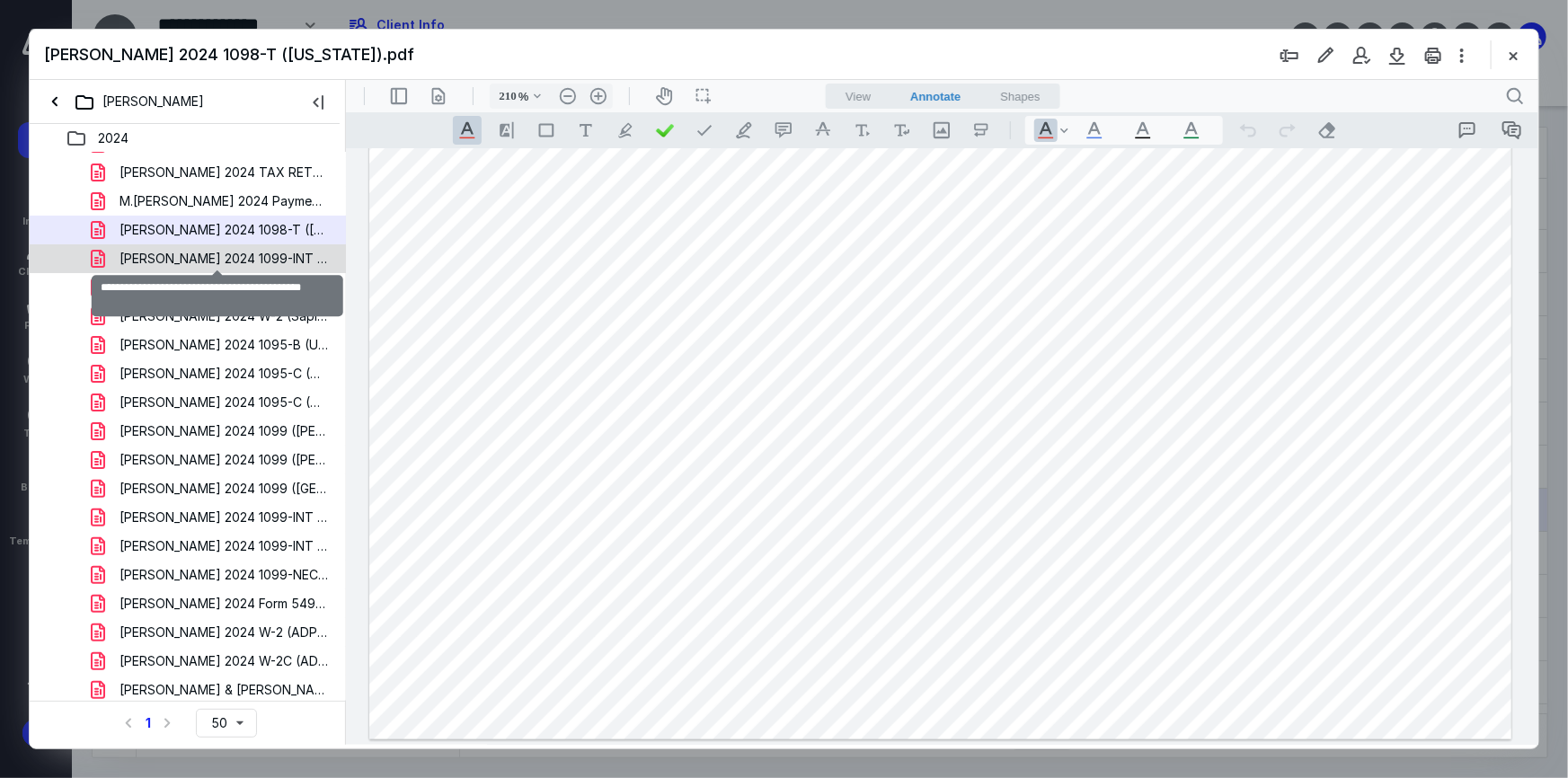 click on "[PERSON_NAME] 2024 1099-INT ([PERSON_NAME]).pdf" at bounding box center (224, 259) 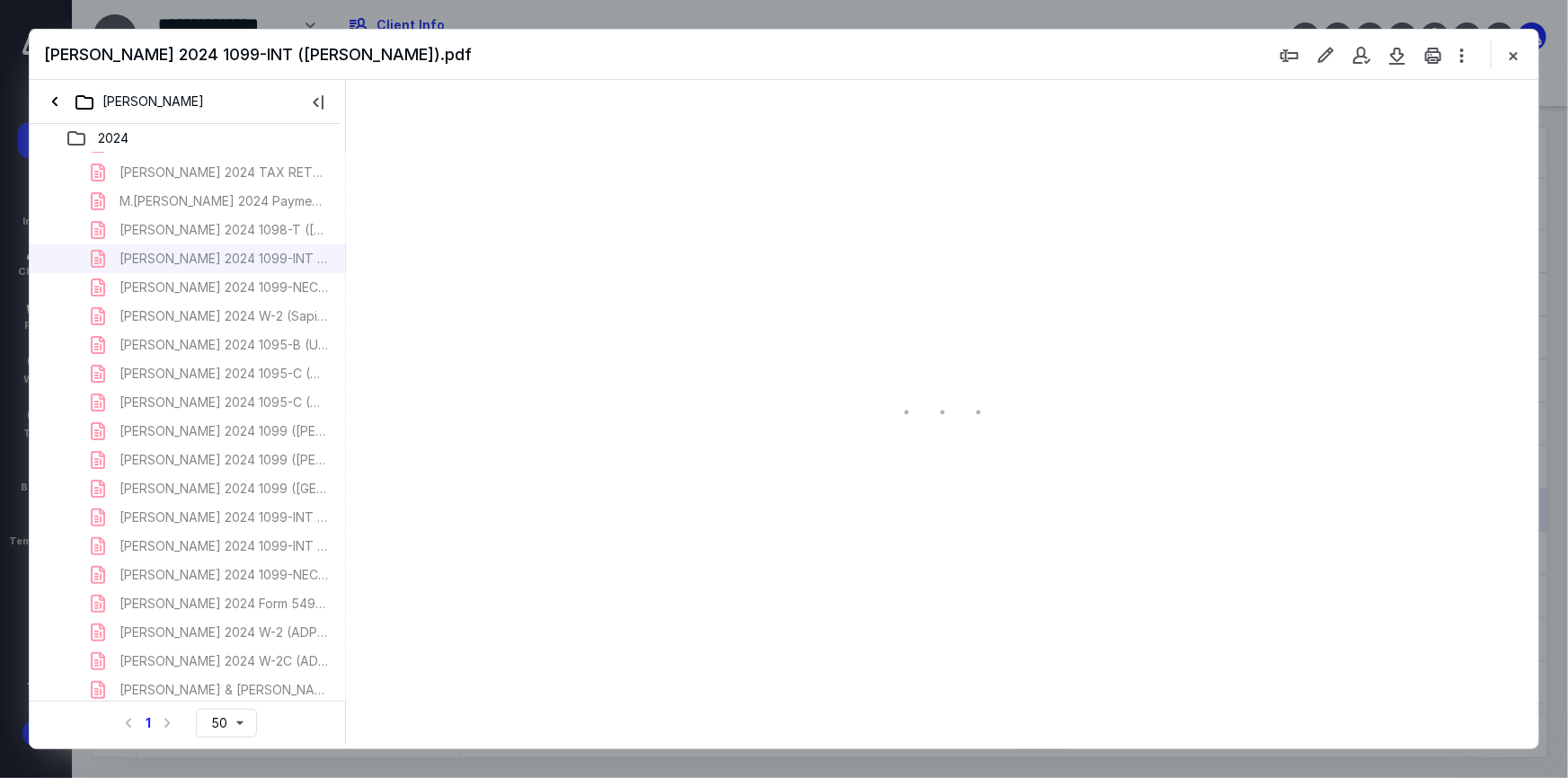 scroll, scrollTop: 0, scrollLeft: 0, axis: both 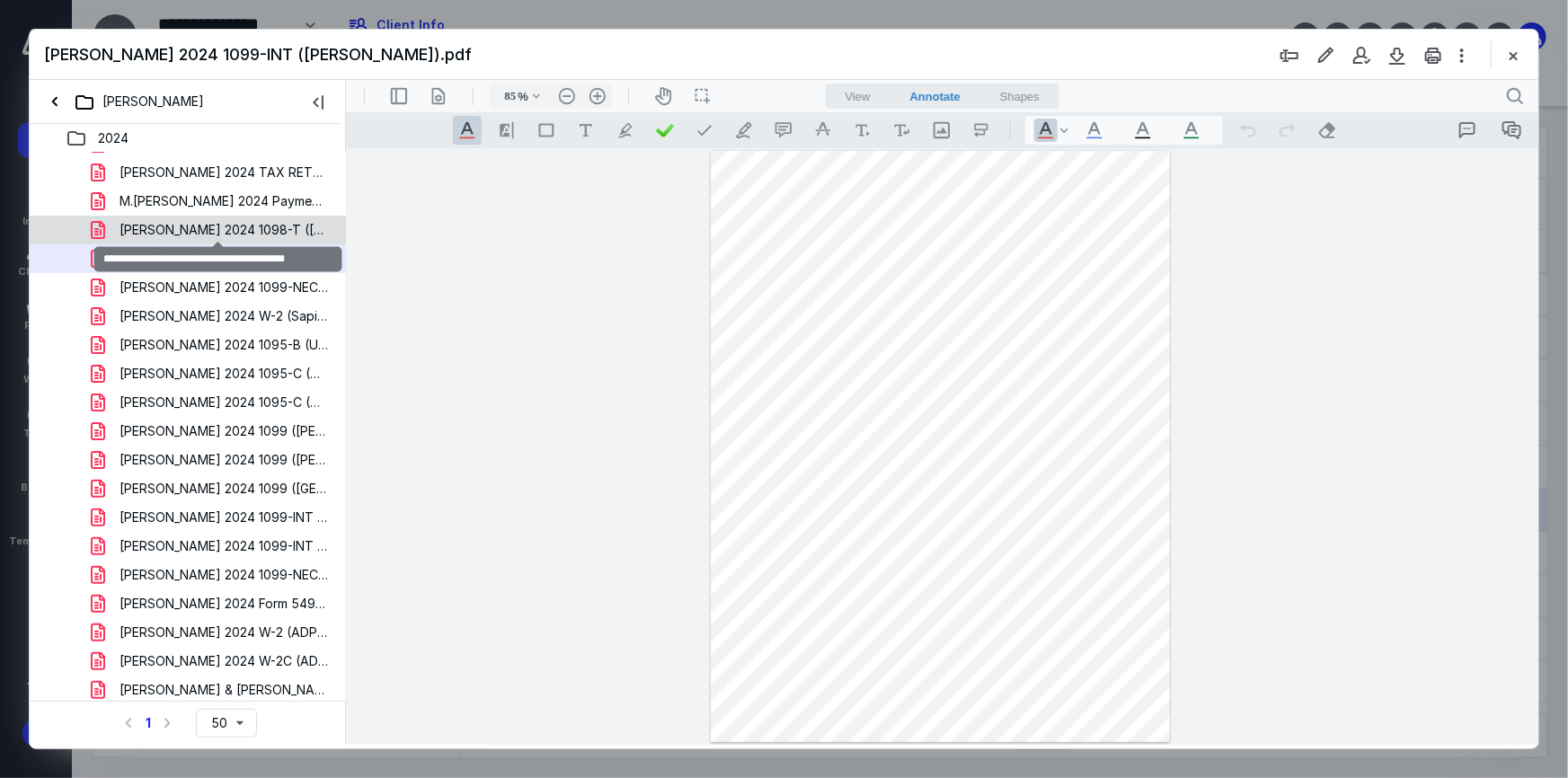 click on "[PERSON_NAME] 2024 1098-T ([US_STATE]).pdf" at bounding box center (224, 230) 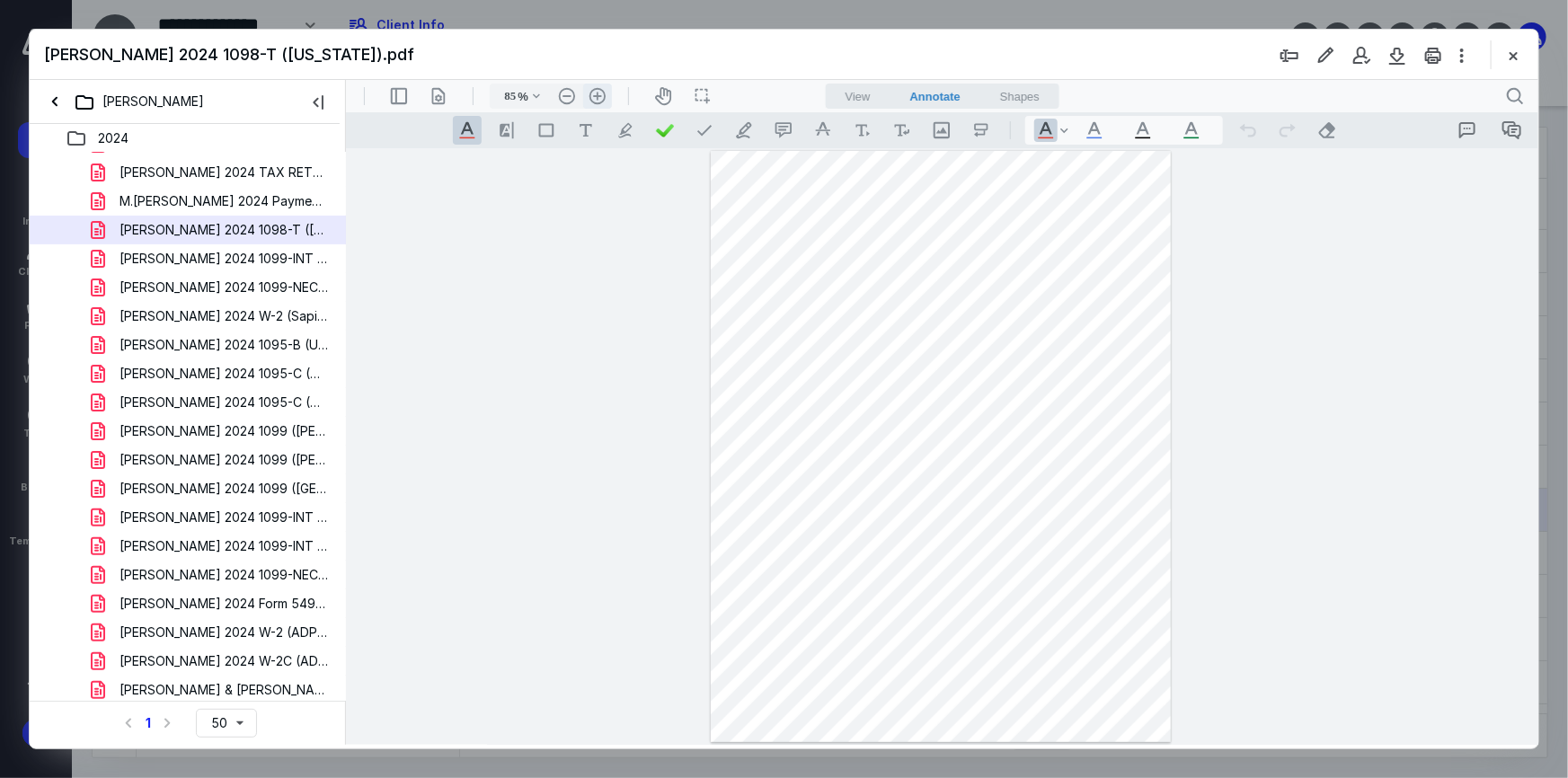 click on ".cls-1{fill:#abb0c4;} icon - header - zoom - in - line" at bounding box center (597, 95) 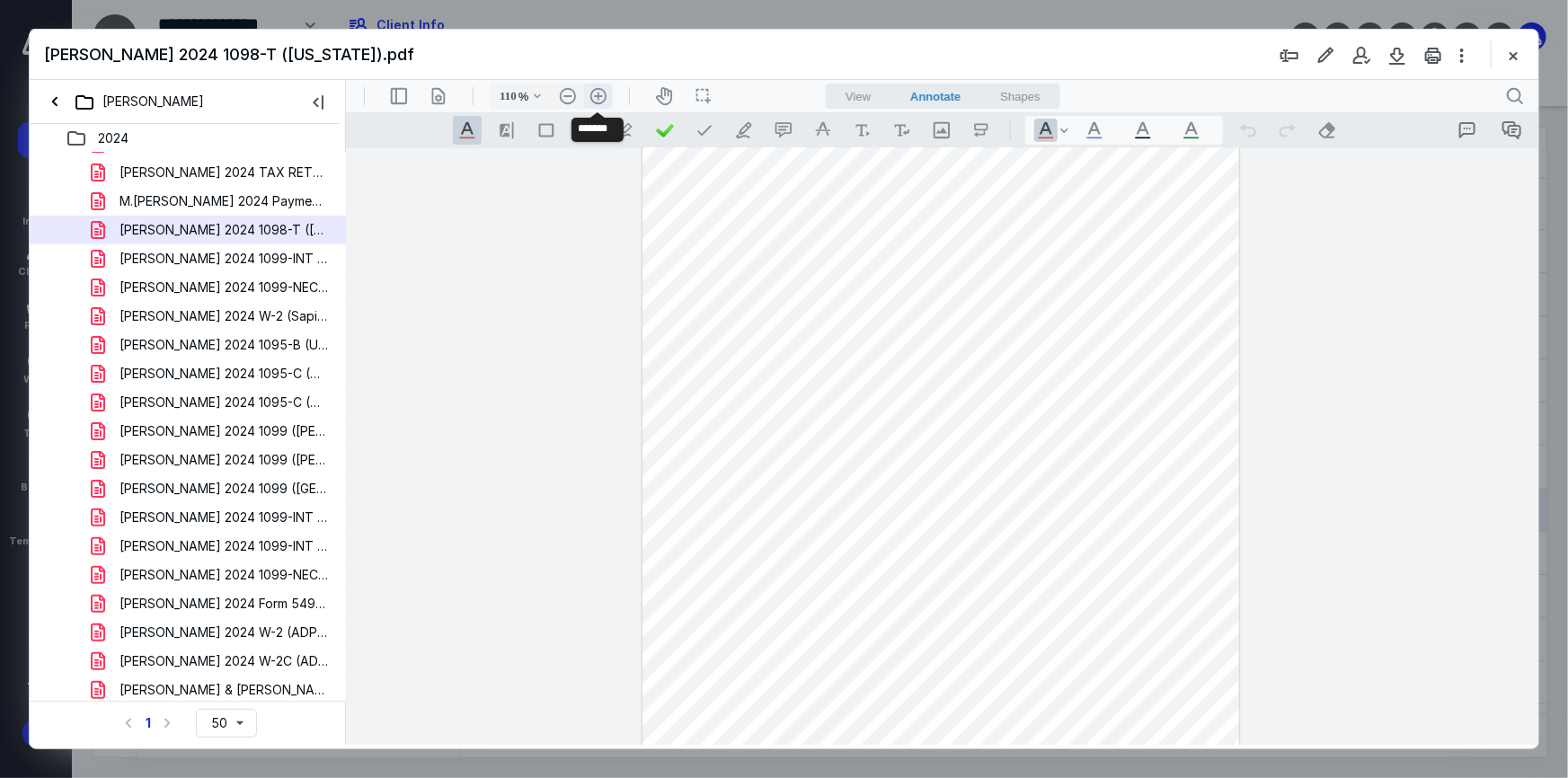 click on ".cls-1{fill:#abb0c4;} icon - header - zoom - in - line" at bounding box center [598, 95] 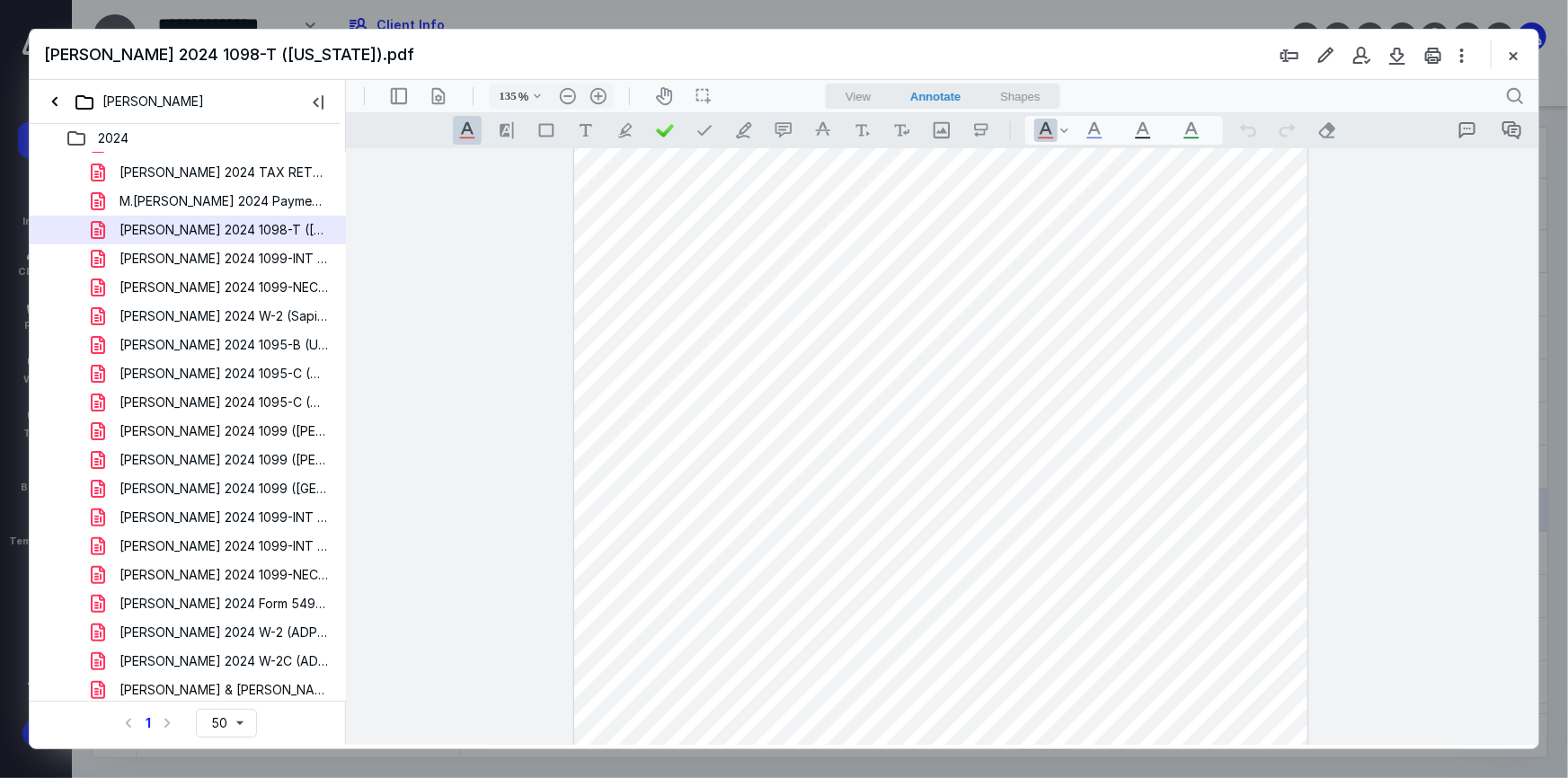 scroll, scrollTop: 351, scrollLeft: 0, axis: vertical 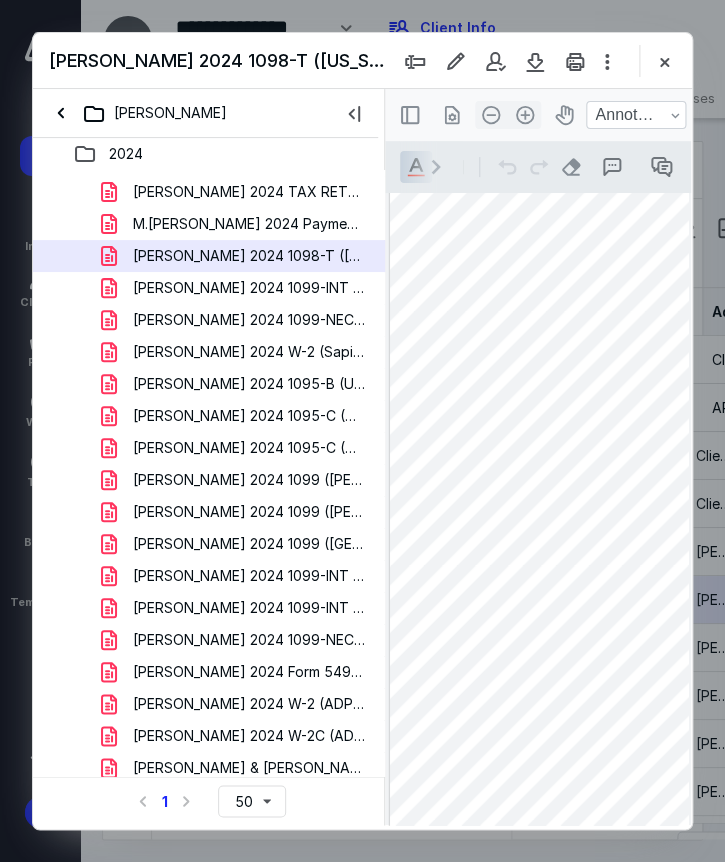 click at bounding box center (798, 331) 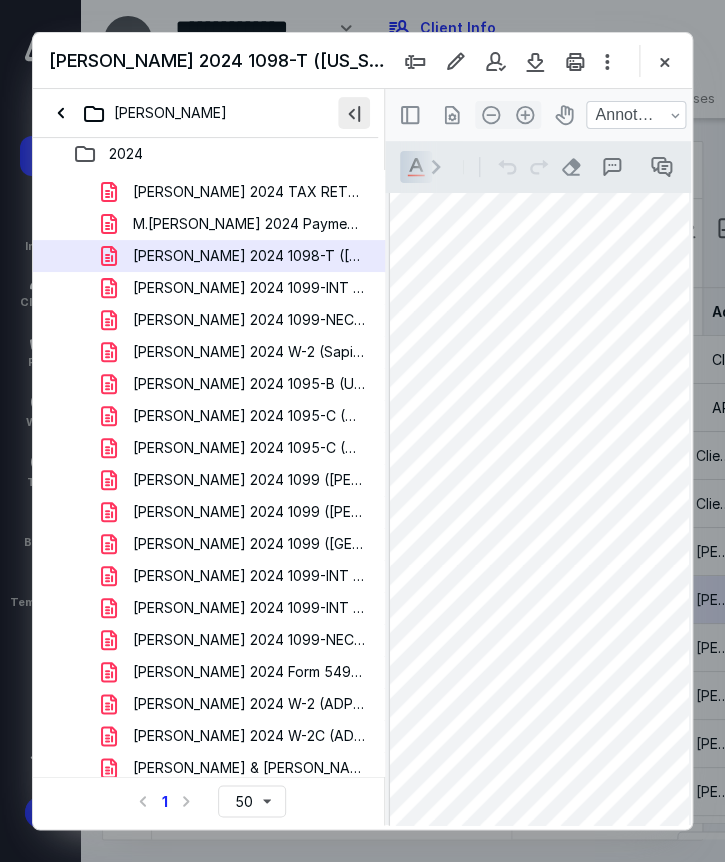 click at bounding box center (354, 113) 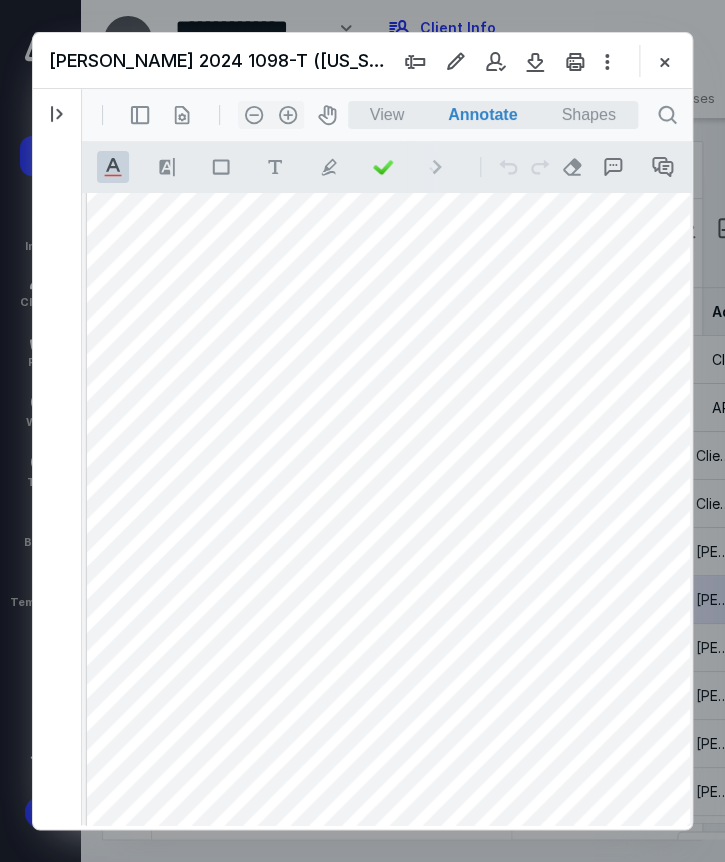 type 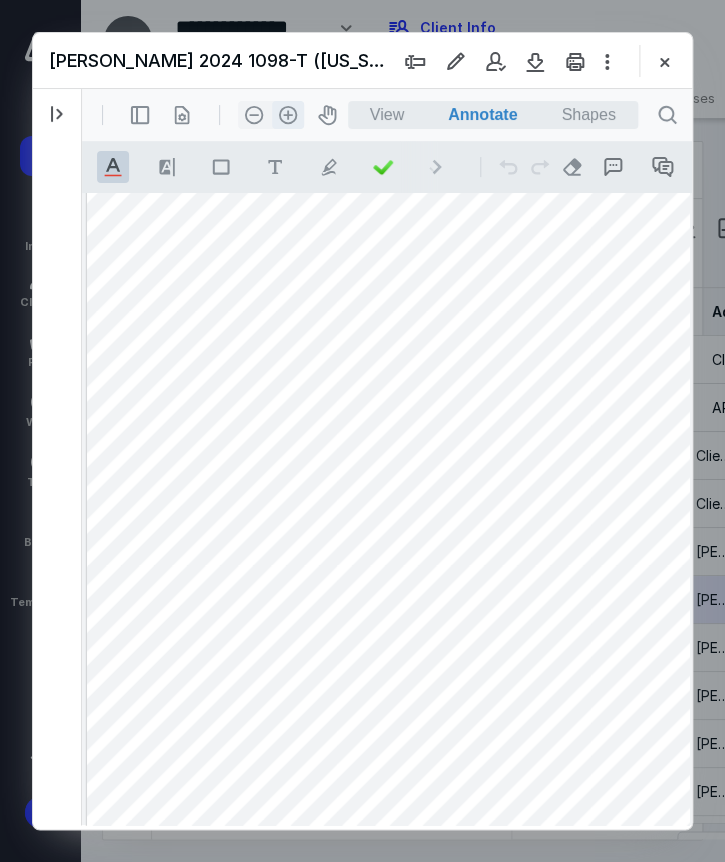 click on ".cls-1{fill:#abb0c4;} icon - header - zoom - in - line" at bounding box center (288, 115) 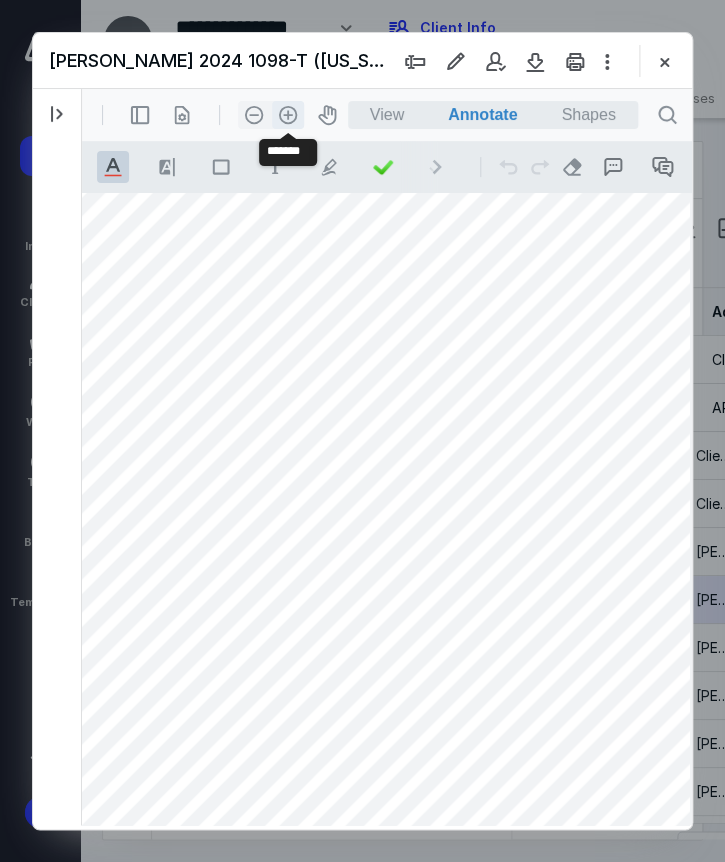 click on ".cls-1{fill:#abb0c4;} icon - header - zoom - in - line" at bounding box center (288, 115) 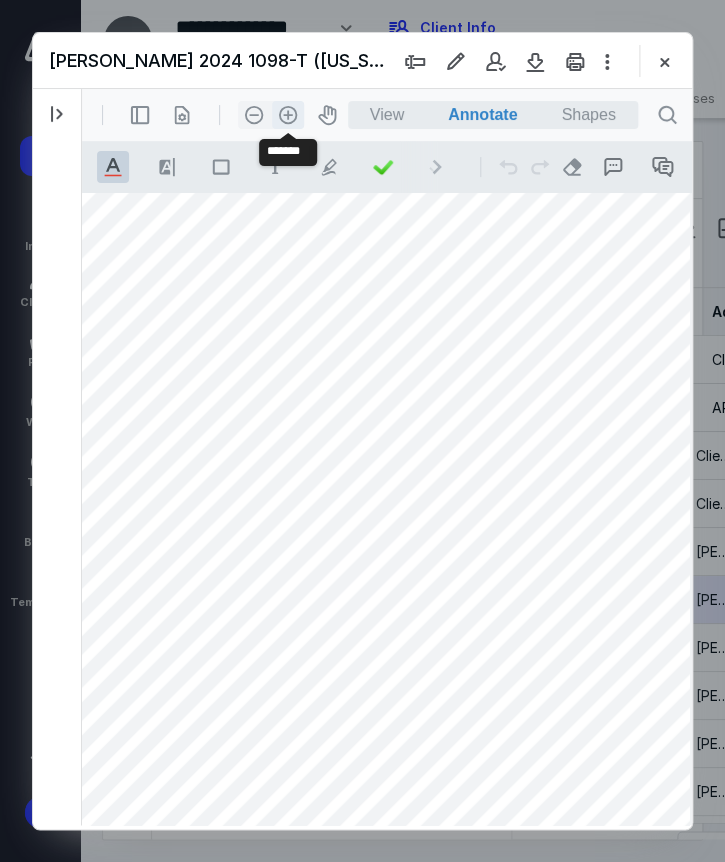 click on ".cls-1{fill:#abb0c4;} icon - header - zoom - in - line" at bounding box center [288, 115] 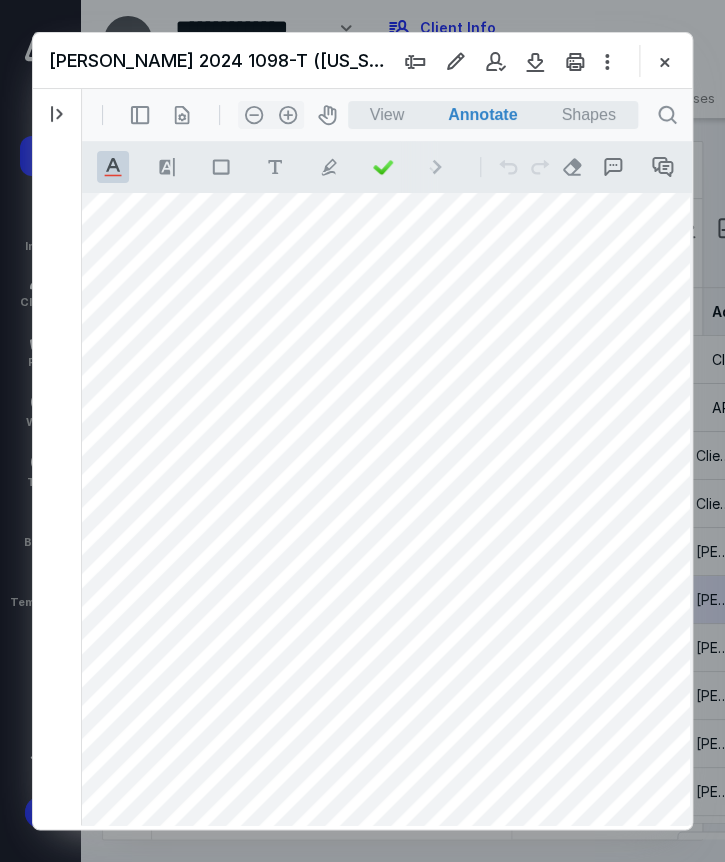 scroll, scrollTop: 1182, scrollLeft: 283, axis: both 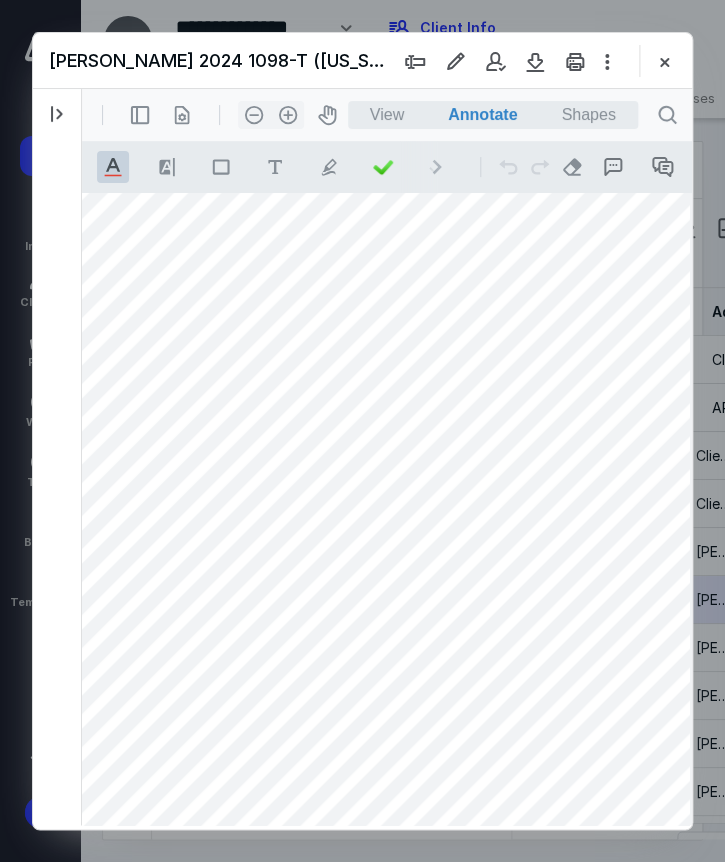 drag, startPoint x: 375, startPoint y: 815, endPoint x: 231, endPoint y: 785, distance: 147.09181 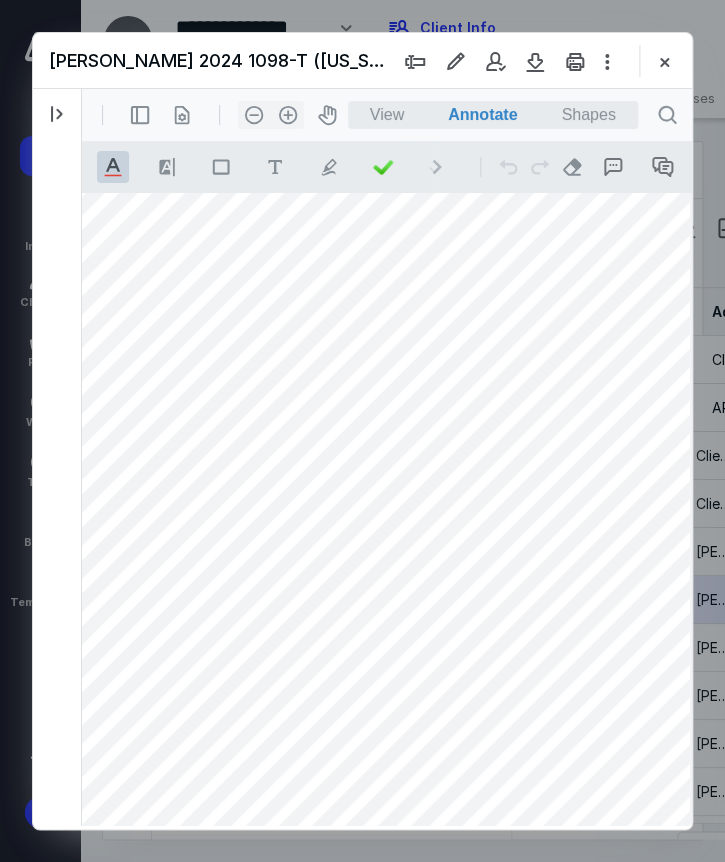 scroll, scrollTop: 1273, scrollLeft: 103, axis: both 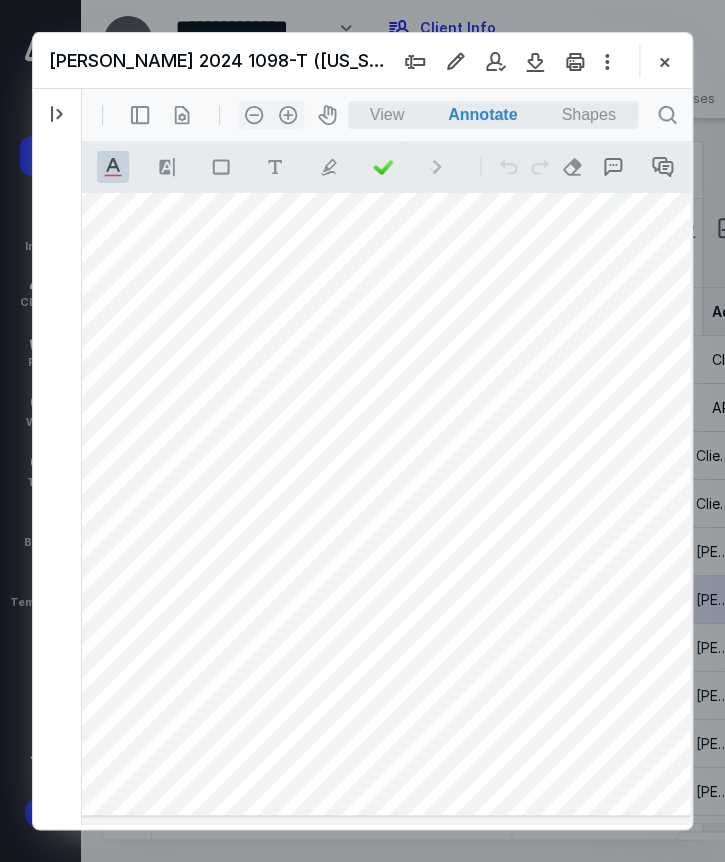 drag, startPoint x: 333, startPoint y: 818, endPoint x: 280, endPoint y: 801, distance: 55.65968 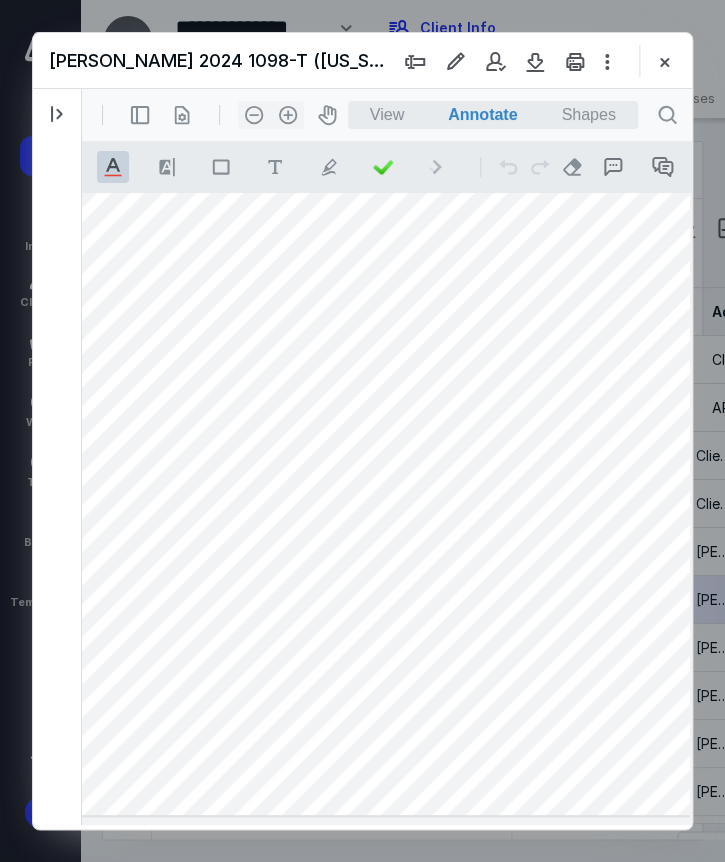 scroll, scrollTop: 1414, scrollLeft: 301, axis: both 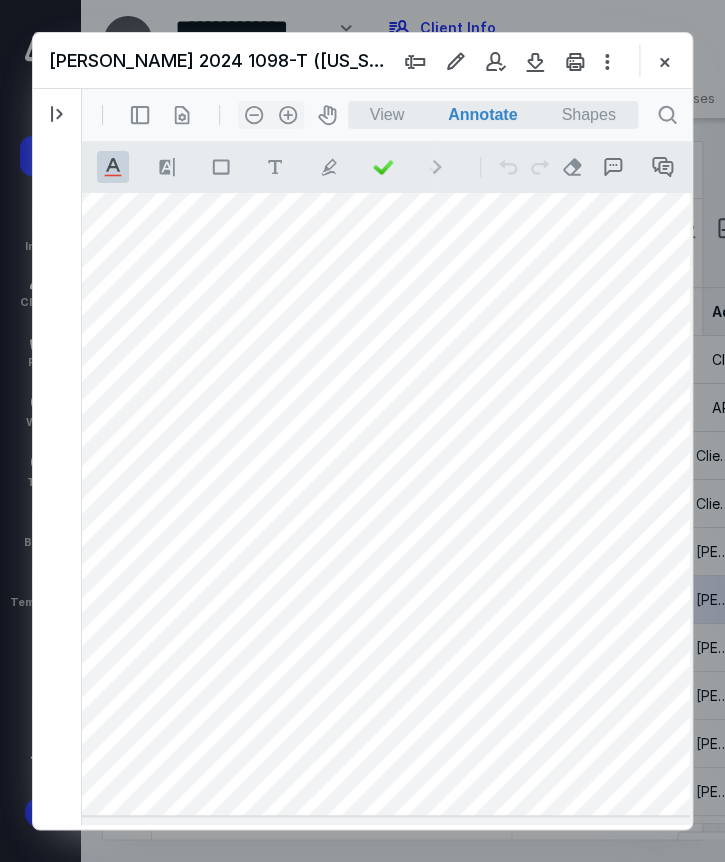 drag, startPoint x: 332, startPoint y: 822, endPoint x: 802, endPoint y: 876, distance: 473.09195 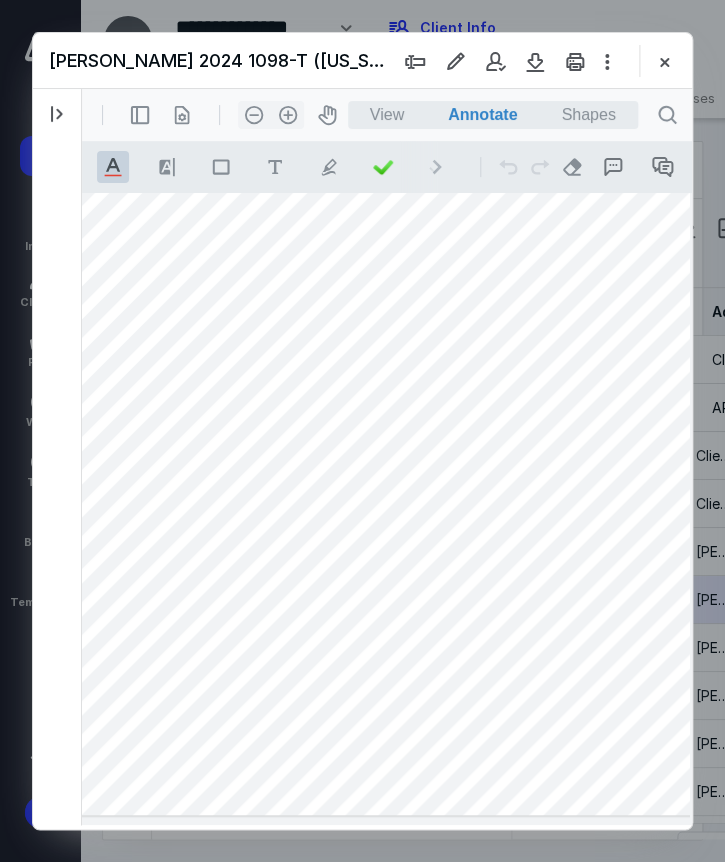 scroll, scrollTop: 1414, scrollLeft: 19, axis: both 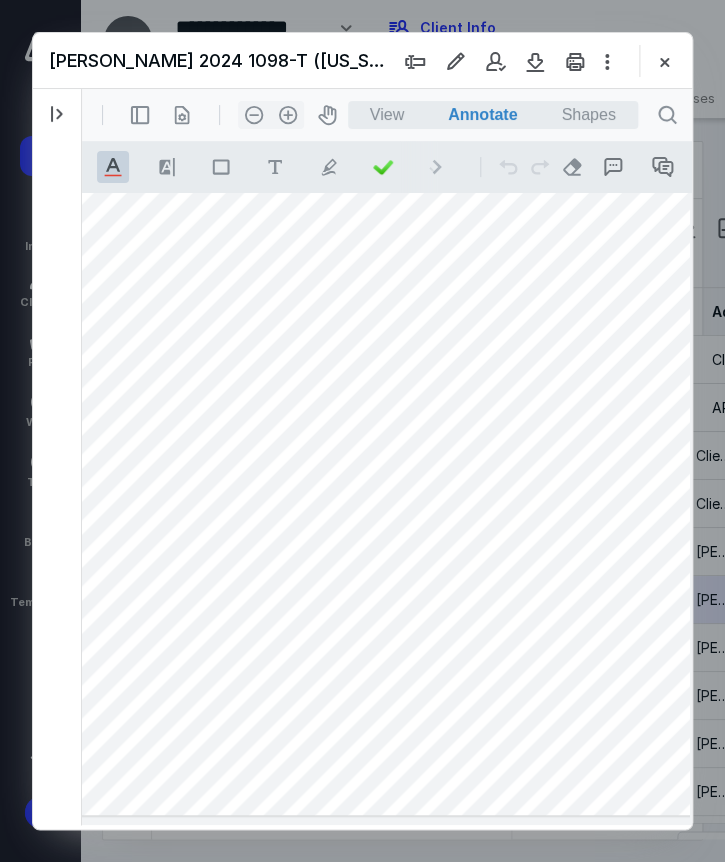 drag, startPoint x: 292, startPoint y: 821, endPoint x: 802, endPoint y: 880, distance: 513.4014 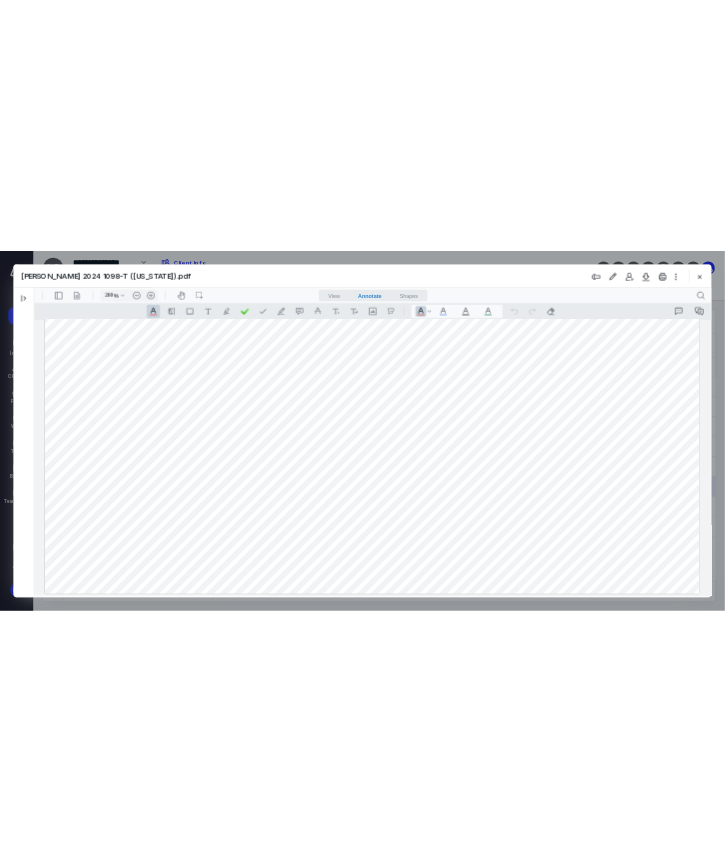 scroll, scrollTop: 1376, scrollLeft: 0, axis: vertical 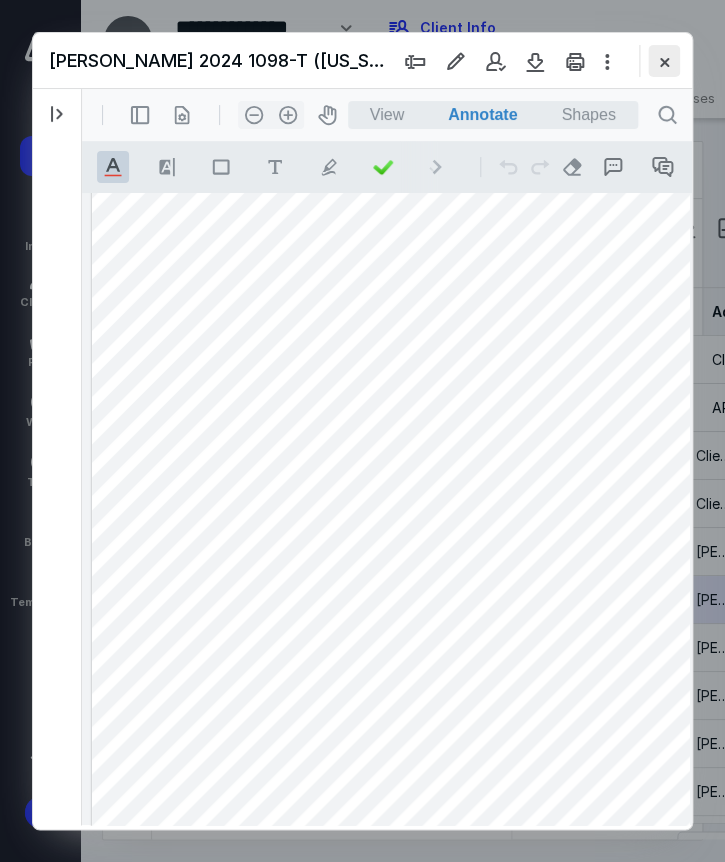 click at bounding box center [664, 61] 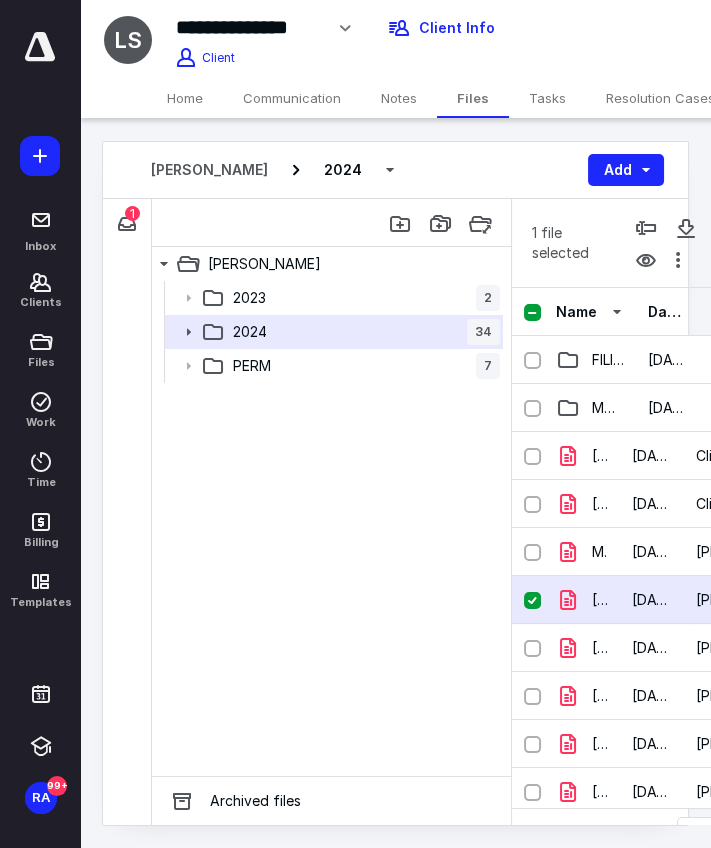 click on "[DATE]" at bounding box center [652, 600] 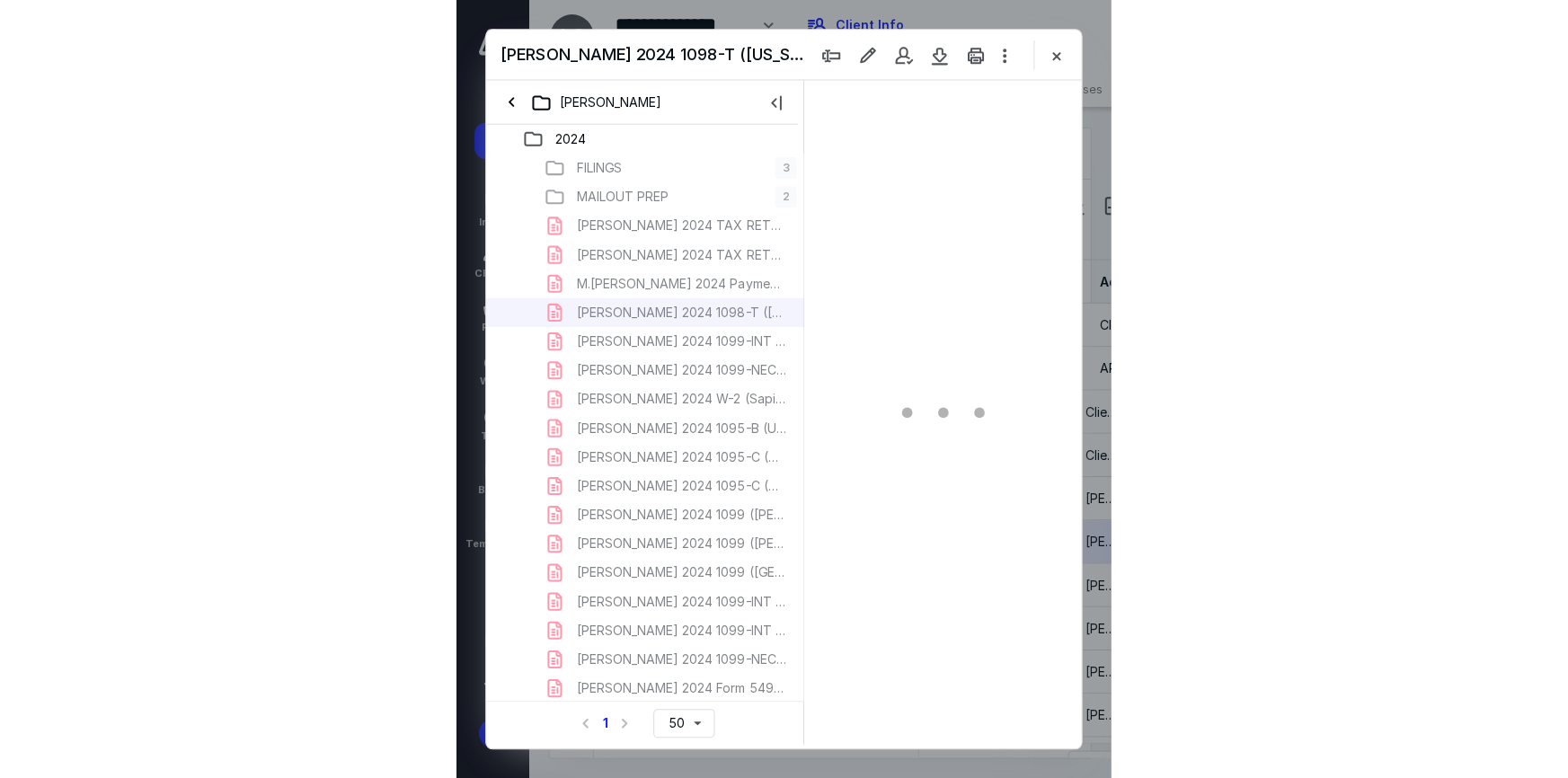 scroll, scrollTop: 0, scrollLeft: 0, axis: both 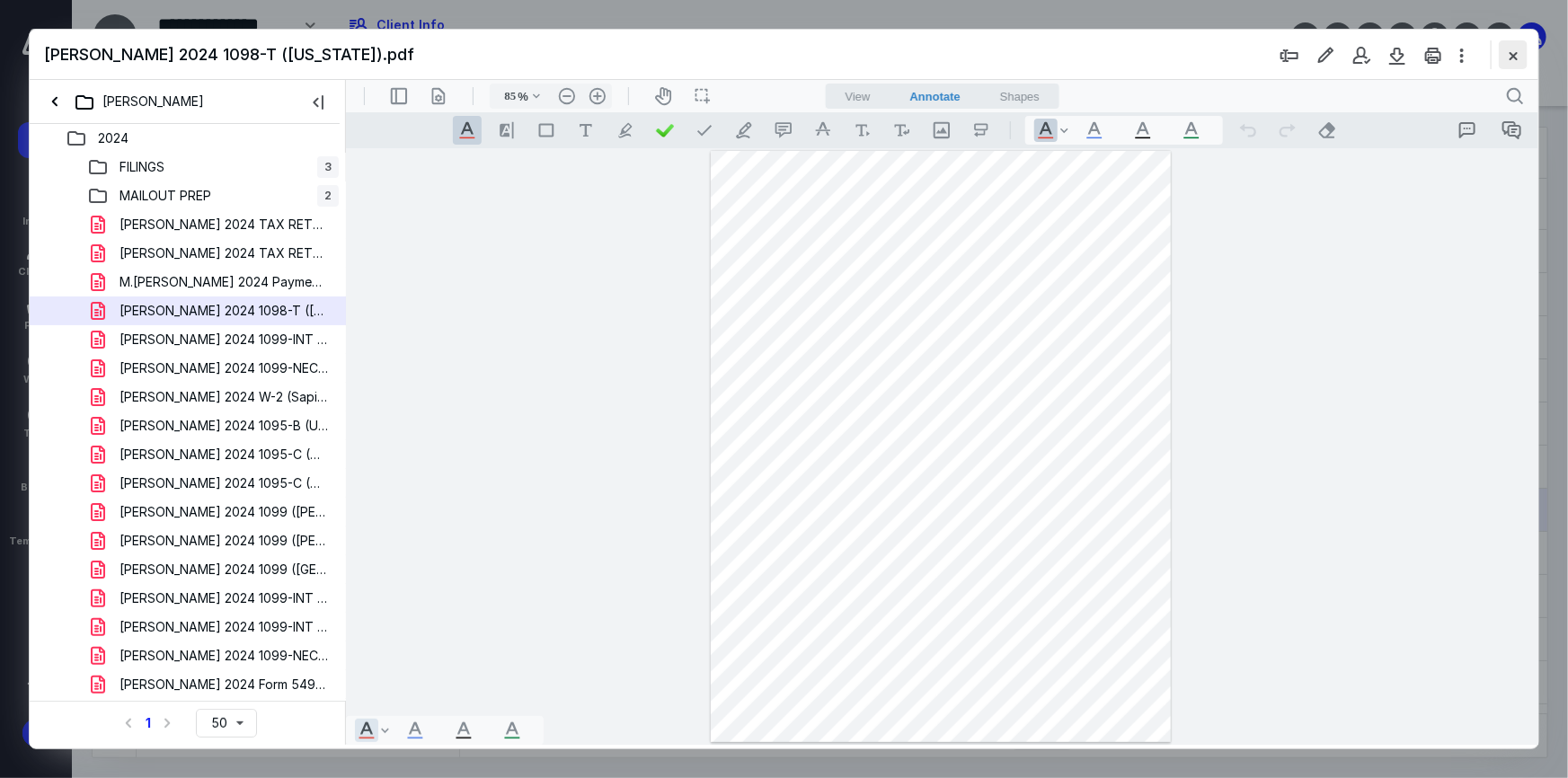 click at bounding box center [1513, 55] 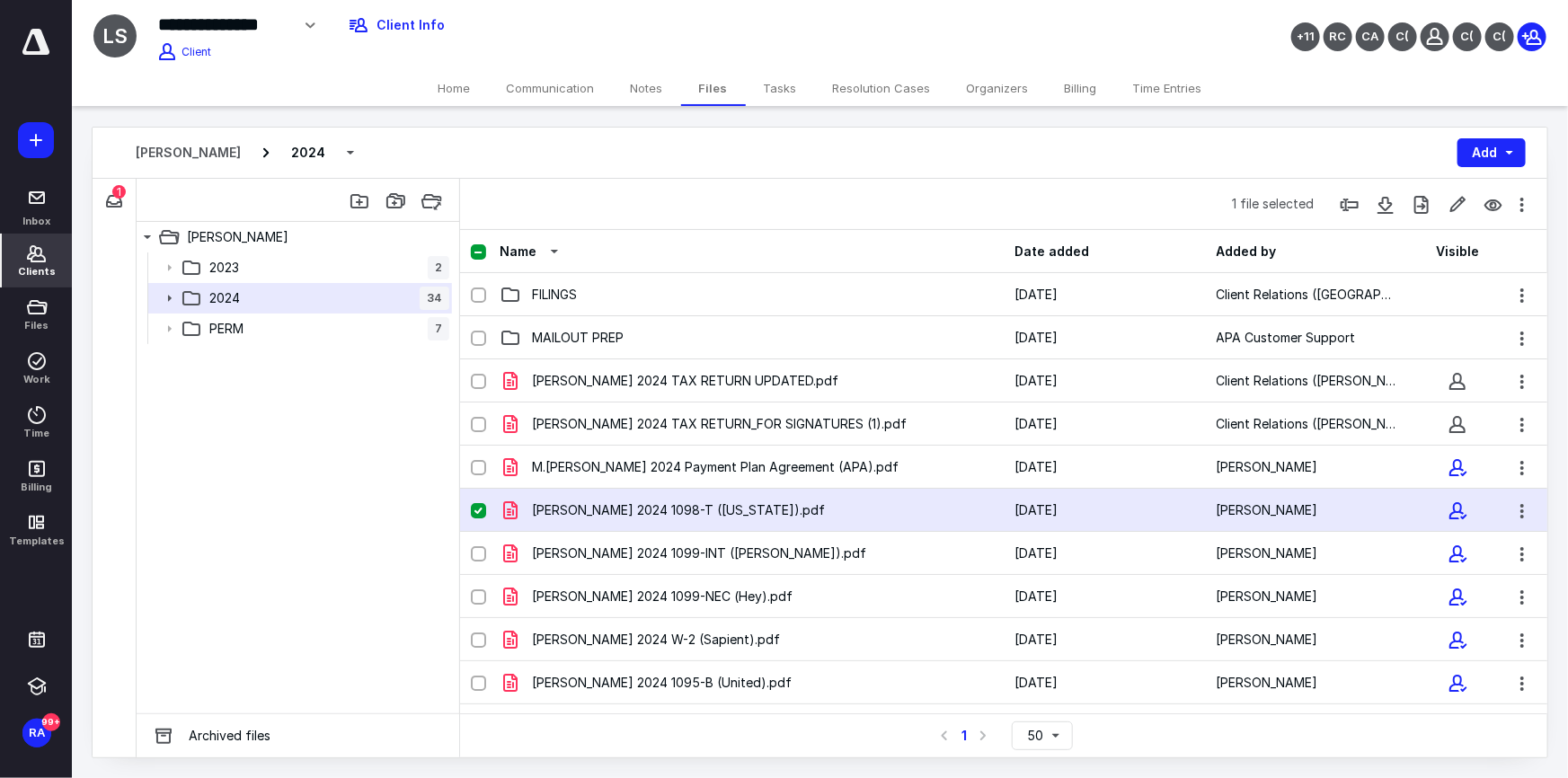 click 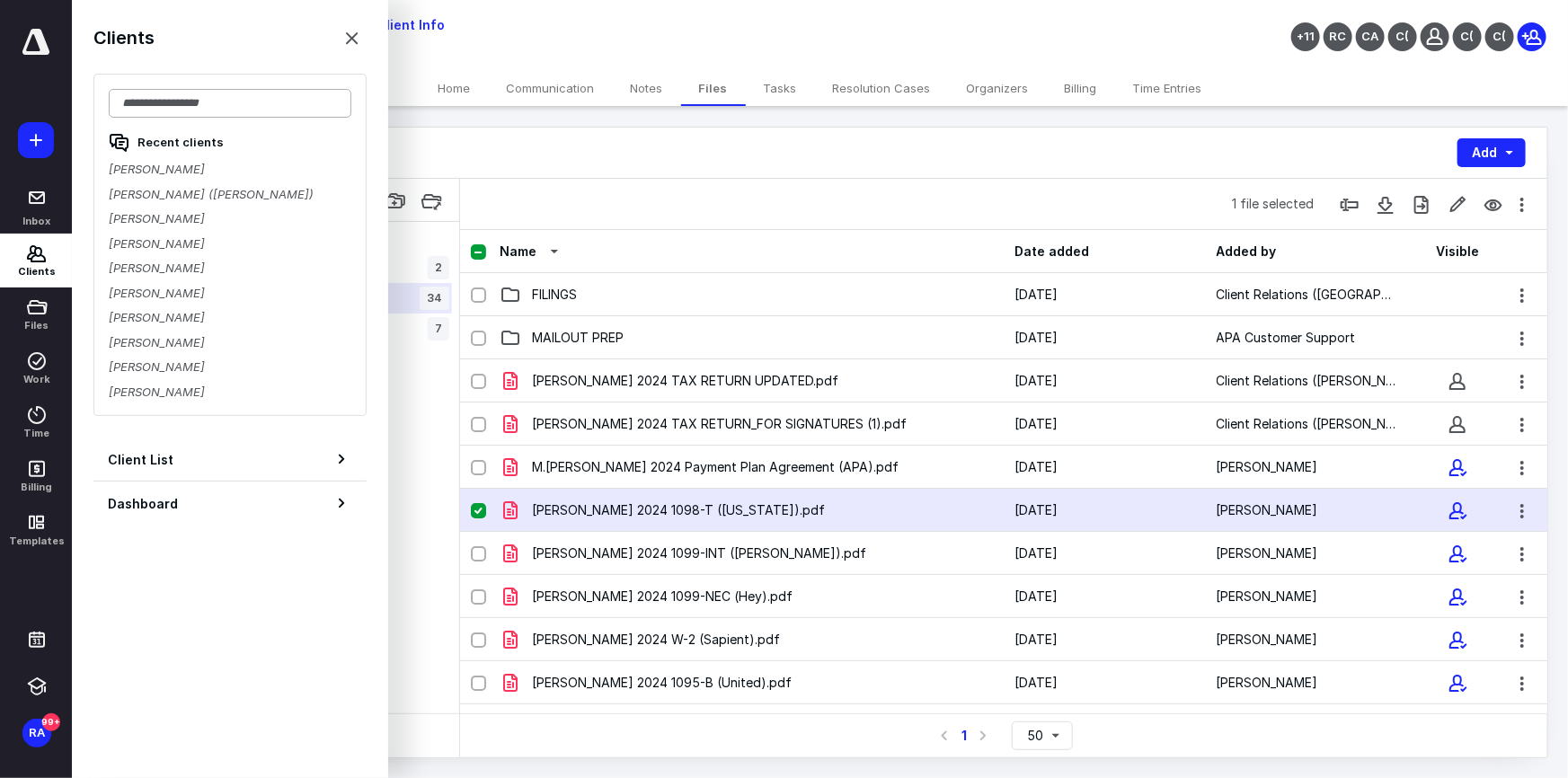 click at bounding box center [230, 103] 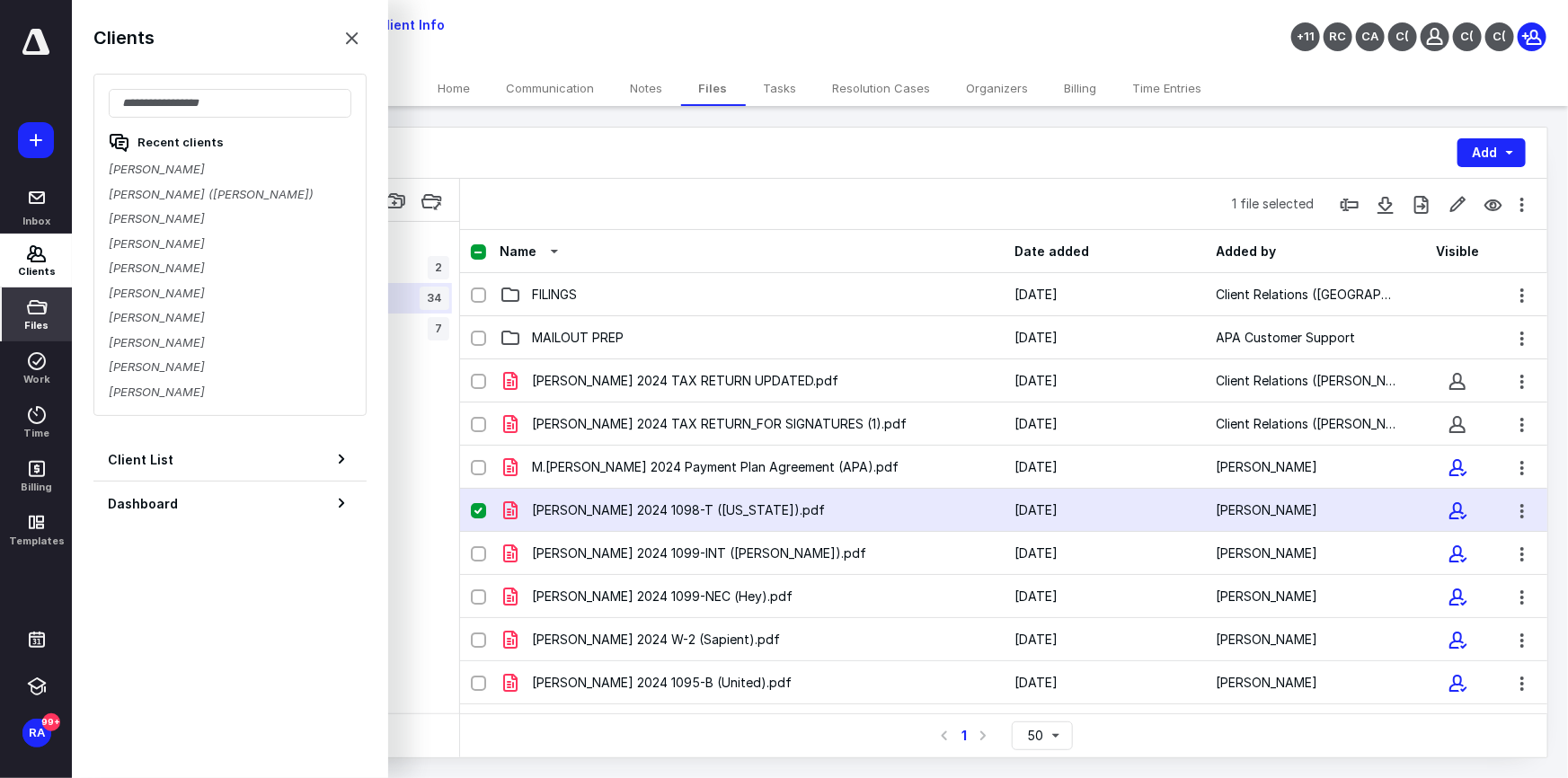 click 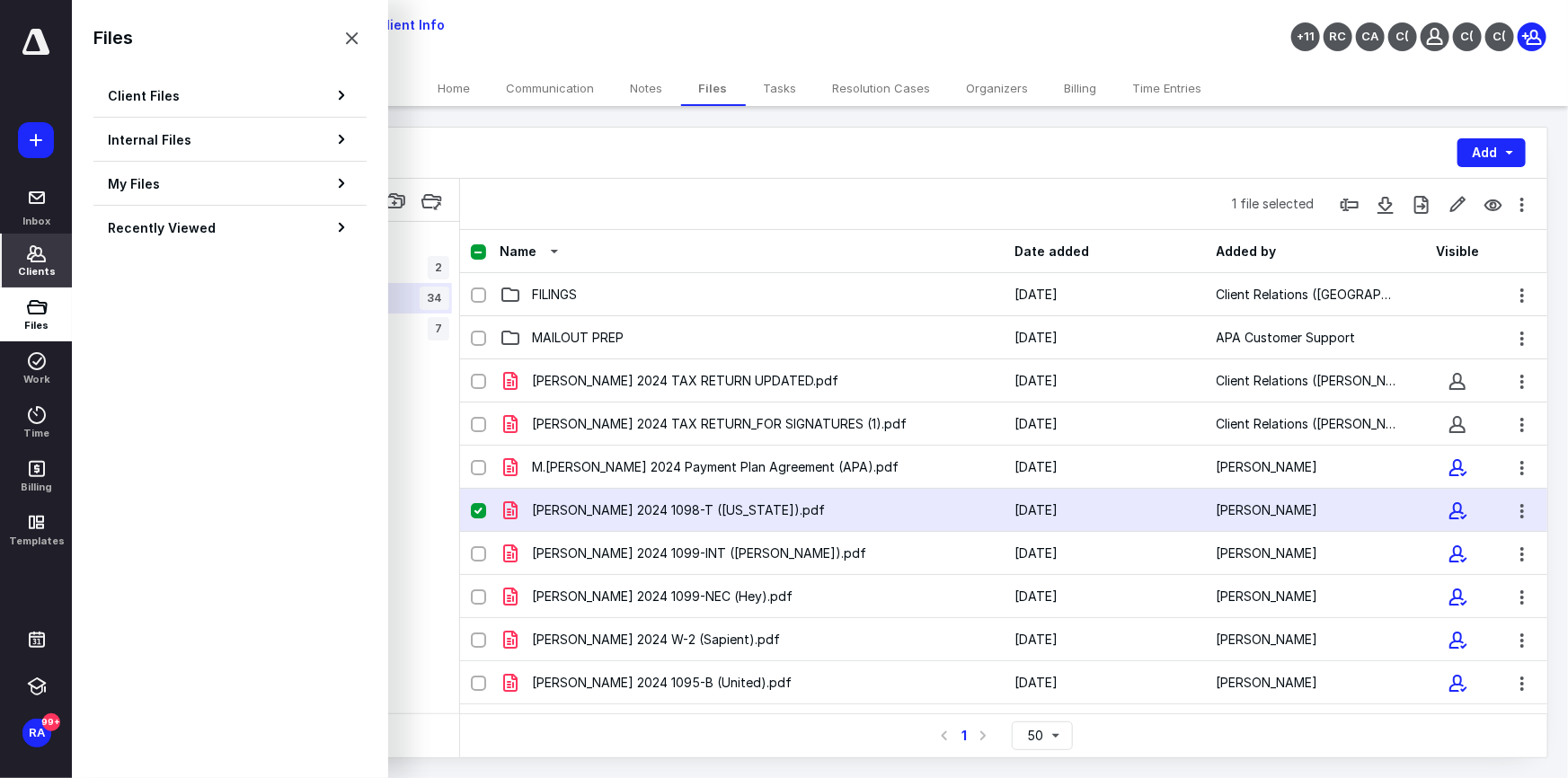click 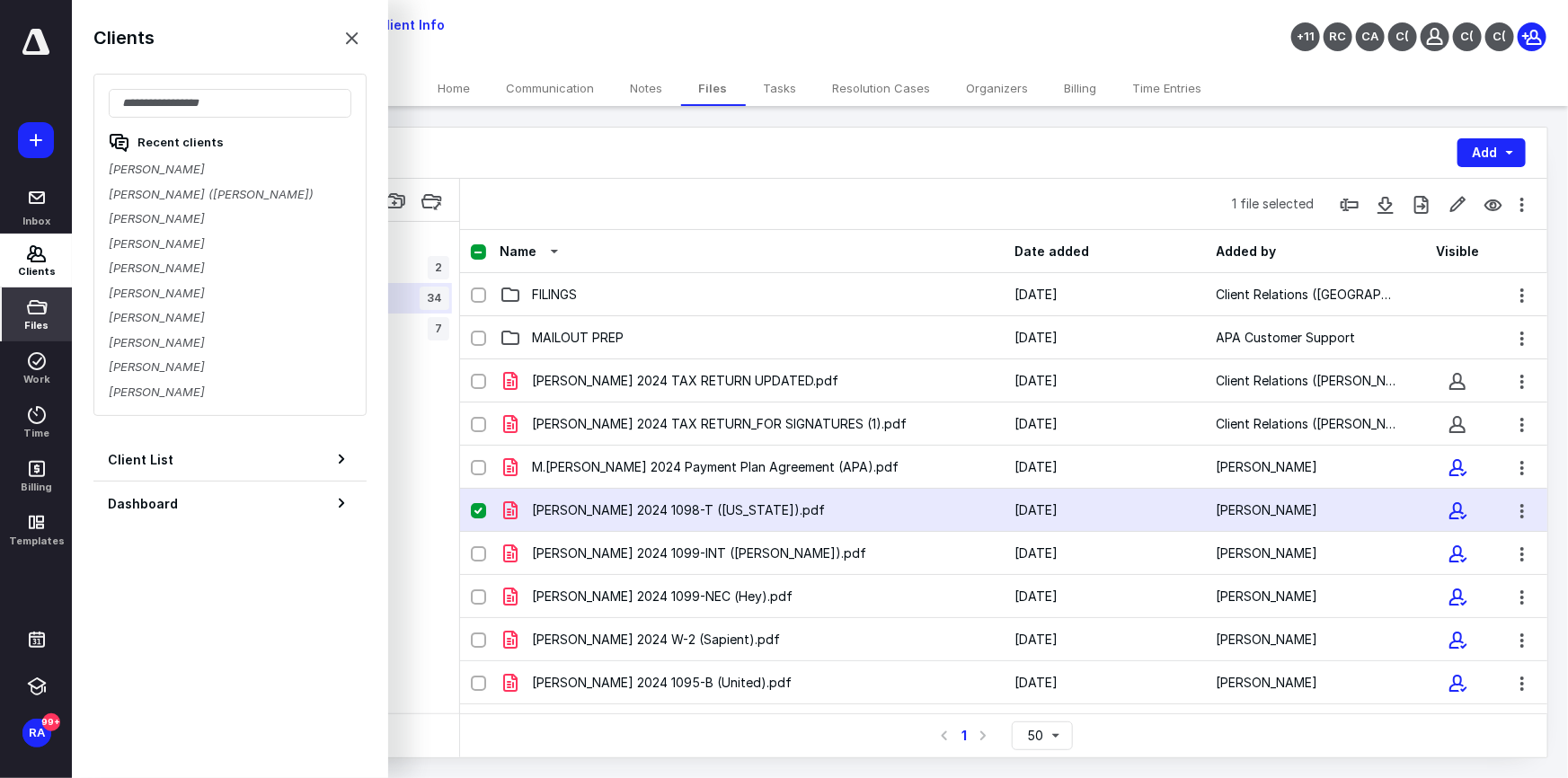 click 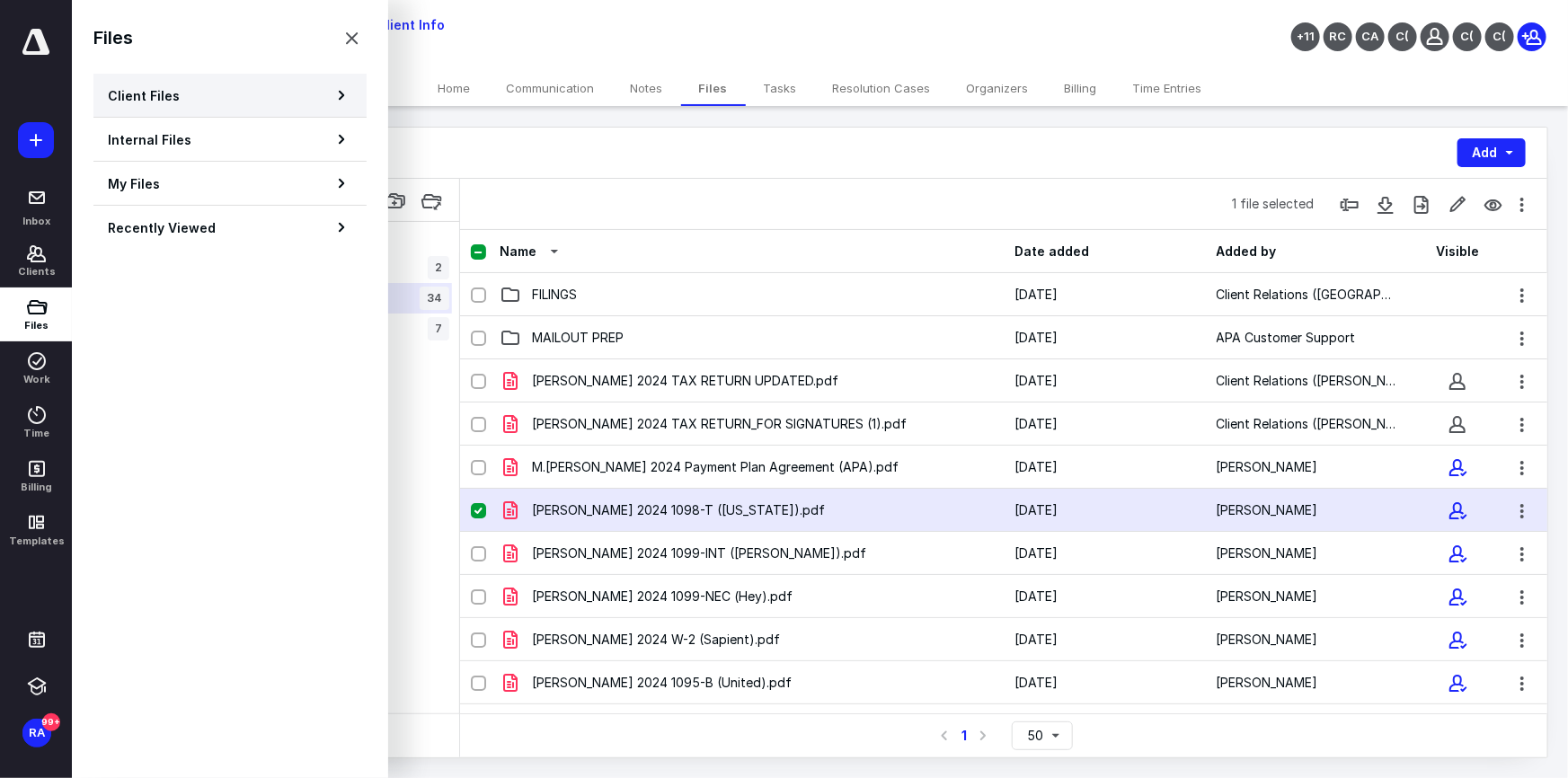 click on "Client Files" at bounding box center (230, 95) 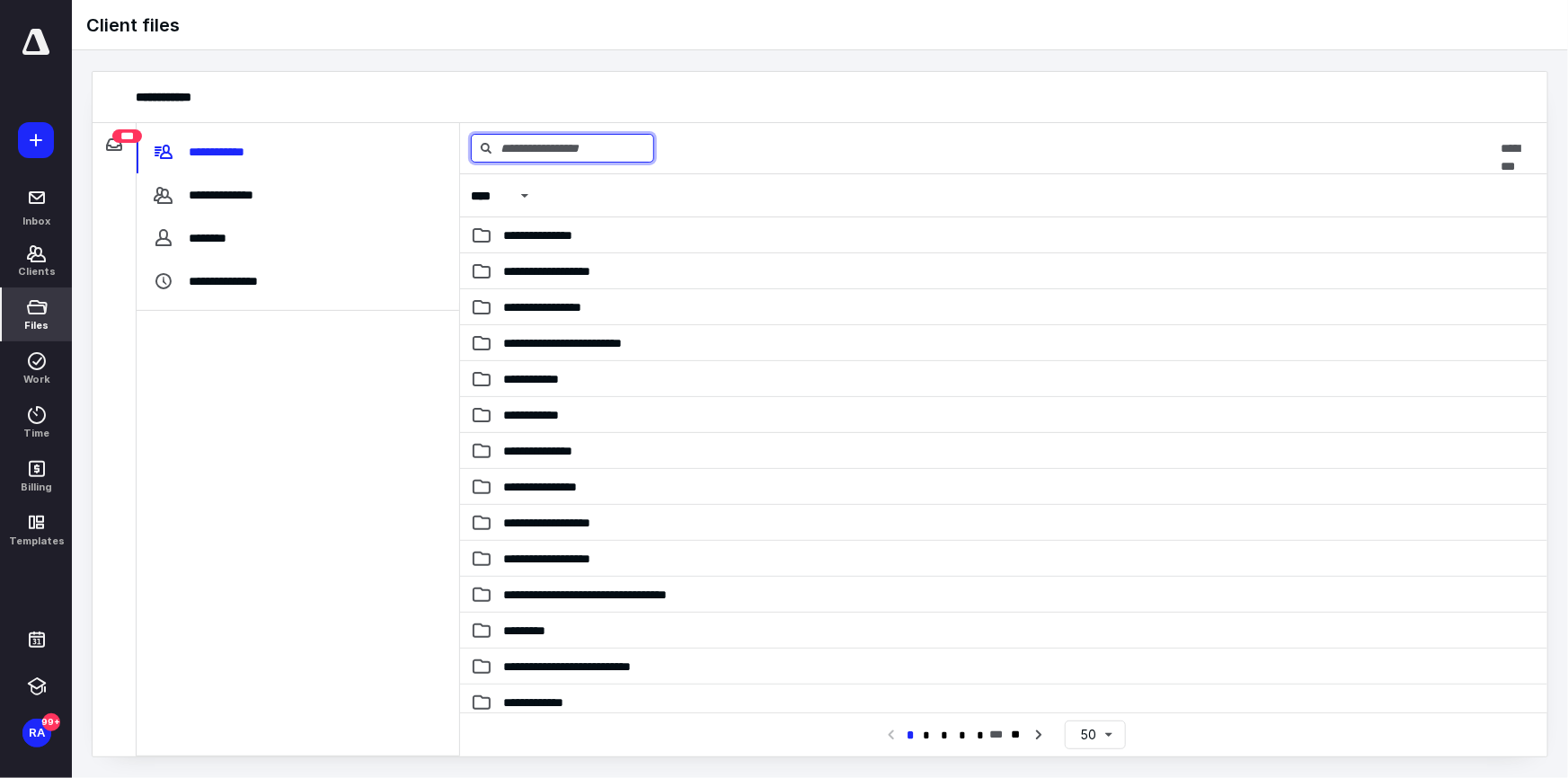 click at bounding box center [563, 148] 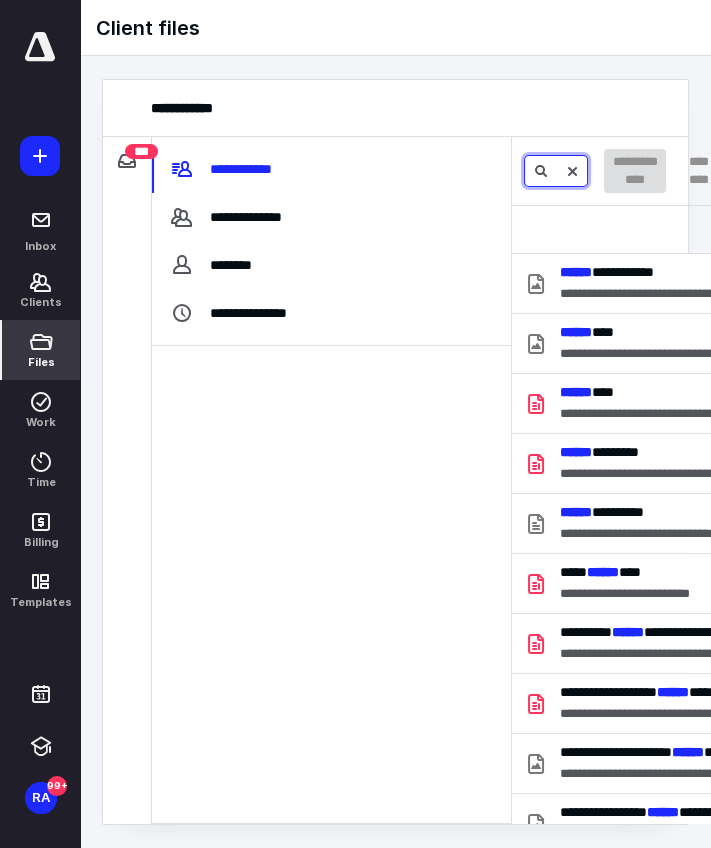 type on "******" 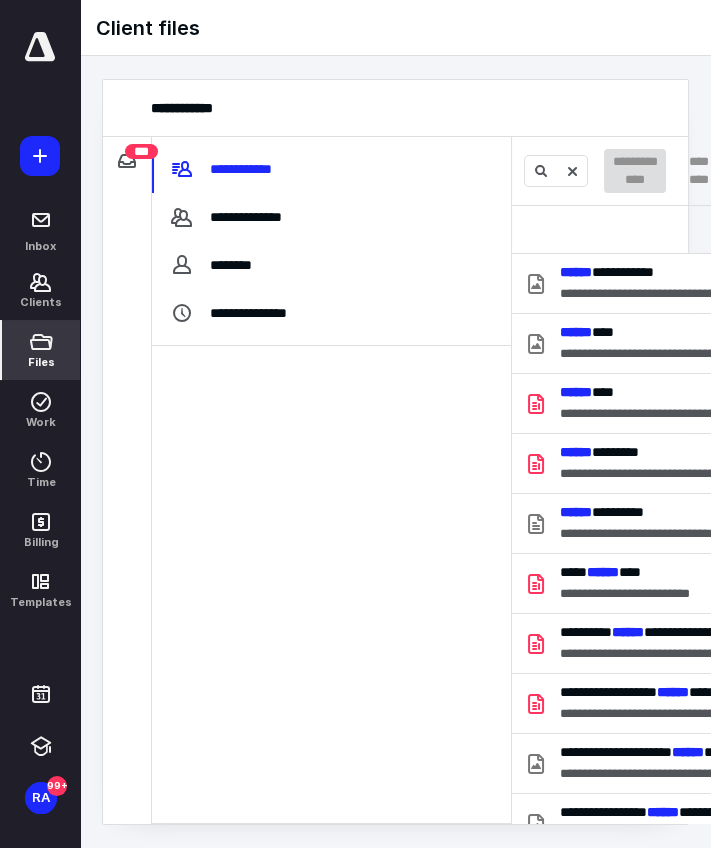 click at bounding box center [331, 584] 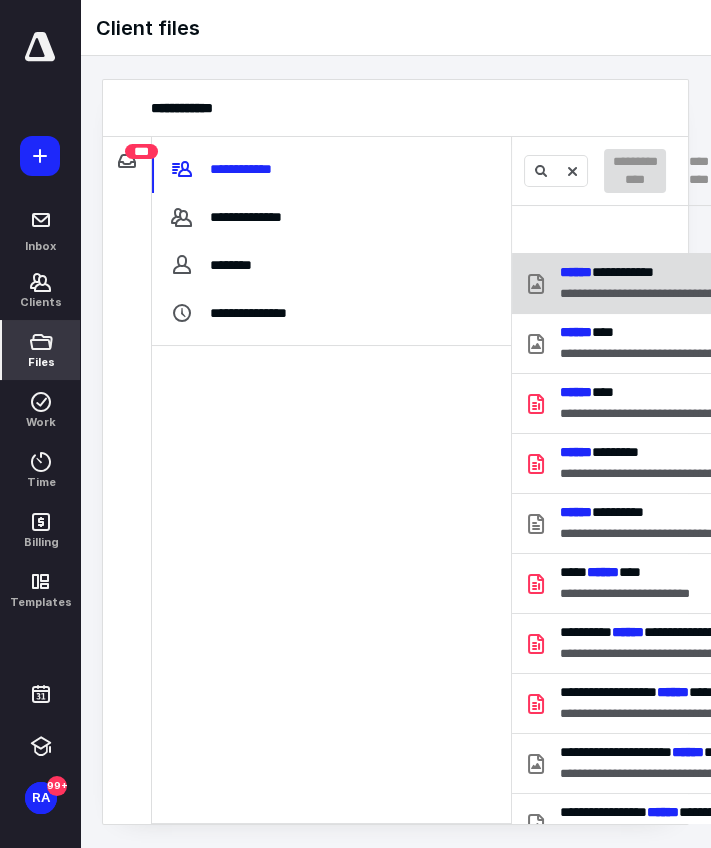 click on "******" at bounding box center [576, 272] 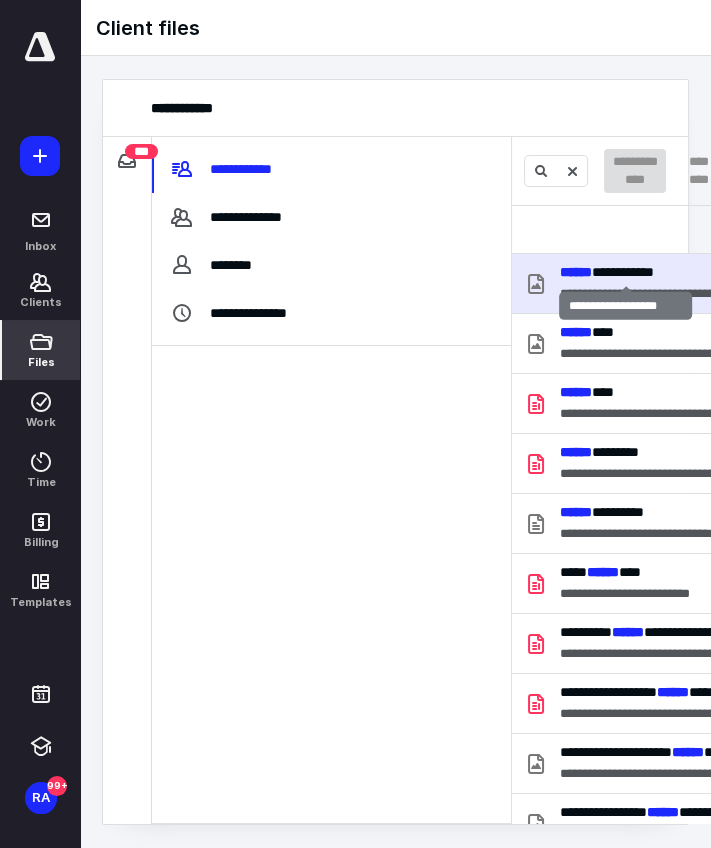 click on "******" at bounding box center (576, 272) 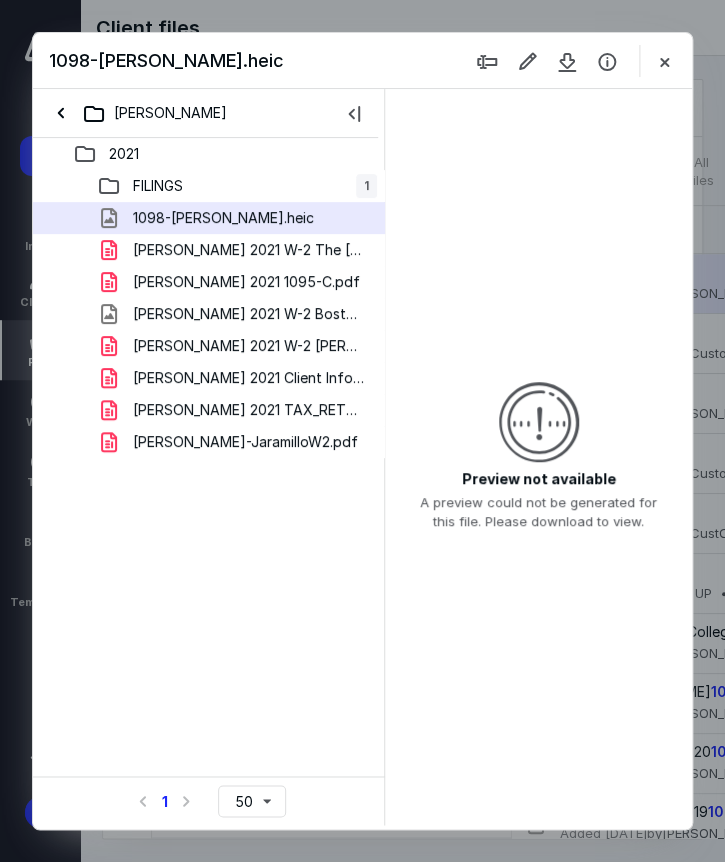 click at bounding box center (539, 422) 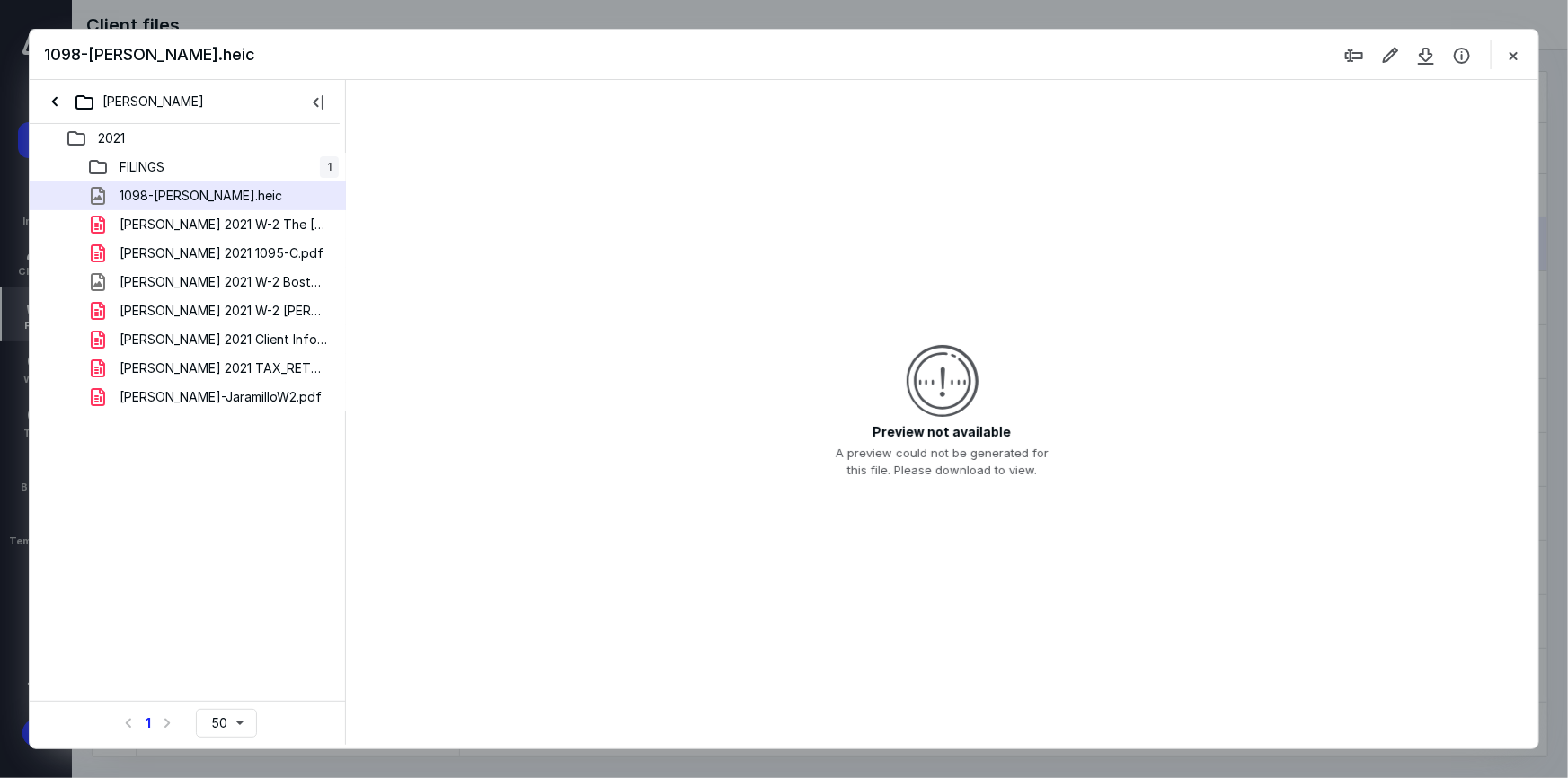 click on "Preview not available A preview could not be generated for this file. Please download to view." at bounding box center [943, 412] 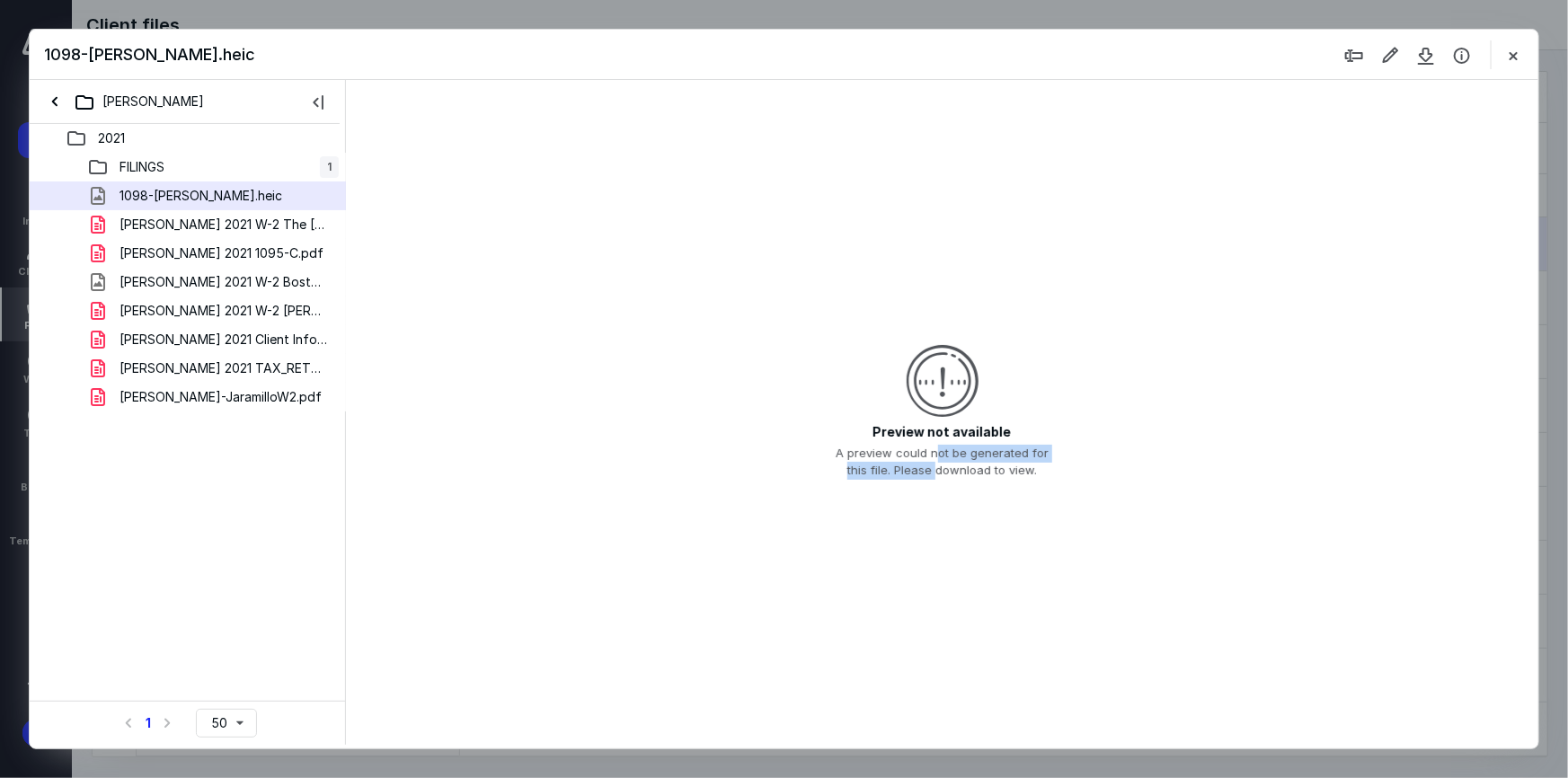 click on "A preview could not be generated for this file. Please download to view." at bounding box center (943, 460) 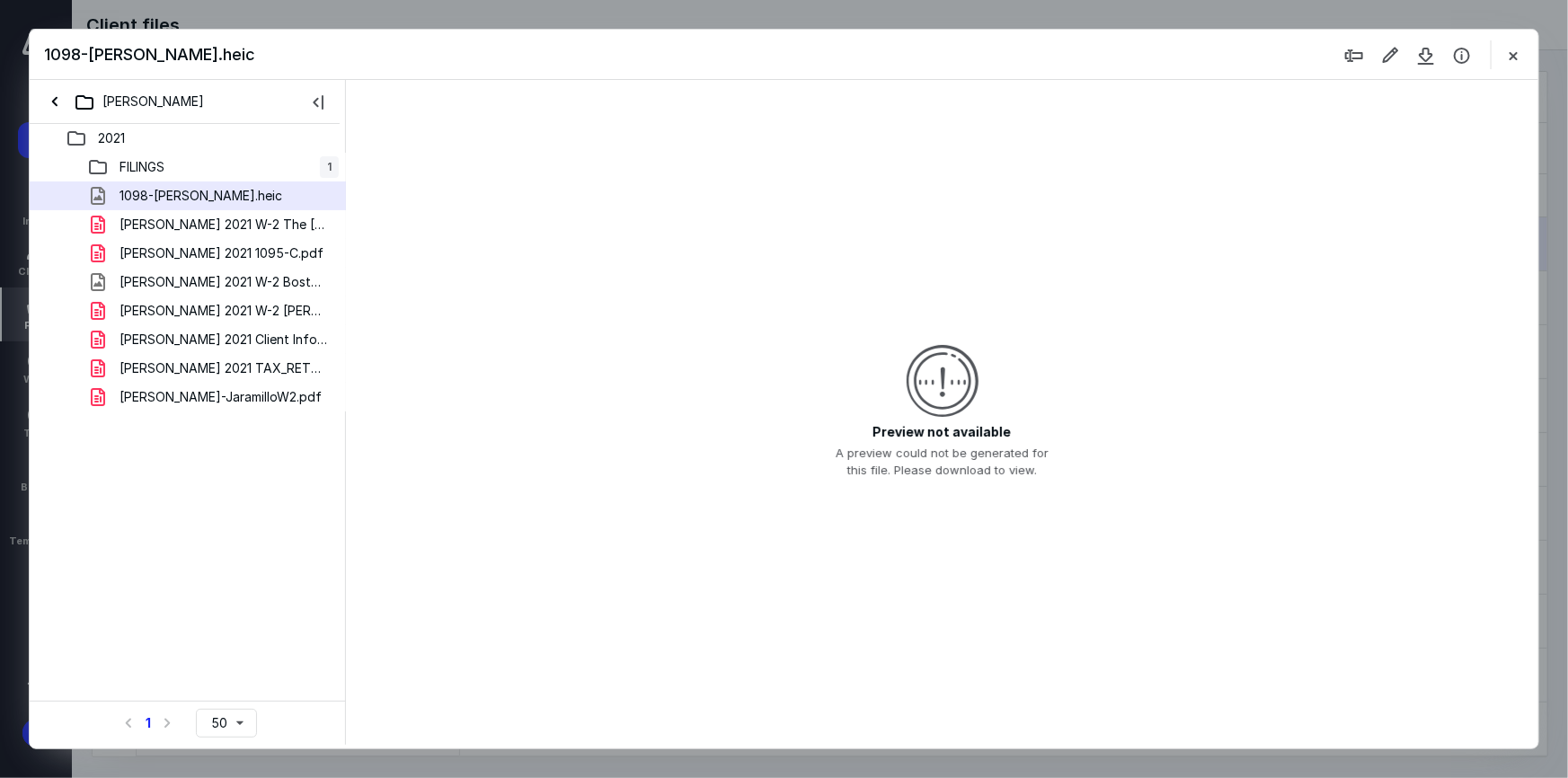 click on "A preview could not be generated for this file. Please download to view." at bounding box center (943, 460) 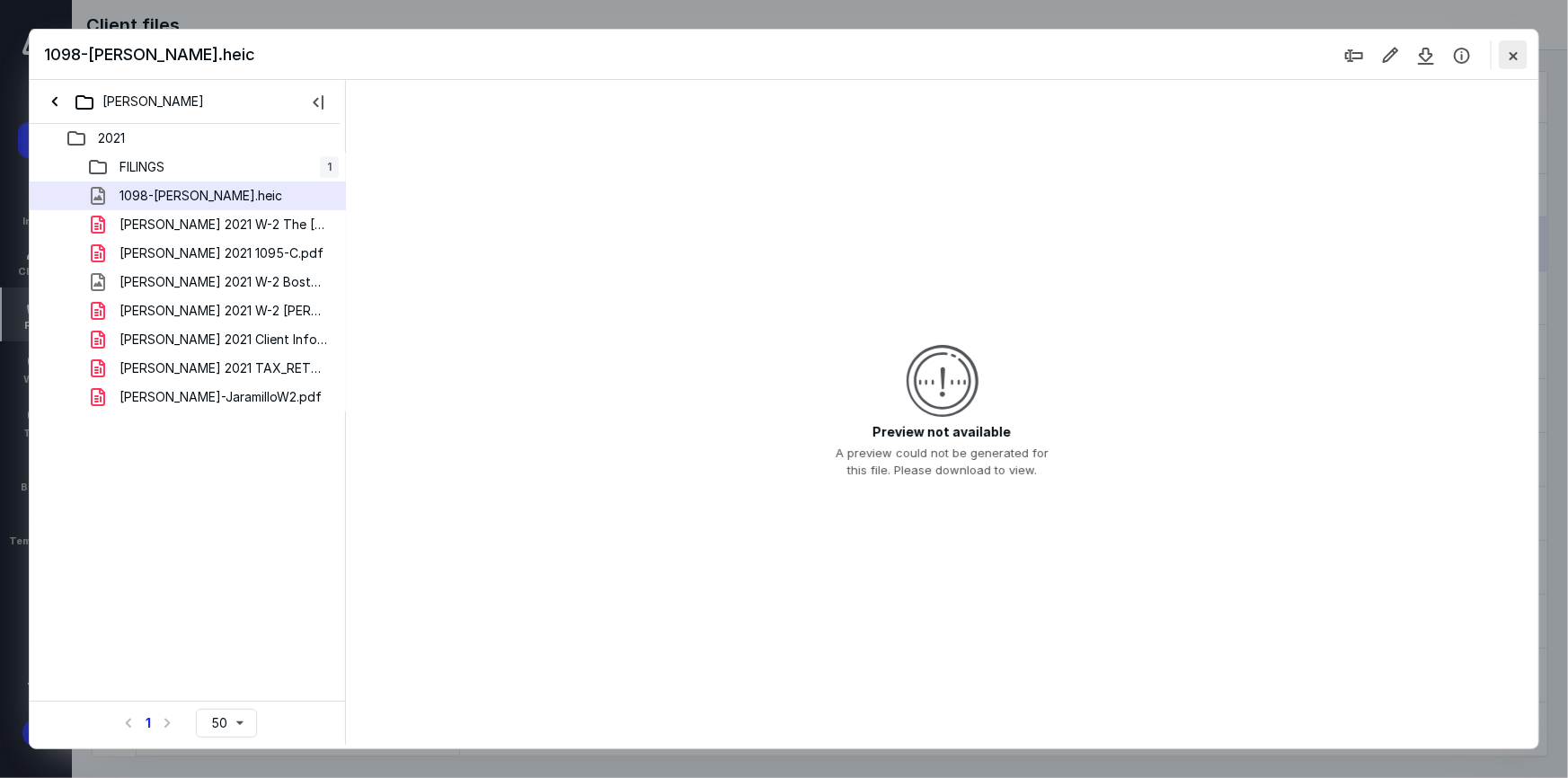 click at bounding box center (1513, 55) 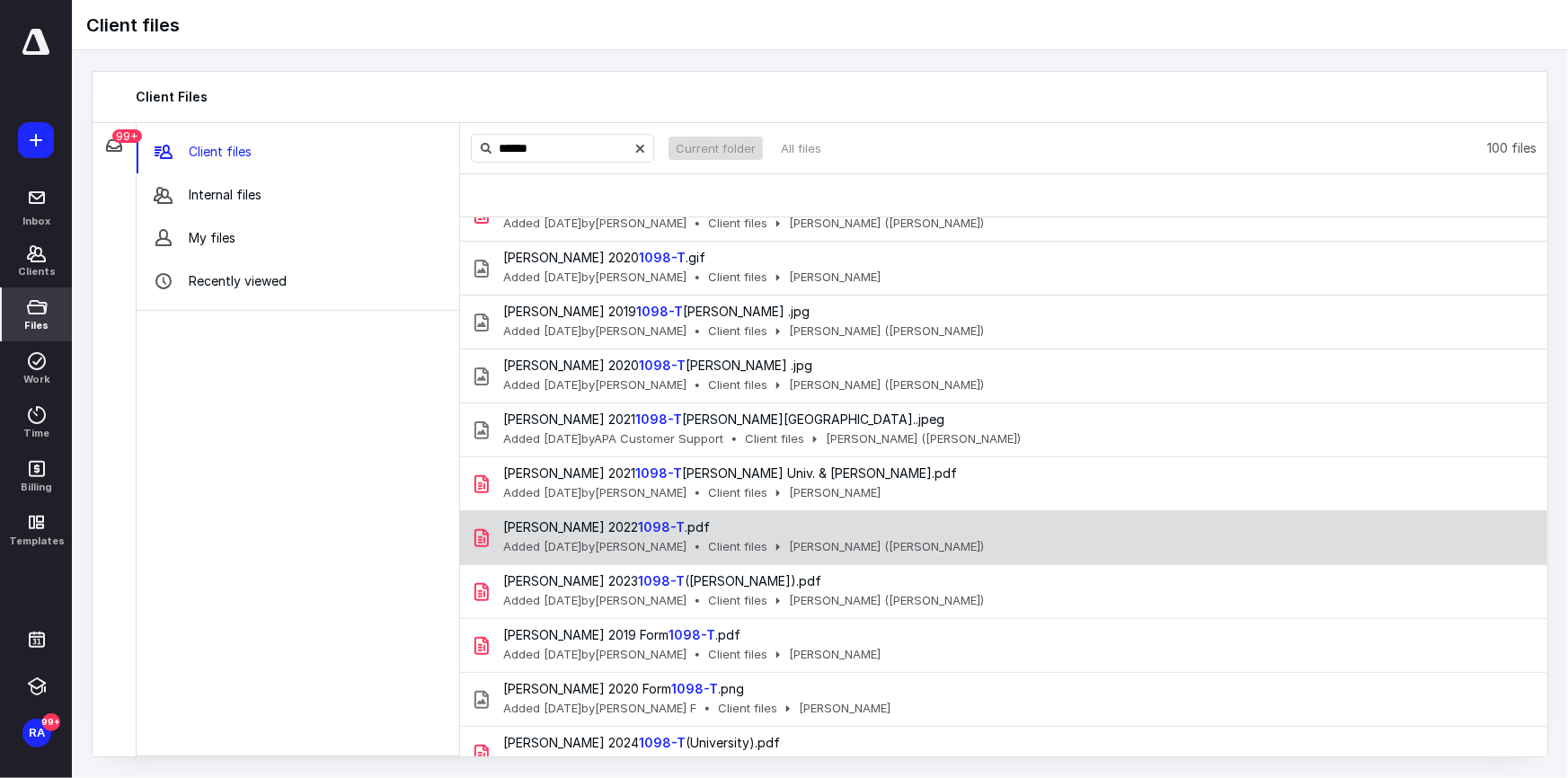 scroll, scrollTop: 408, scrollLeft: 0, axis: vertical 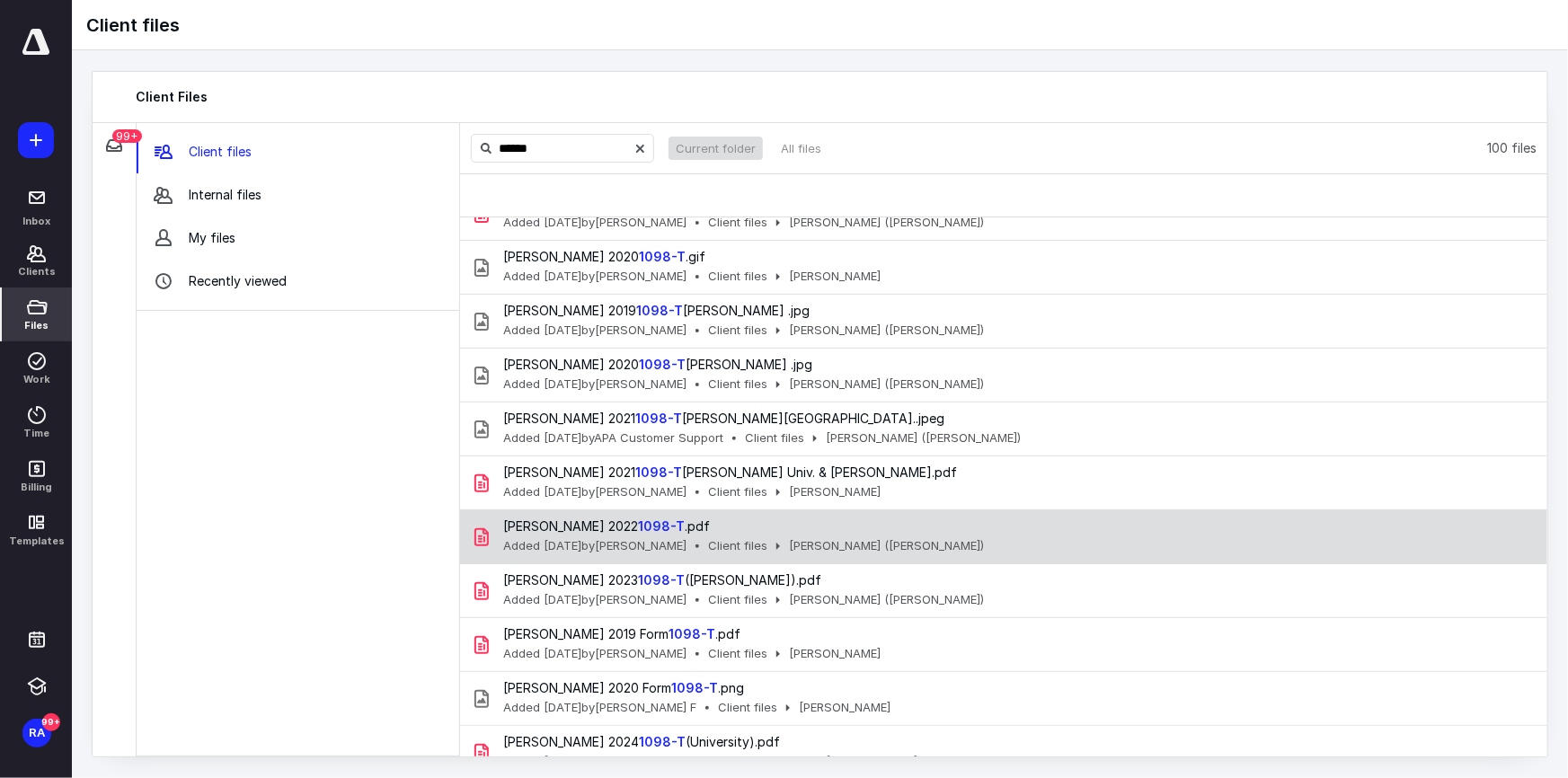 click on "Added   [DATE]  by  [PERSON_NAME]" at bounding box center (595, 546) 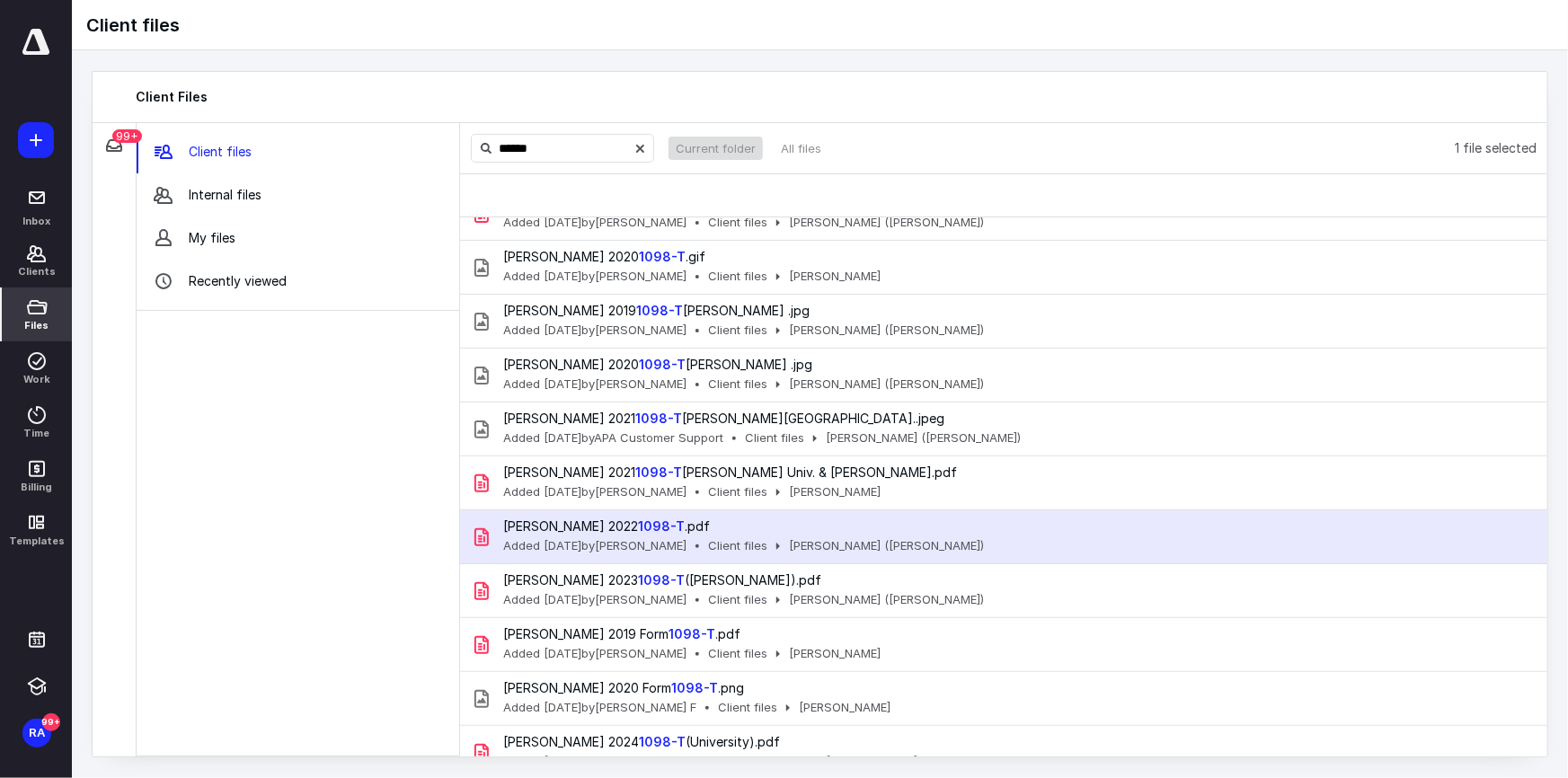 click on "Added   [DATE]  by  [PERSON_NAME]" at bounding box center (595, 546) 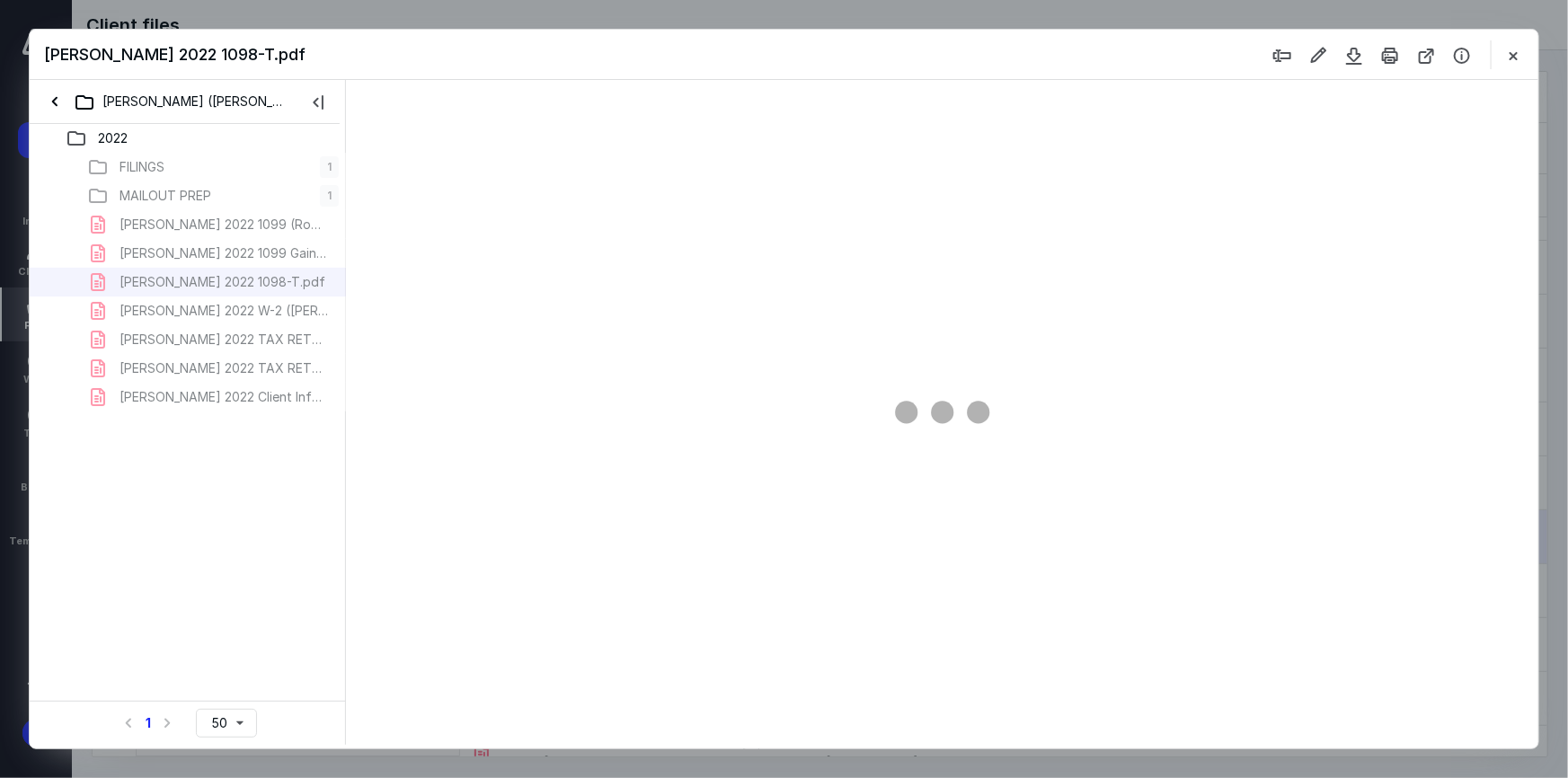 scroll, scrollTop: 0, scrollLeft: 0, axis: both 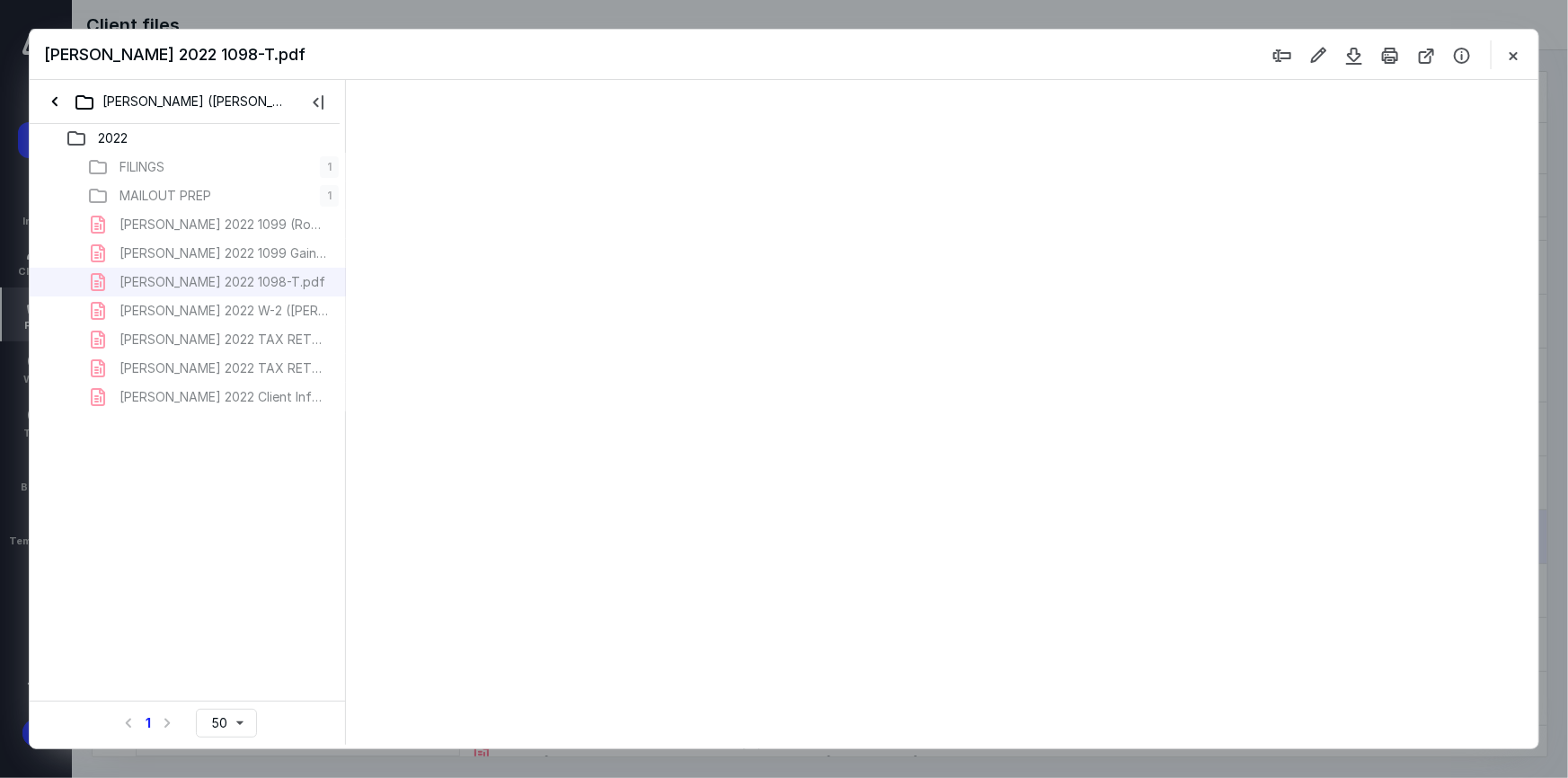 type on "40" 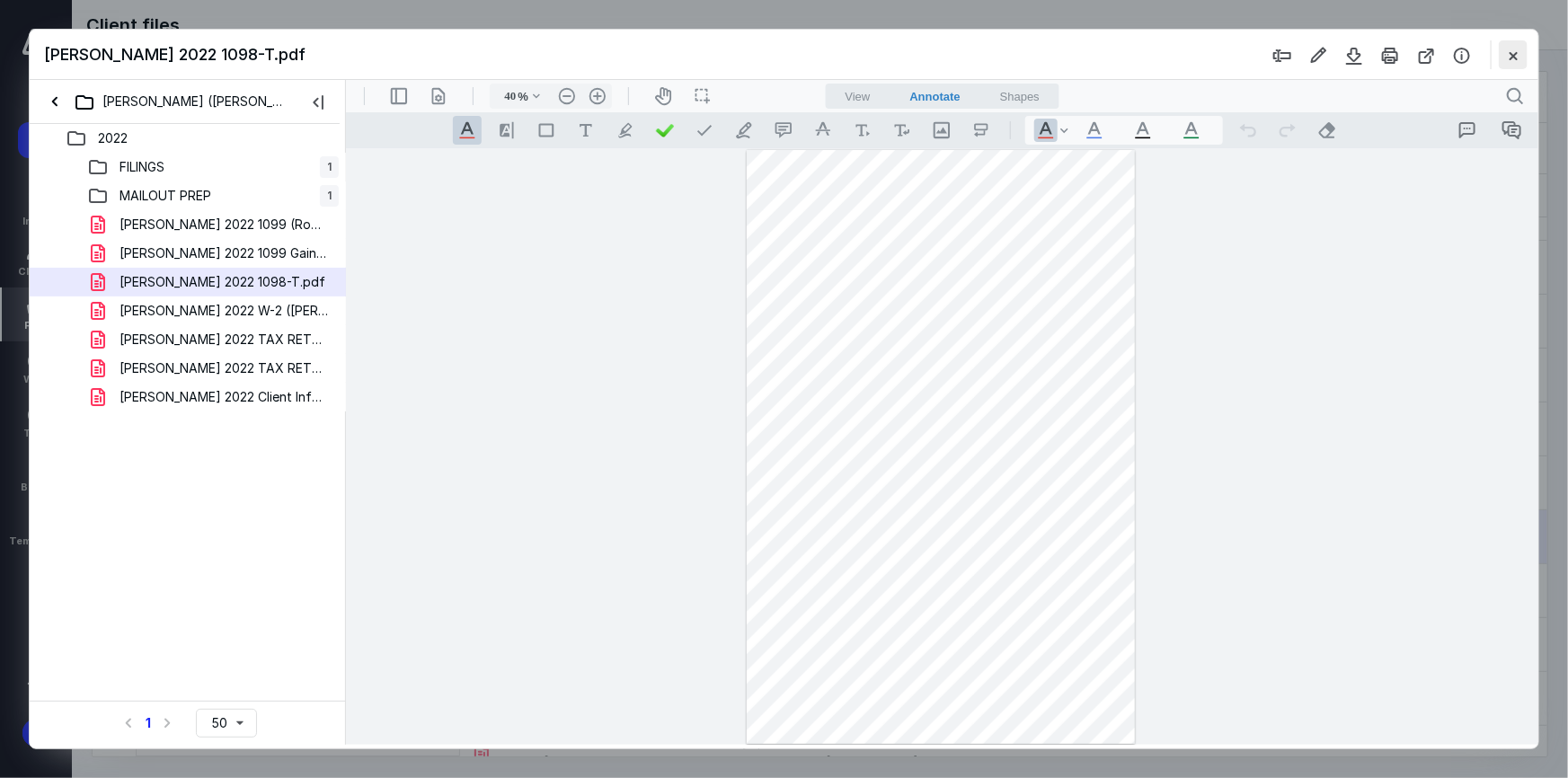 click at bounding box center (1513, 55) 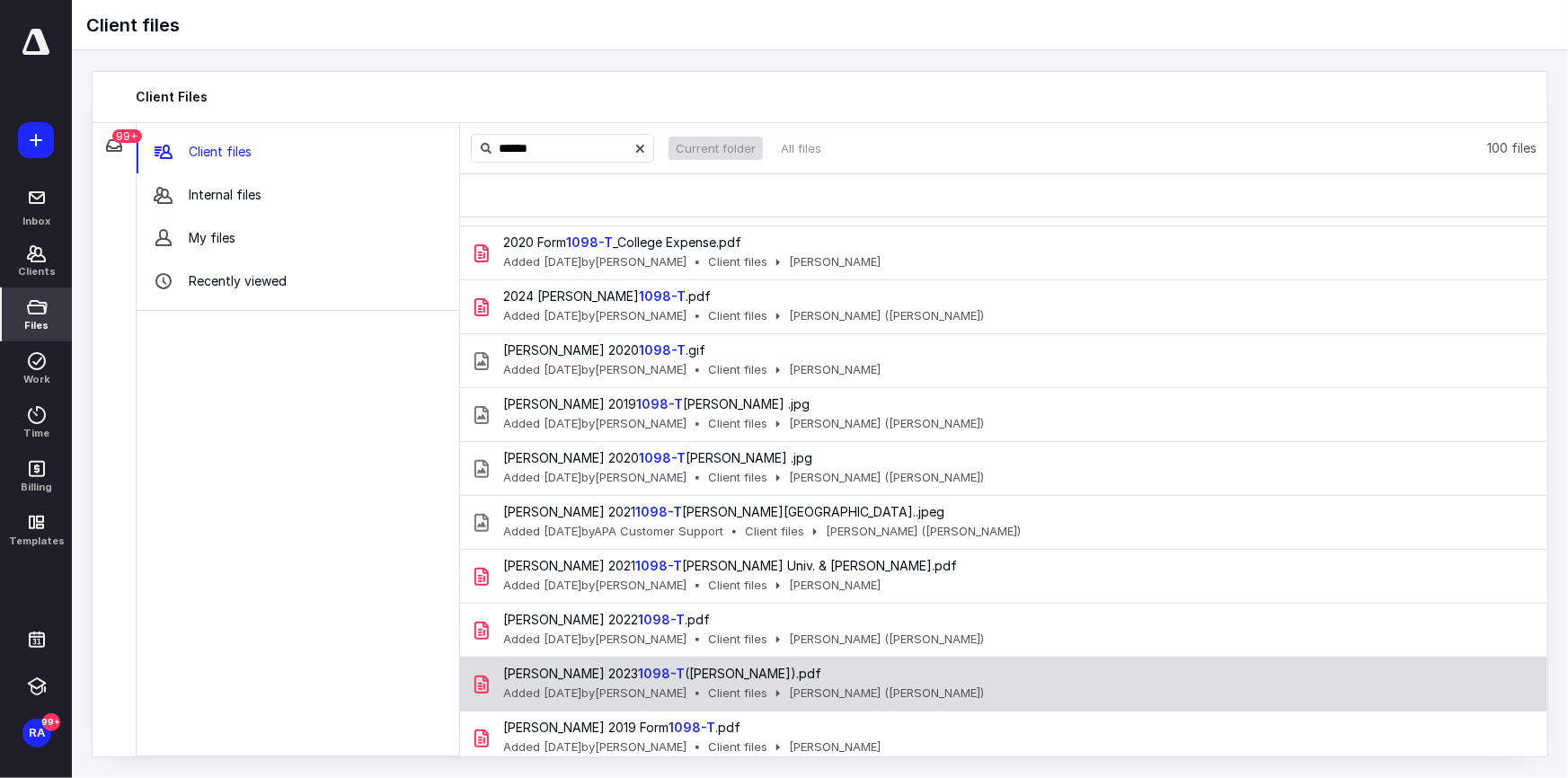 scroll, scrollTop: 331, scrollLeft: 0, axis: vertical 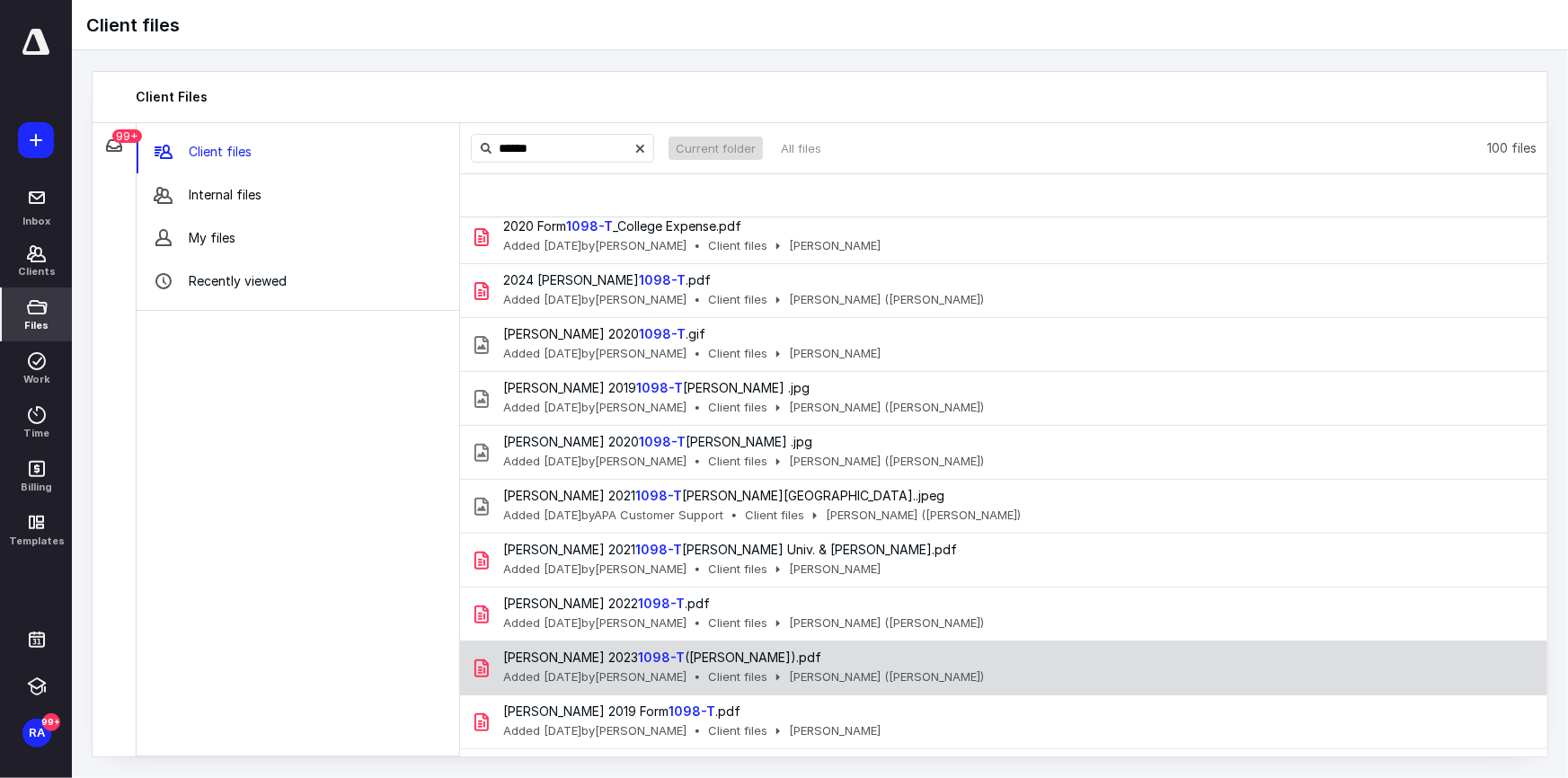 click 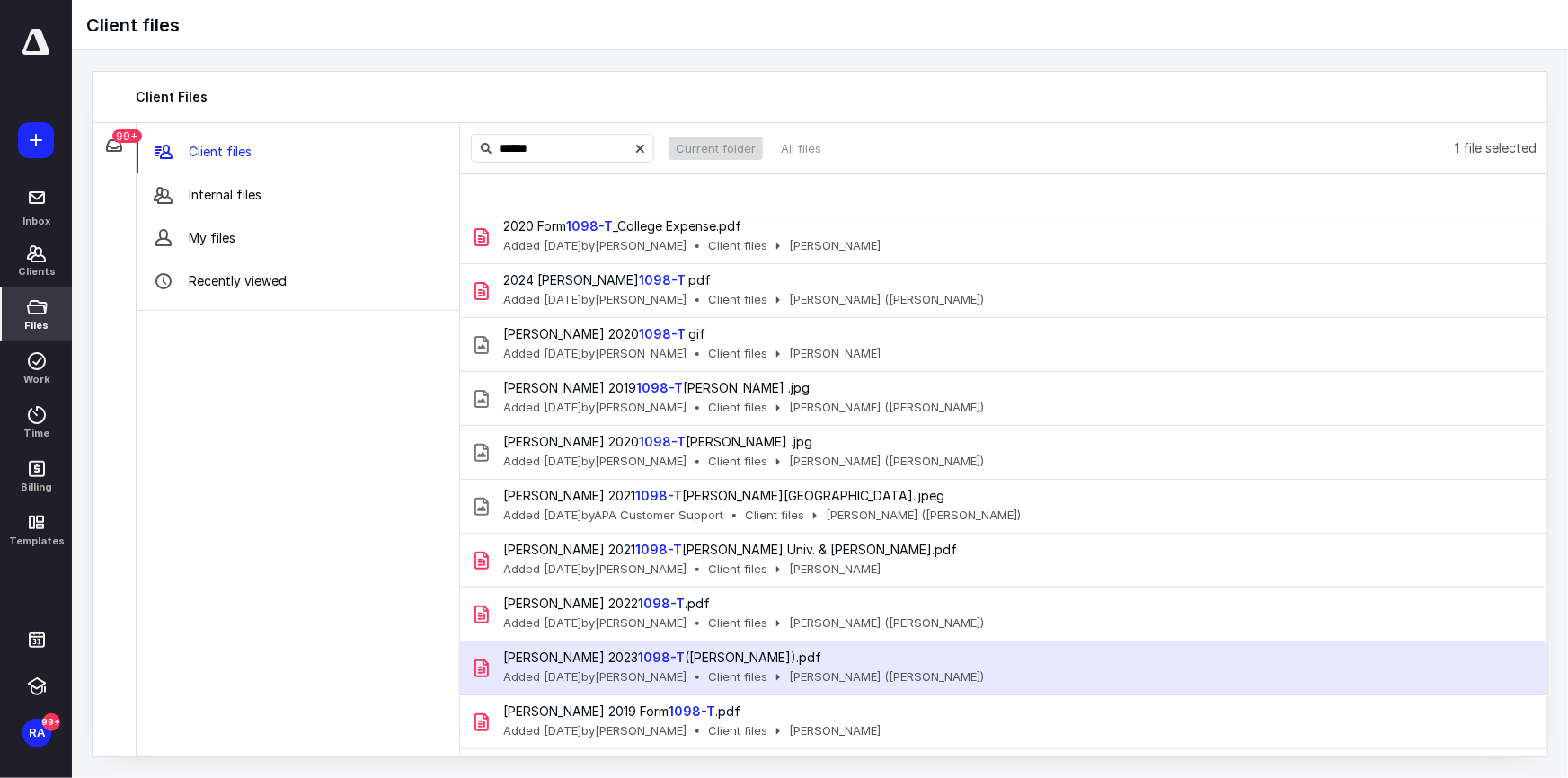 click 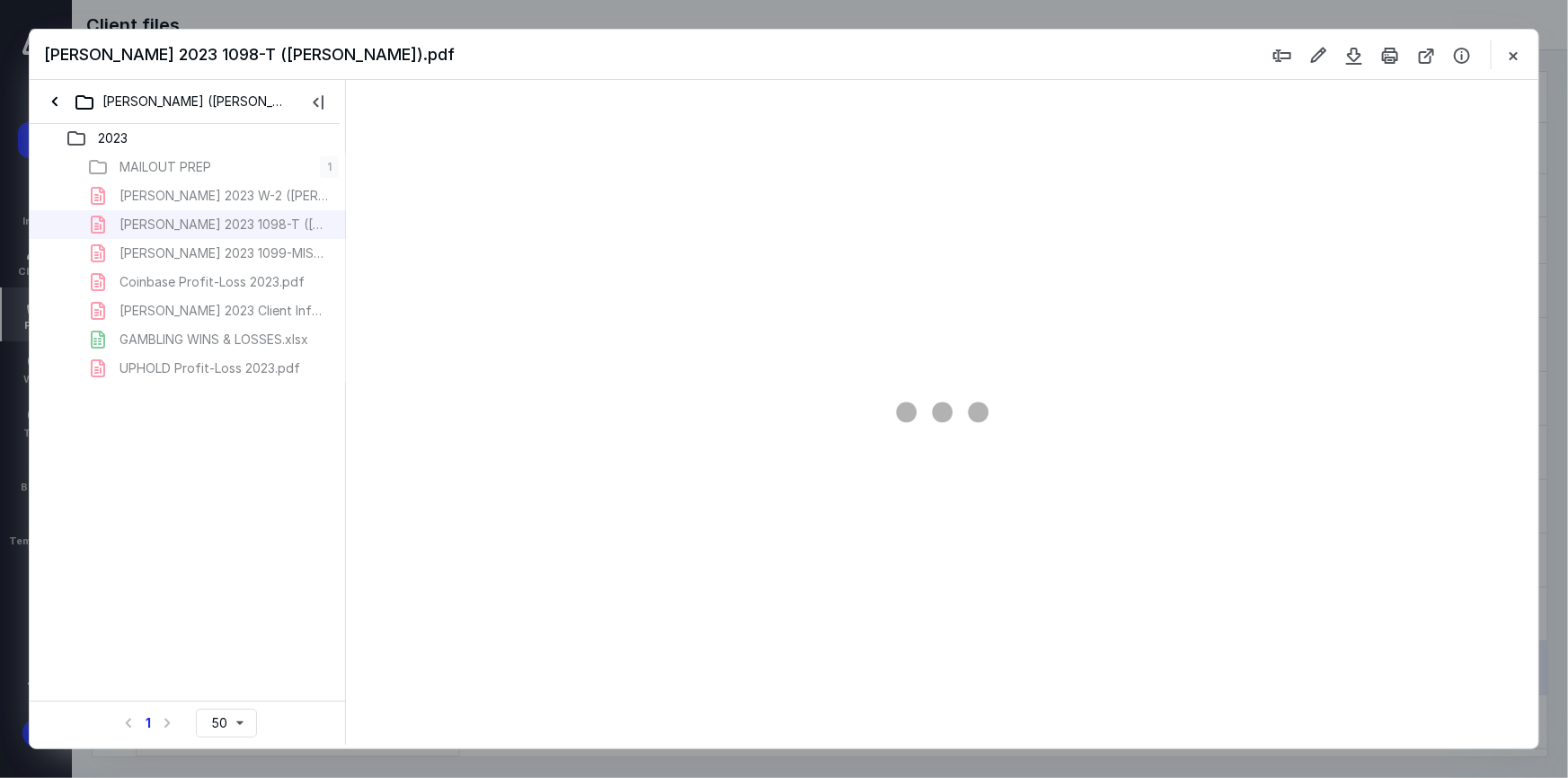 scroll, scrollTop: 0, scrollLeft: 0, axis: both 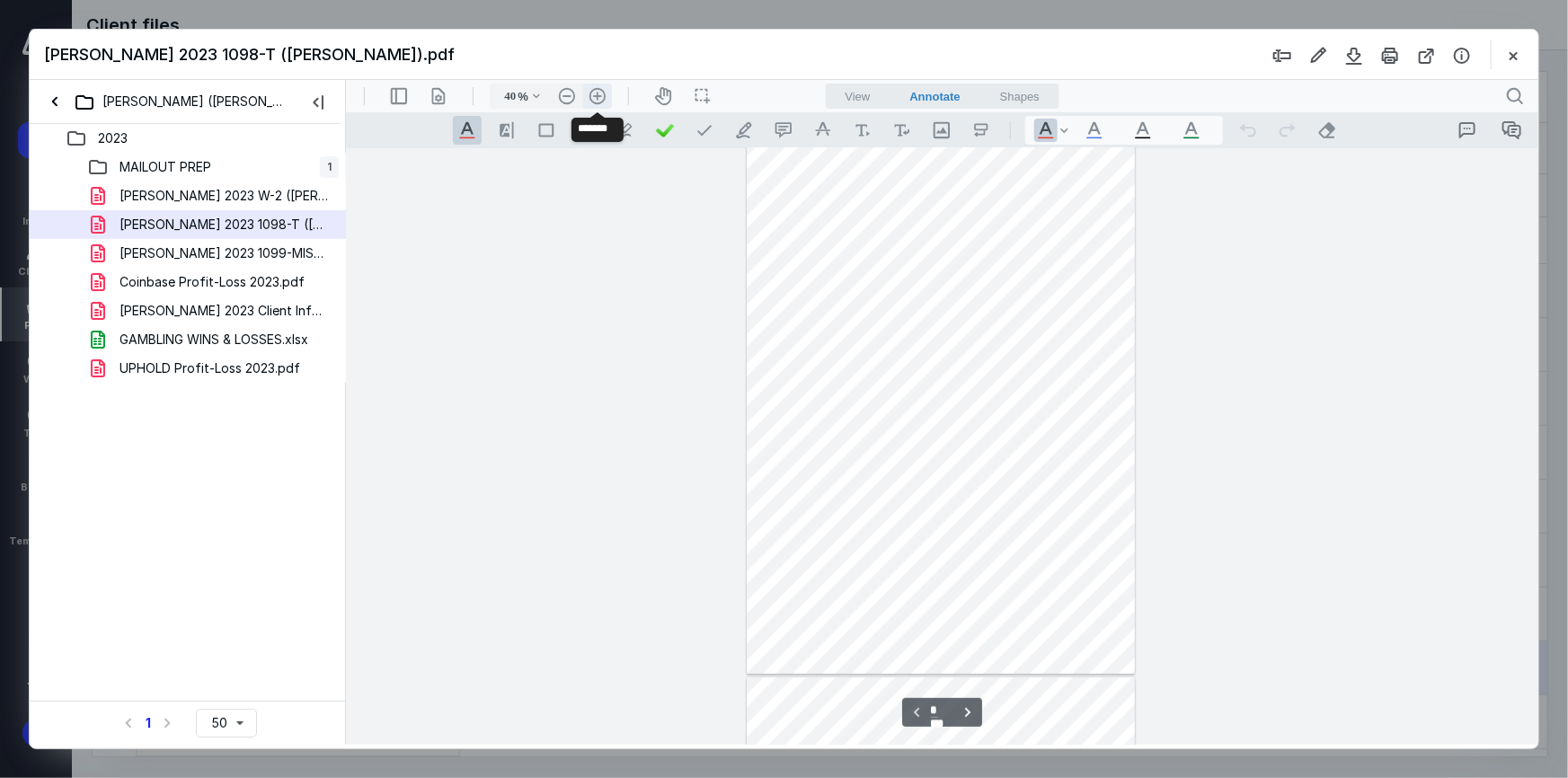 click on ".cls-1{fill:#abb0c4;} icon - header - zoom - in - line" at bounding box center (597, 95) 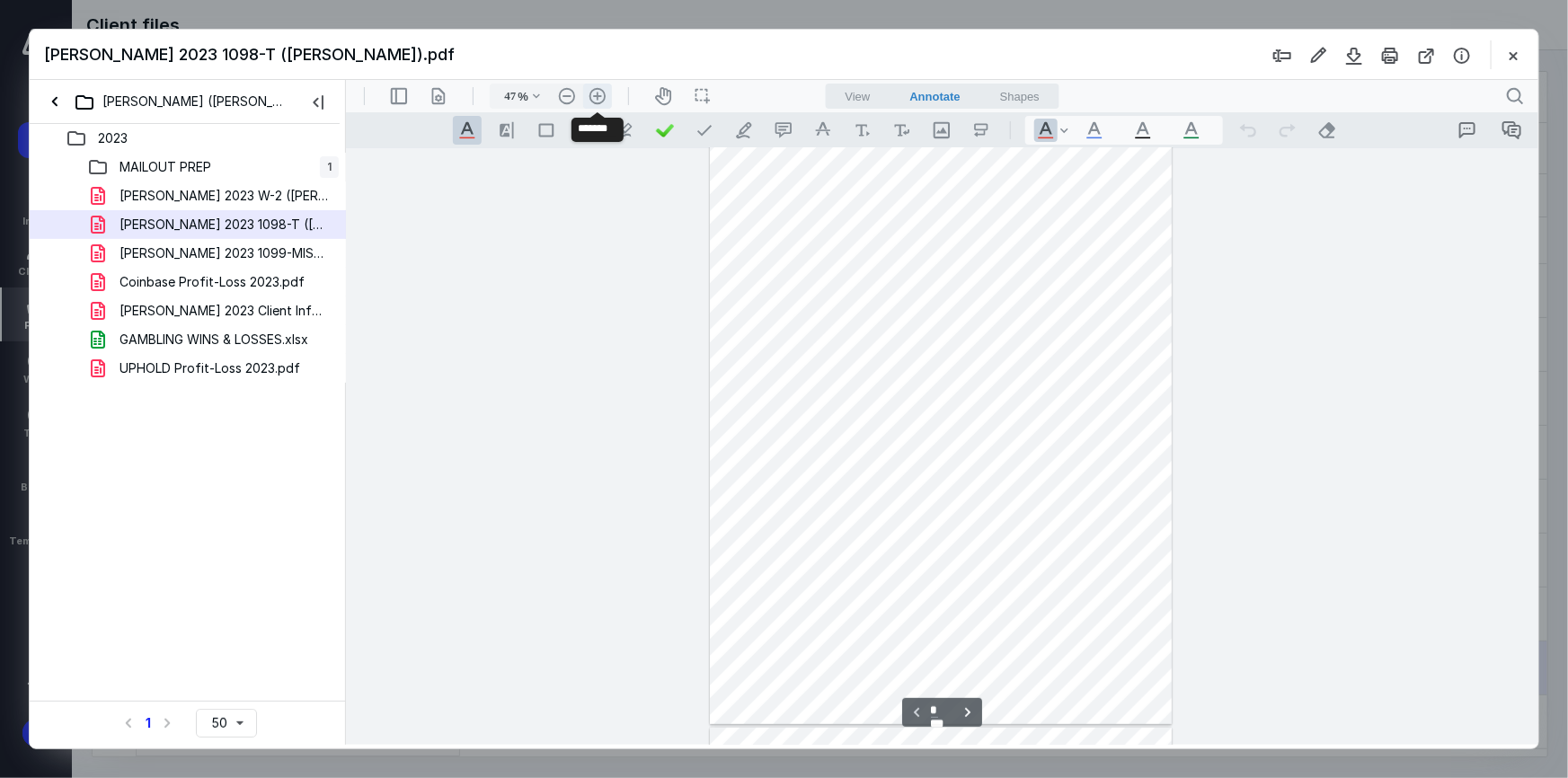 click on ".cls-1{fill:#abb0c4;} icon - header - zoom - in - line" at bounding box center (597, 95) 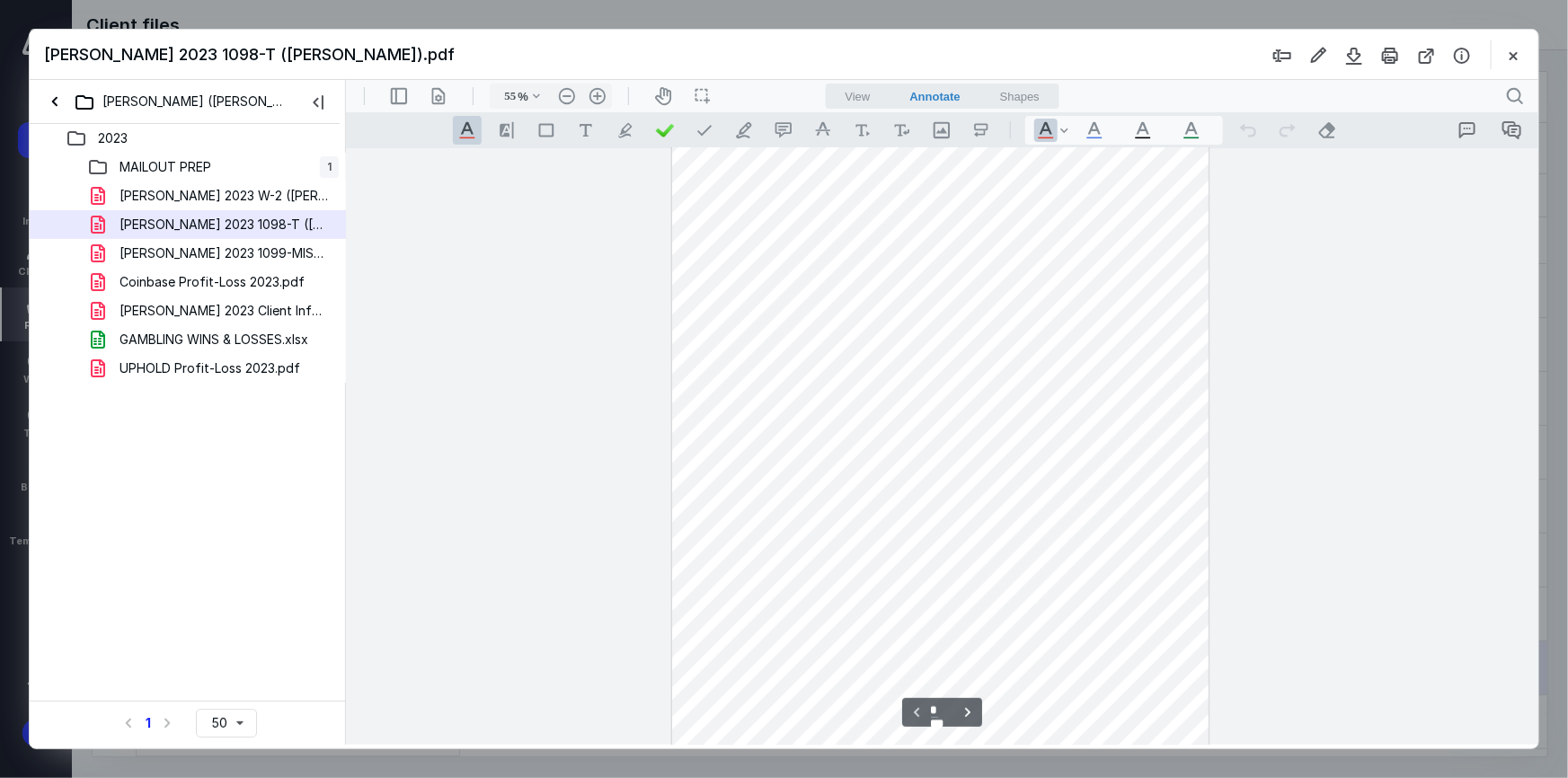 scroll, scrollTop: 0, scrollLeft: 0, axis: both 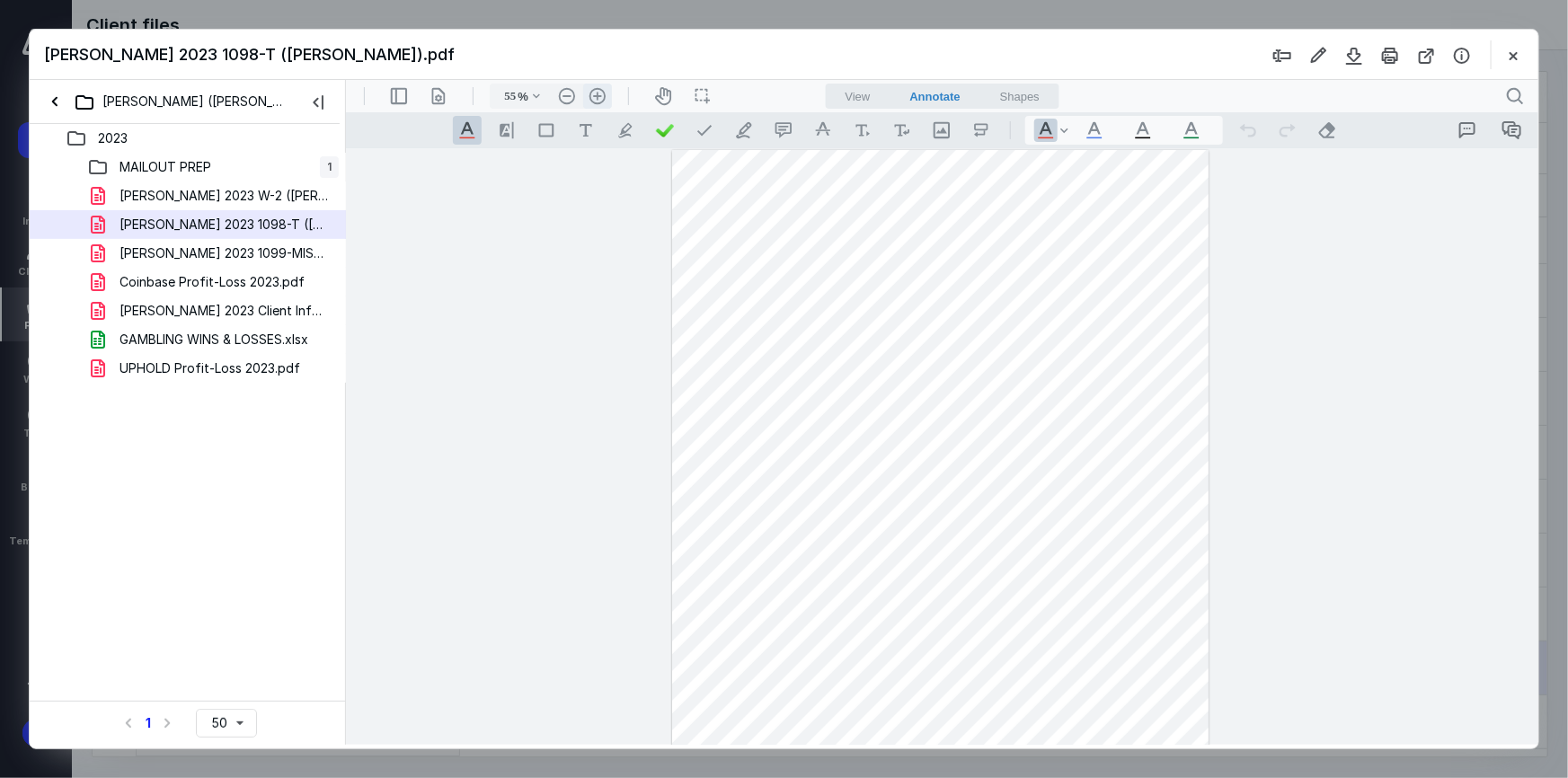 click on ".cls-1{fill:#abb0c4;} icon - header - zoom - in - line" at bounding box center [597, 95] 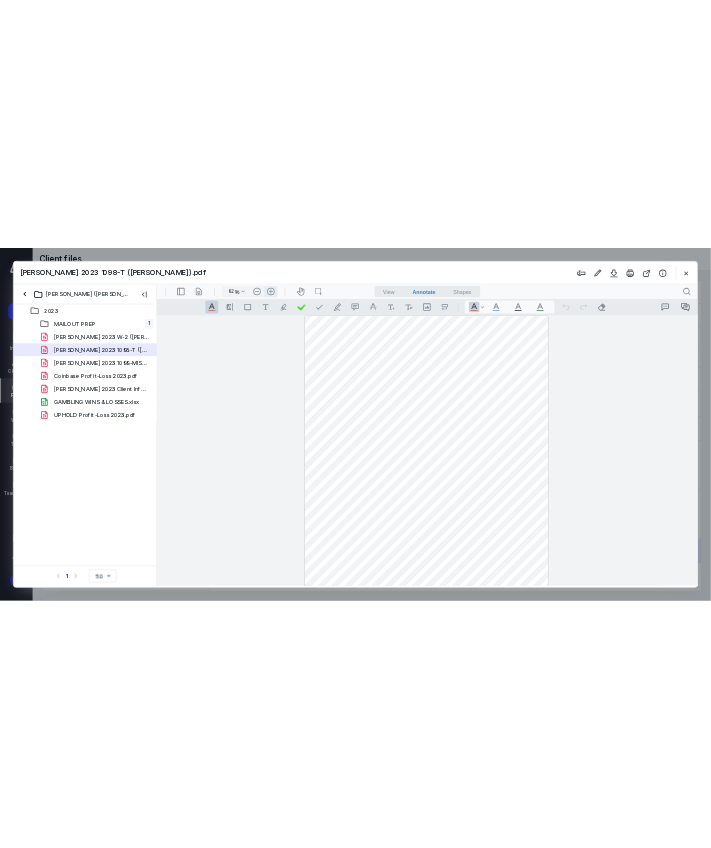scroll, scrollTop: 40, scrollLeft: 0, axis: vertical 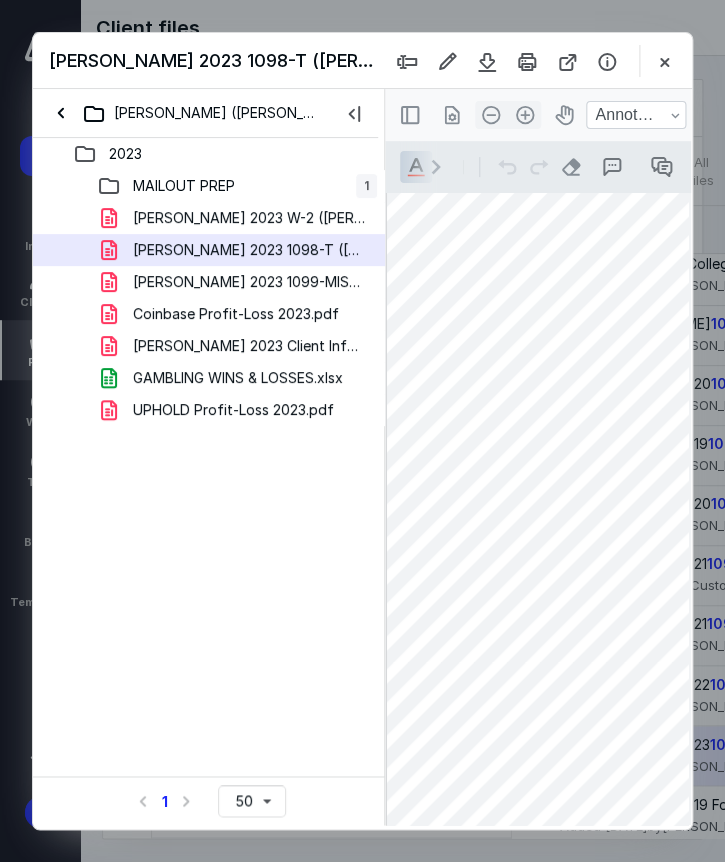 click on "2023 MAILOUT PREP 1 [PERSON_NAME] 2023 W-2 ([PERSON_NAME]).pdf [PERSON_NAME] 2023 1098-T ([PERSON_NAME]).pdf [PERSON_NAME] 2023 1099-MISC ([GEOGRAPHIC_DATA]).pdf Coinbase Profit-Loss 2023.pdf [PERSON_NAME] 2023 Client Info Packet.pdf GAMBLING WINS & LOSSES.xlsx UPHOLD Profit-Loss 2023.pdf Select a page number for more results 1 50" at bounding box center [209, 481] 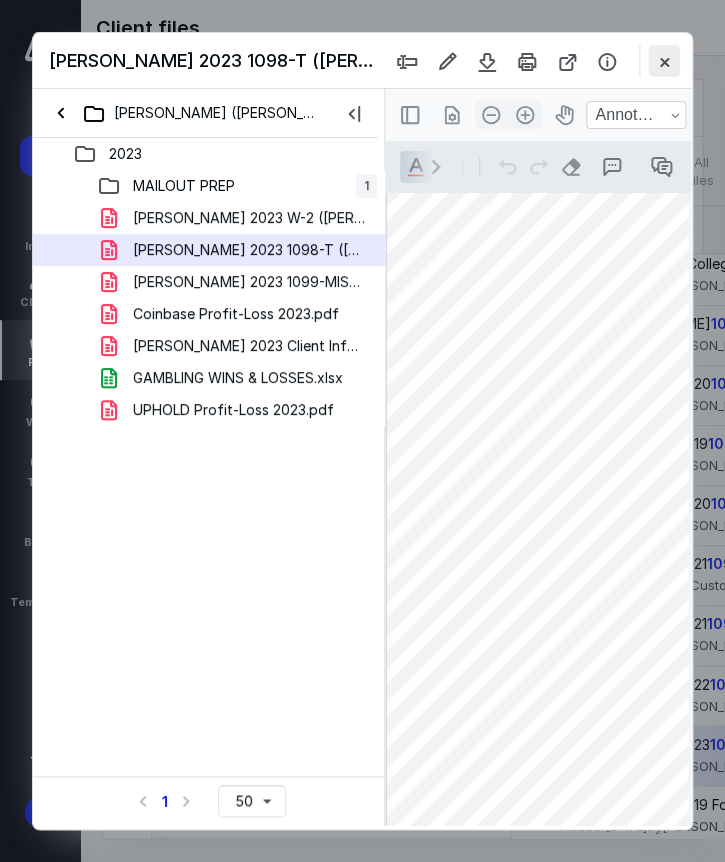 click at bounding box center (664, 61) 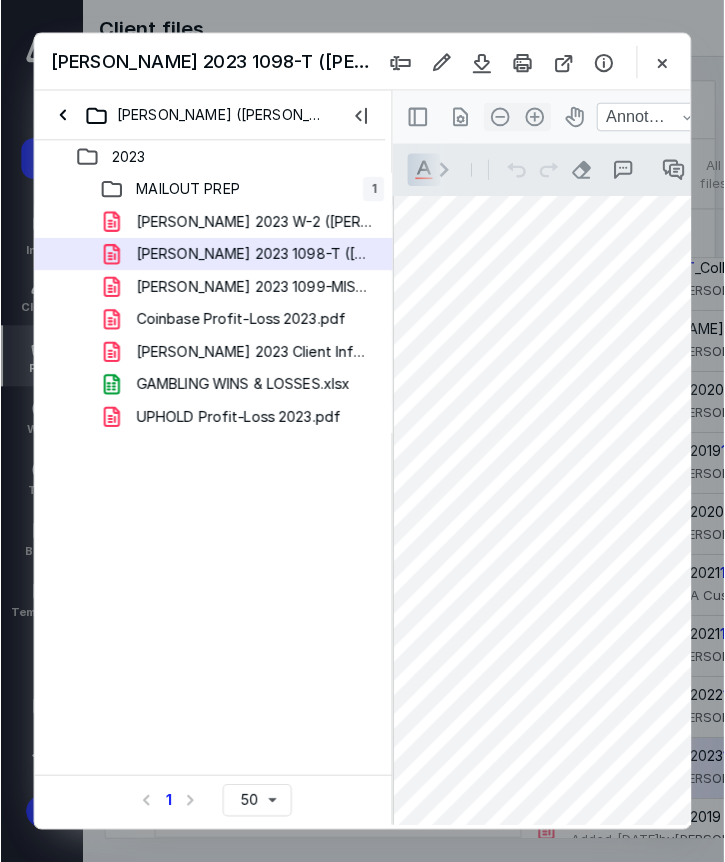scroll, scrollTop: 4, scrollLeft: 0, axis: vertical 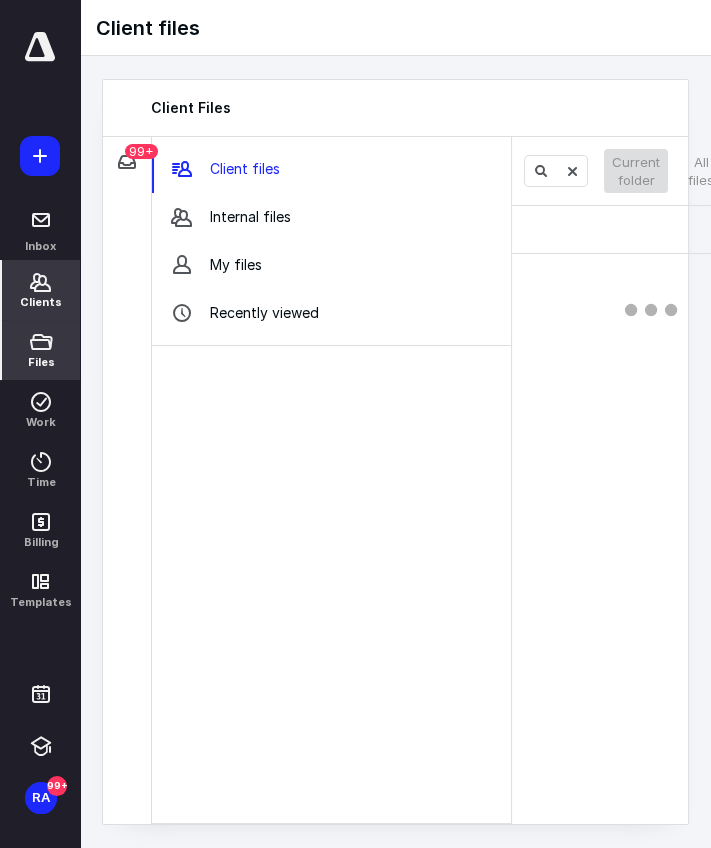 click on "Clients" at bounding box center (41, 302) 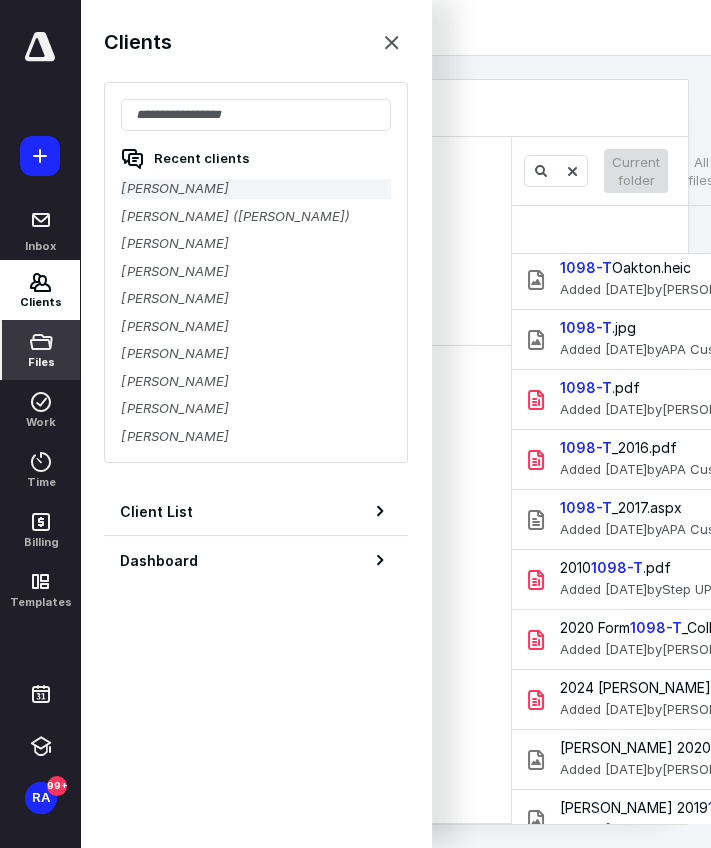 click on "[PERSON_NAME]" at bounding box center (256, 189) 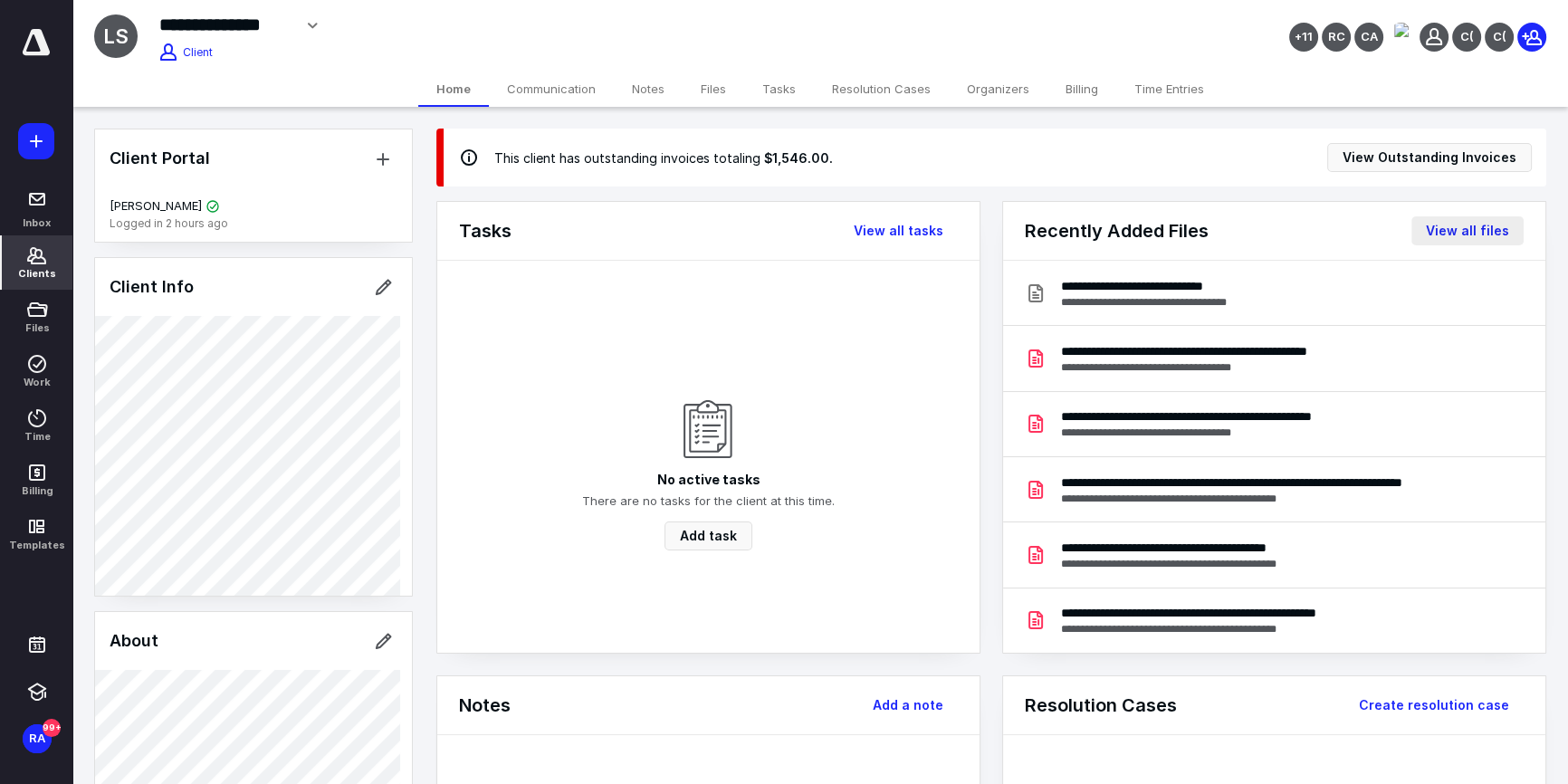 click on "View all files" at bounding box center (1468, 231) 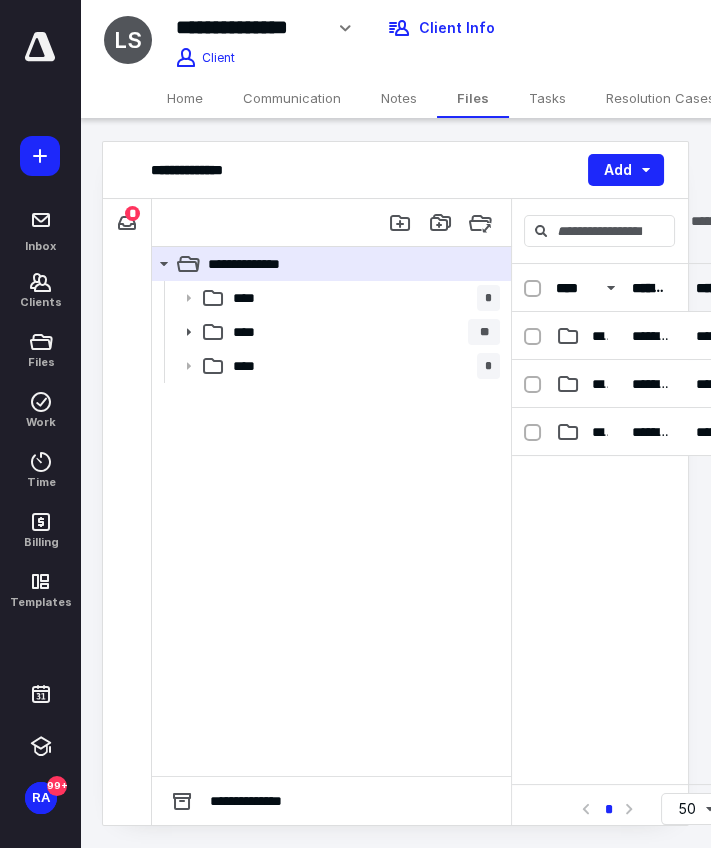 click at bounding box center [652, 606] 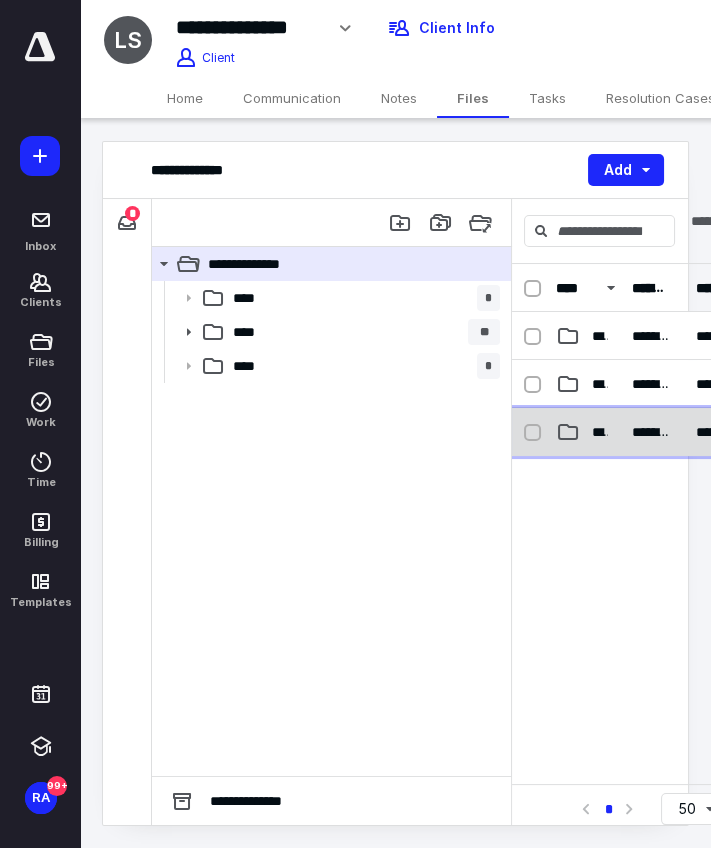 click on "**********" at bounding box center [652, 432] 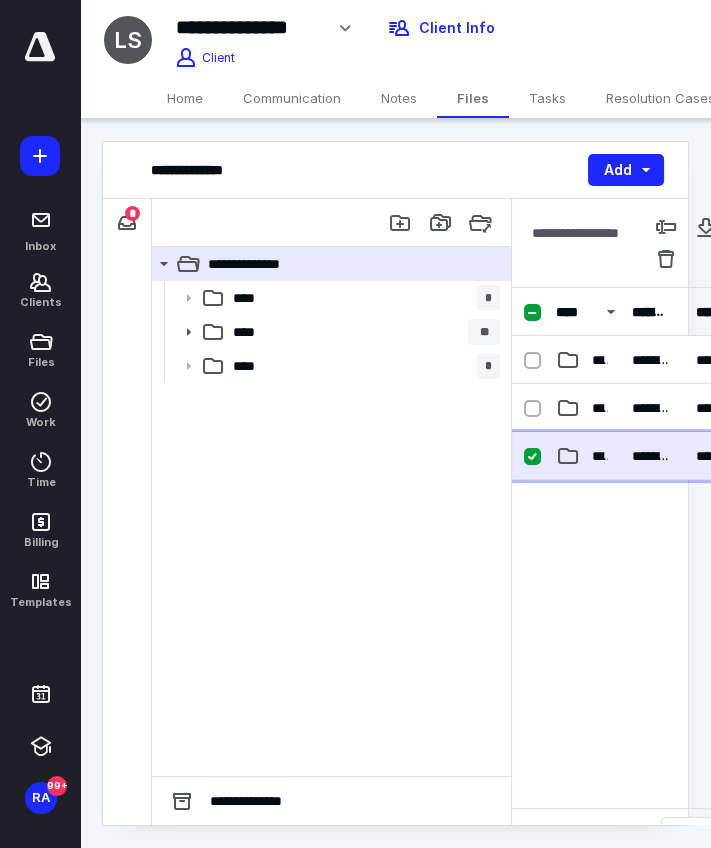 click on "****" at bounding box center [600, 456] 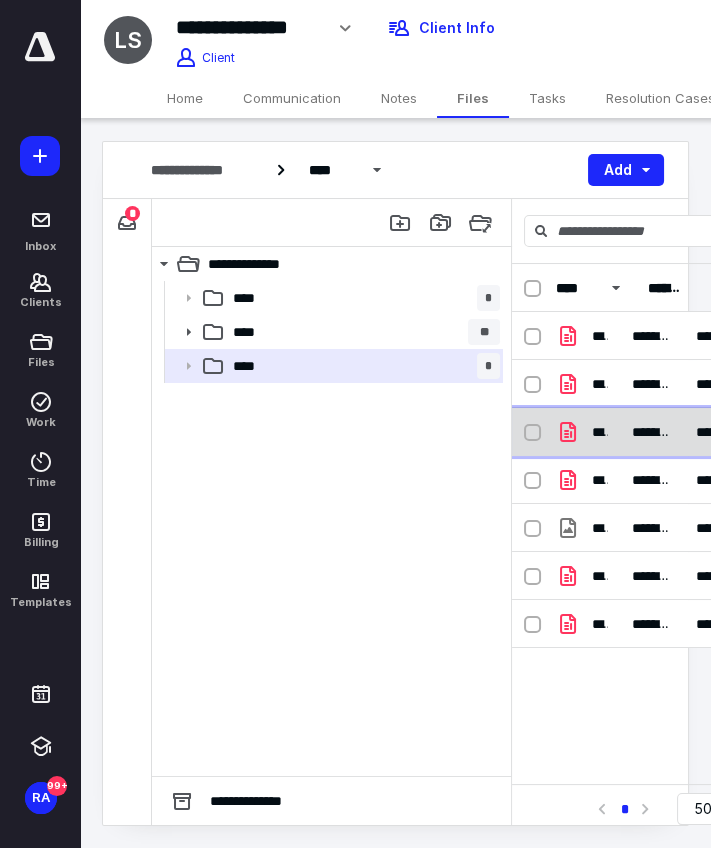 click on "*********" at bounding box center (652, 432) 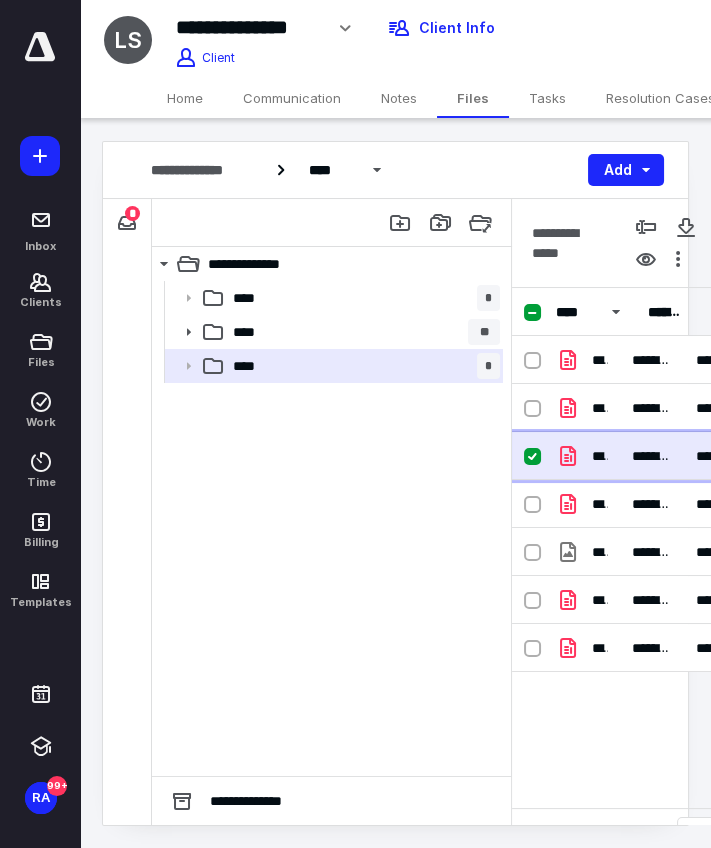 click on "**********" at bounding box center [668, 456] 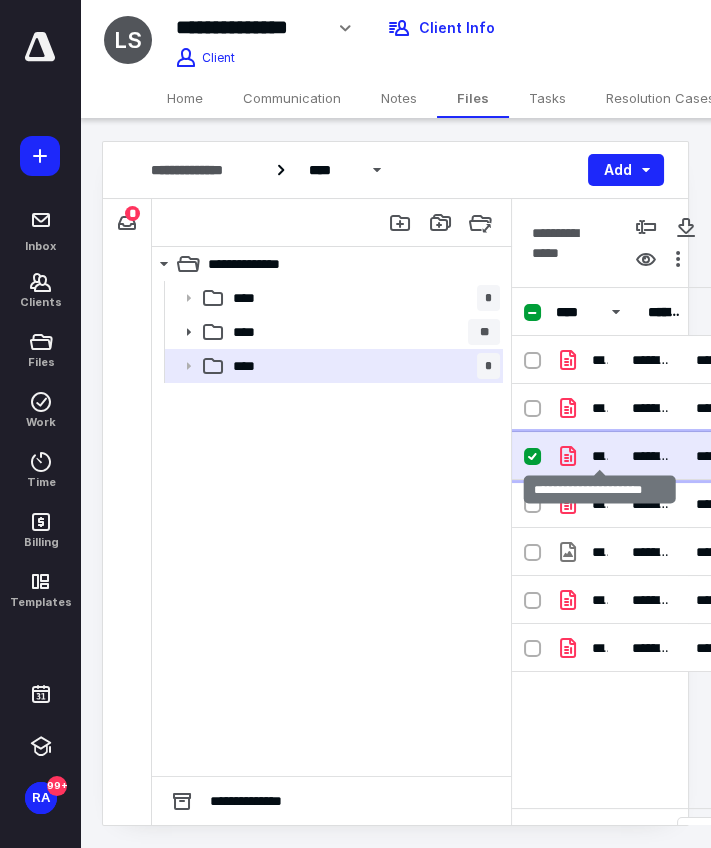 click on "**********" at bounding box center [600, 456] 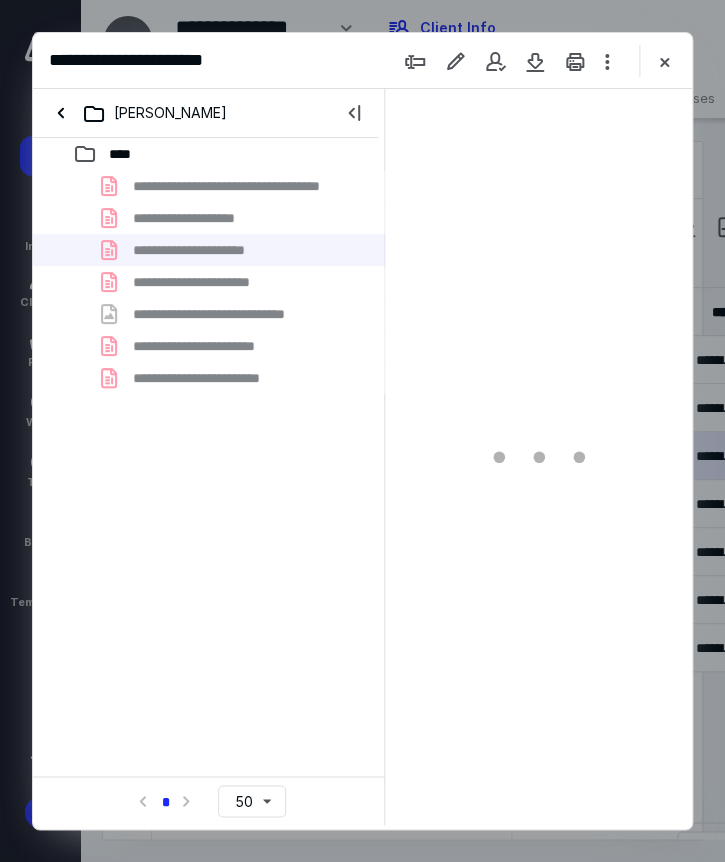 scroll, scrollTop: 0, scrollLeft: 0, axis: both 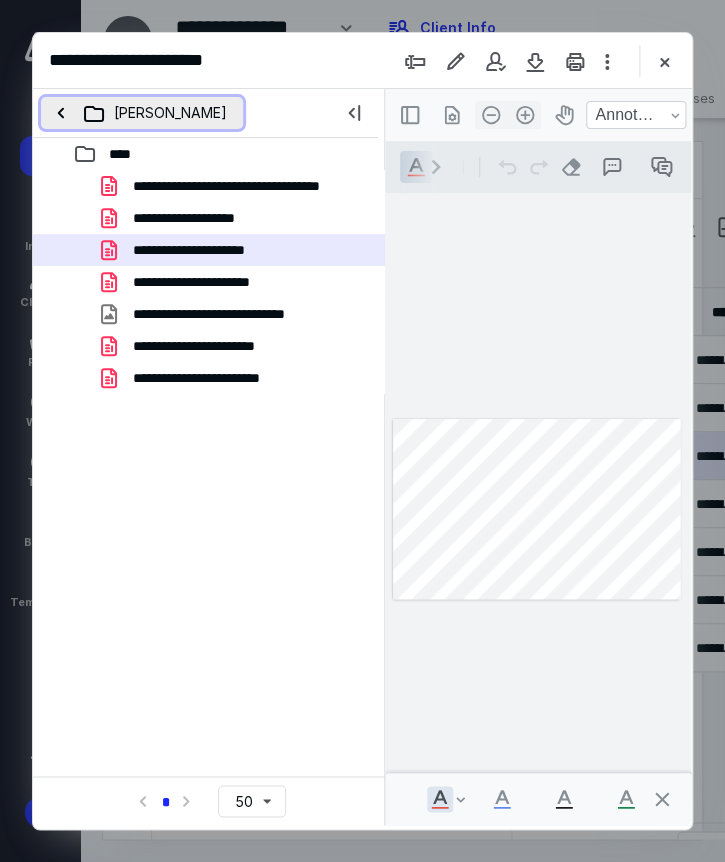 type 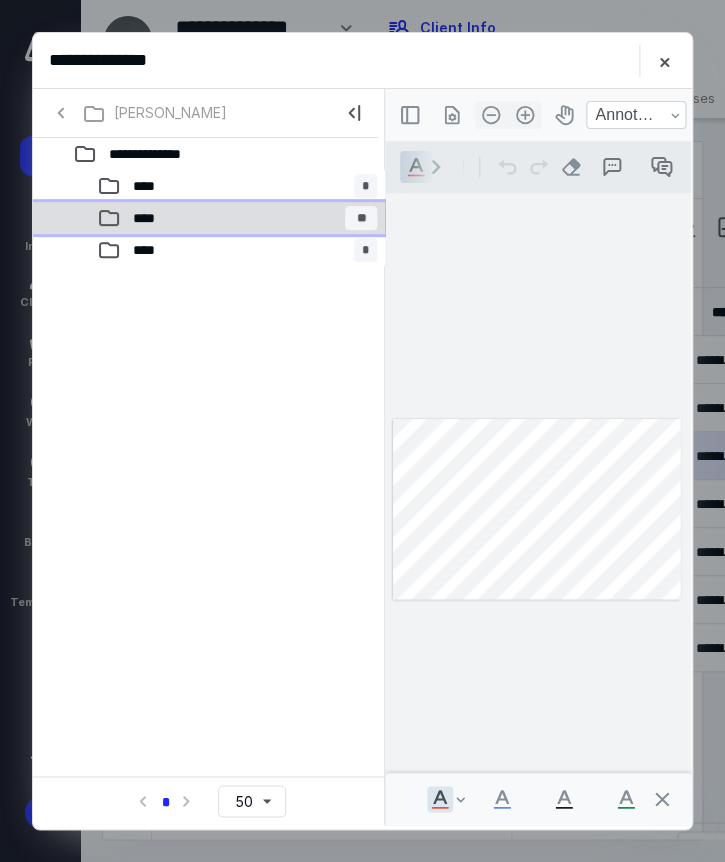click on "****" at bounding box center [150, 218] 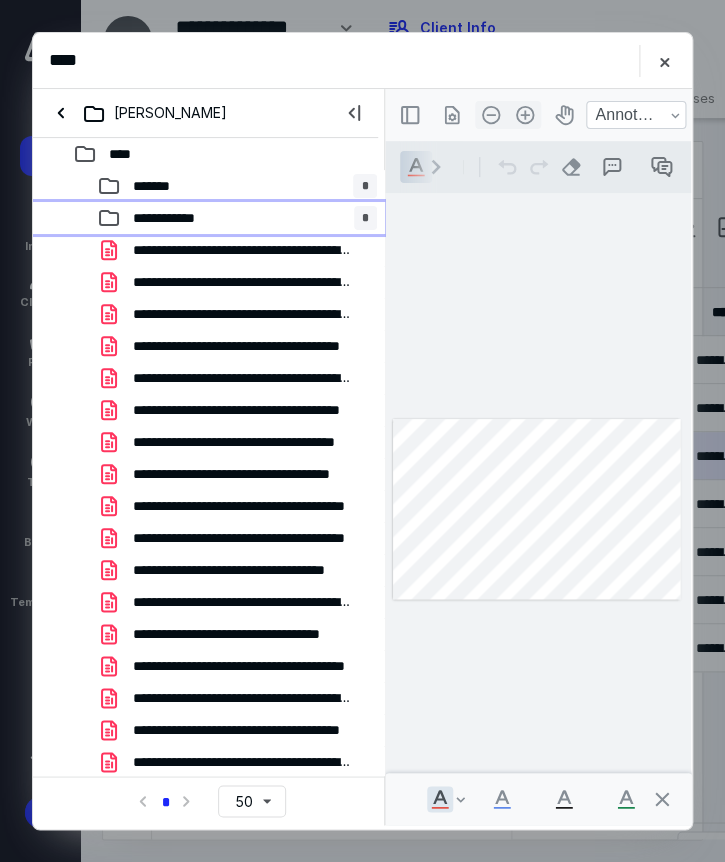 click on "**********" at bounding box center [184, 218] 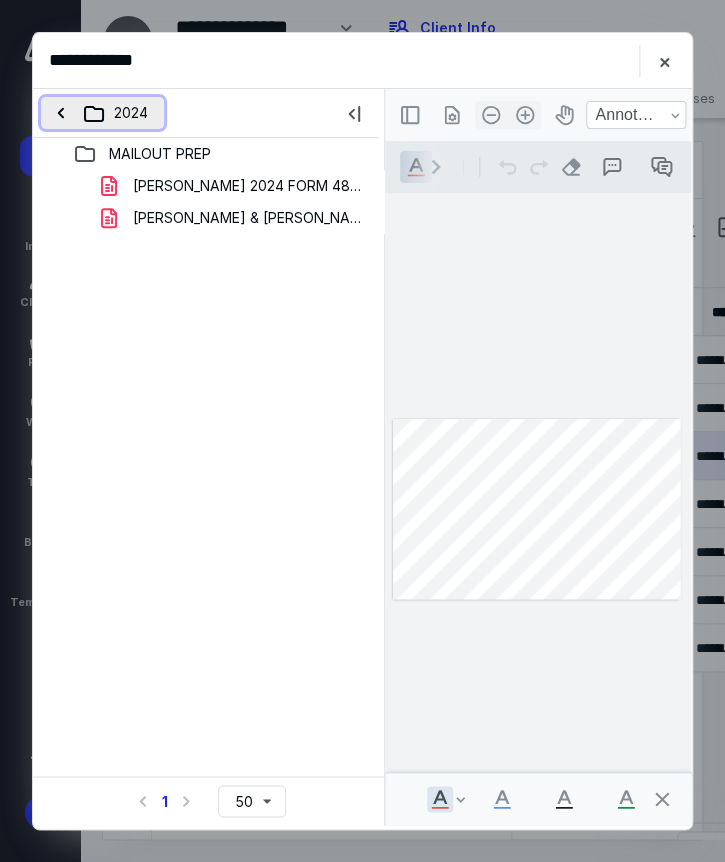 type 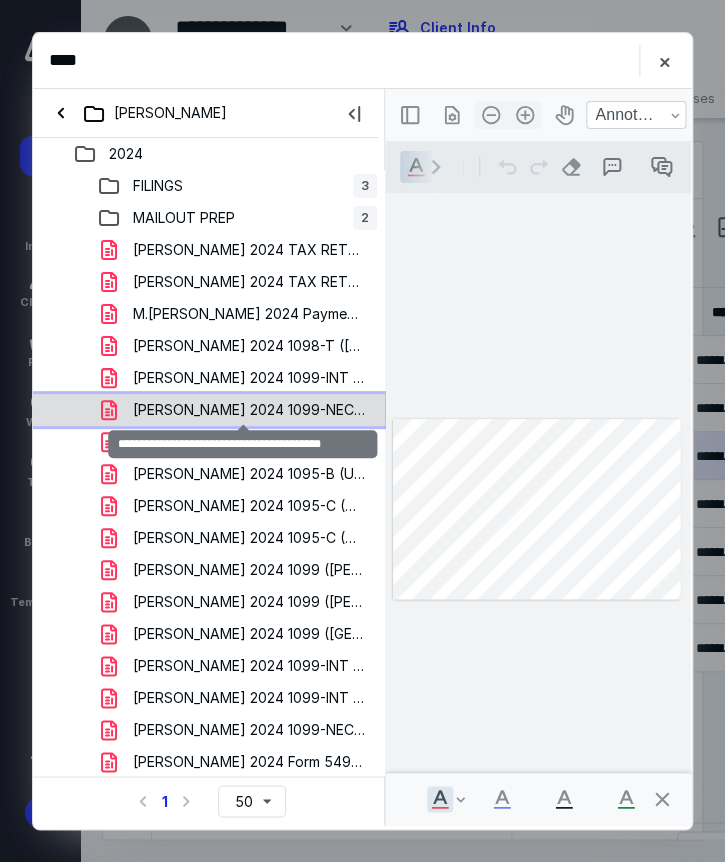 click on "[PERSON_NAME] 2024 1099-NEC (Hey).pdf" at bounding box center [249, 410] 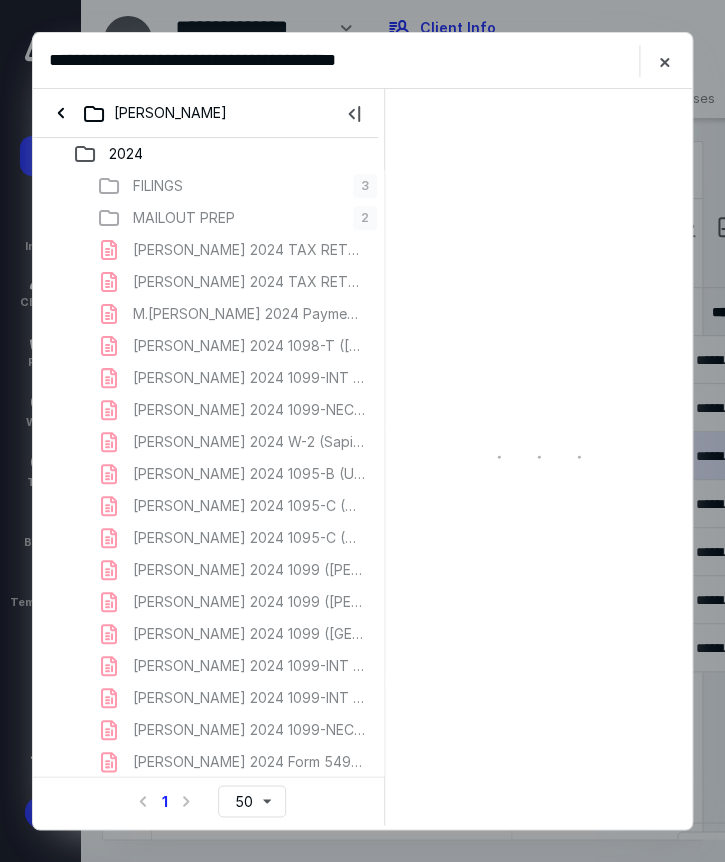 click on "FILINGS 3 MAILOUT PREP 2 [PERSON_NAME] 2024 TAX RETURN UPDATED.pdf [PERSON_NAME] 2024 TAX RETURN_FOR SIGNATURES (1).pdf M.[PERSON_NAME] 2024 Payment Plan Agreement (APA).pdf [PERSON_NAME] 2024 1098-T ([US_STATE]).pdf [PERSON_NAME] 2024 1099-INT ([PERSON_NAME]).pdf [PERSON_NAME] 2024 1099-NEC (Hey).pdf [PERSON_NAME] 2024 W-2 (Sapient).pdf [PERSON_NAME] 2024 1095-B (United).pdf [PERSON_NAME] 2024 1095-C (Q Pharma)1.pdf [PERSON_NAME] 2024 1095-C (Q Pharma)3.pdf [PERSON_NAME] 2024 1099 ([PERSON_NAME]) .pdf [PERSON_NAME] 2024 1099 ([PERSON_NAME]) (Corrected) .pdf [PERSON_NAME] 2024 1099 ([GEOGRAPHIC_DATA]).pdf [PERSON_NAME] 2024 1099-INT ([PERSON_NAME]).pdf [PERSON_NAME] 2024 1099-INT ([GEOGRAPHIC_DATA]).pdf [PERSON_NAME] 2024 1099-NEC (Enagic).pdf [PERSON_NAME] 2024 Form 5498-SA (Optum).pdf [PERSON_NAME] 2024 W-2 (ADP).pdf [PERSON_NAME] 2024 W-2C (ADP) .pdf [PERSON_NAME] & [PERSON_NAME] 2024 1099 ([GEOGRAPHIC_DATA]).pdf [PERSON_NAME] & [PERSON_NAME] 2024 Notice of Property Assessment.pdf [PERSON_NAME] 2024 1095-C ([PERSON_NAME]).pdf" at bounding box center (209, 746) 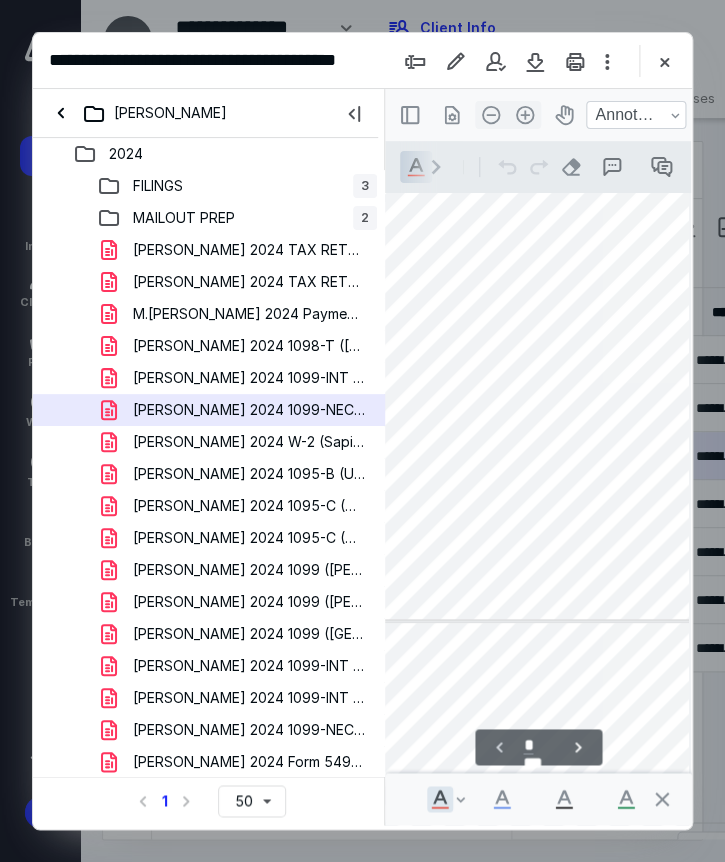 scroll, scrollTop: 165, scrollLeft: 98, axis: both 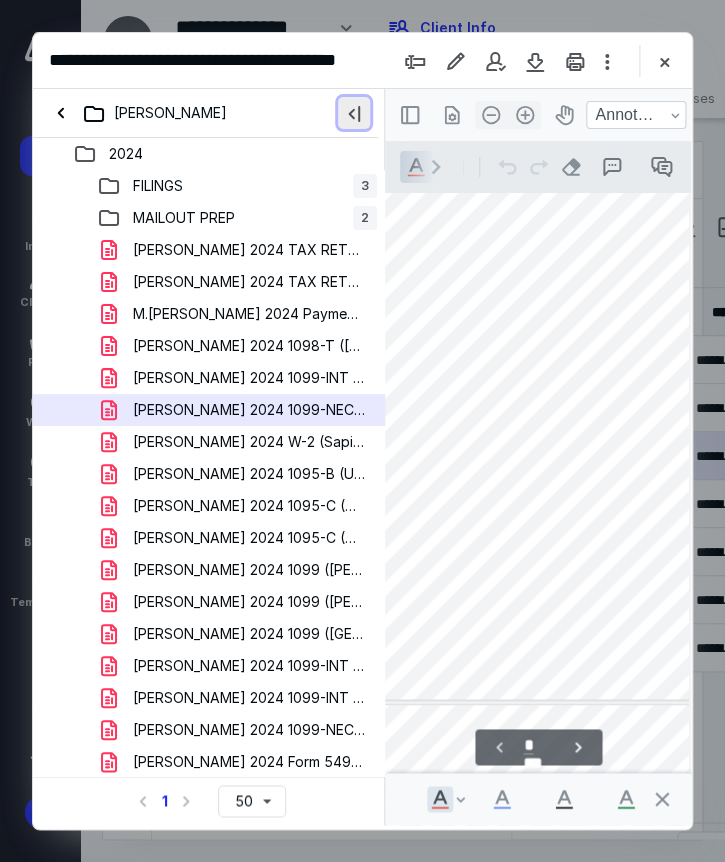 type 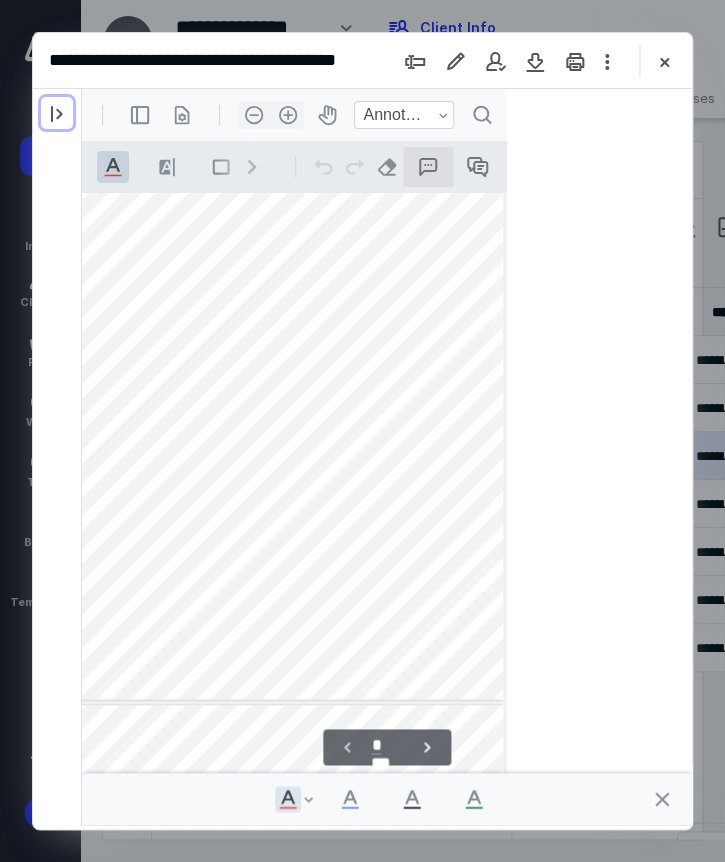 scroll, scrollTop: 165, scrollLeft: 0, axis: vertical 